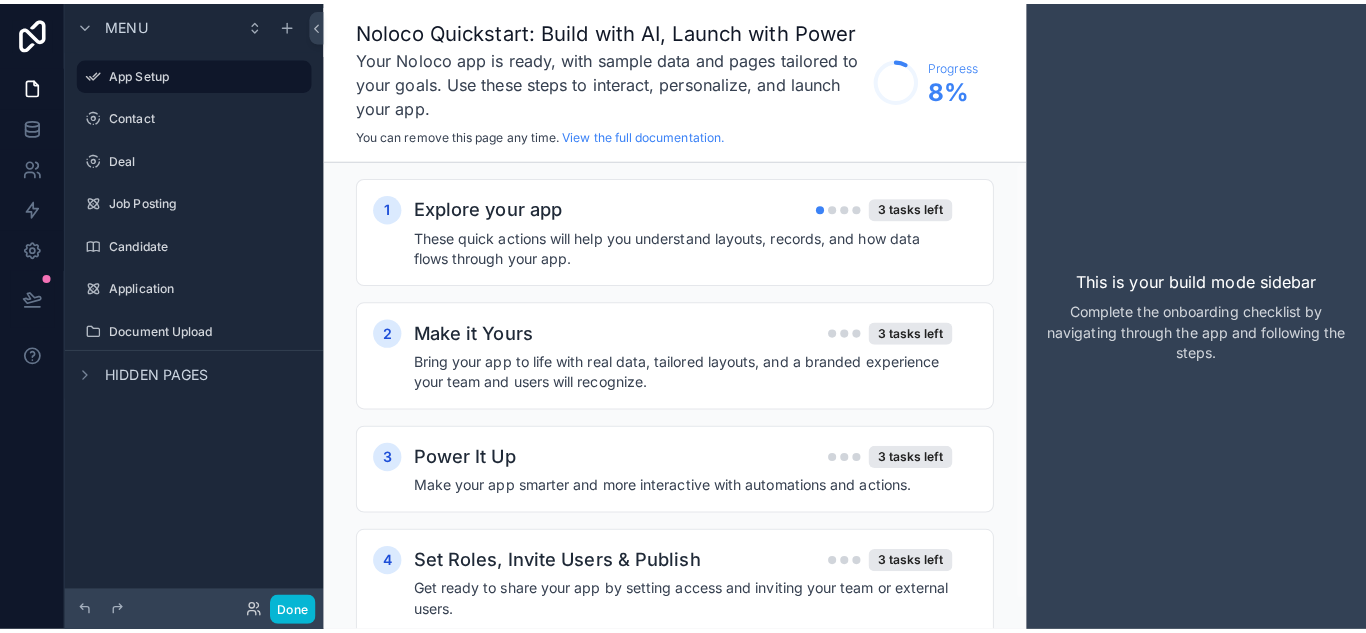scroll, scrollTop: 0, scrollLeft: 0, axis: both 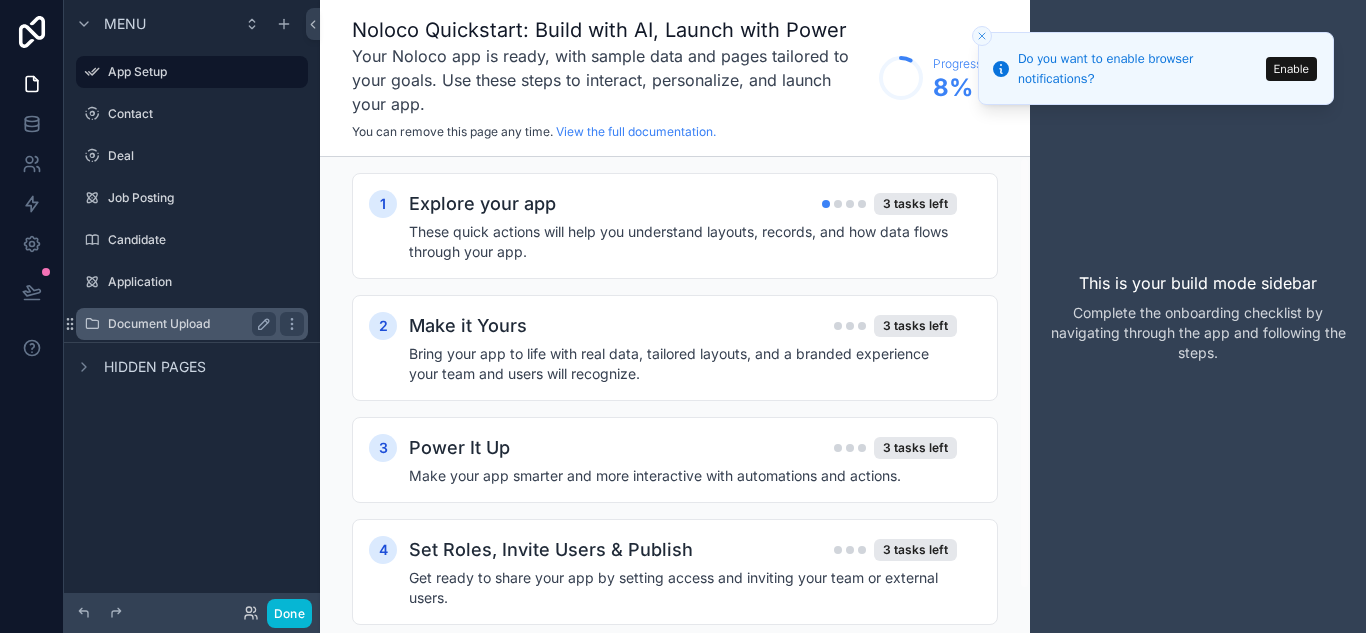 click on "Document Upload" at bounding box center (192, 324) 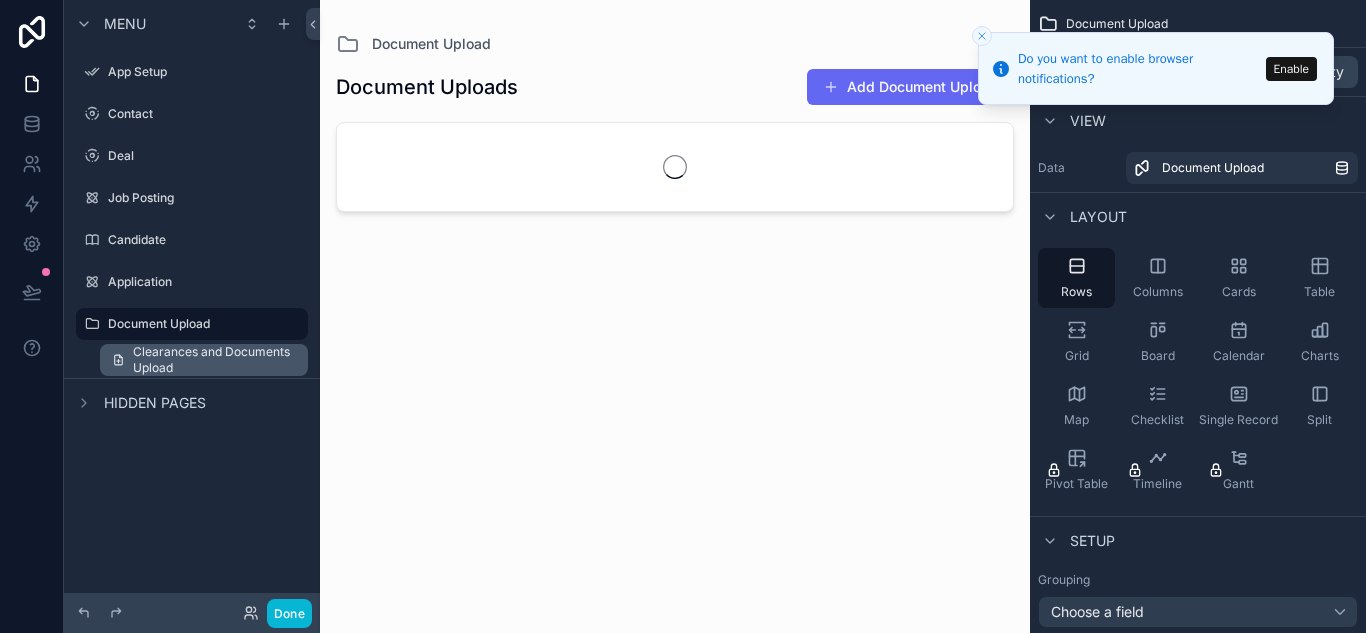 click on "Clearances and Documents Upload" at bounding box center [214, 360] 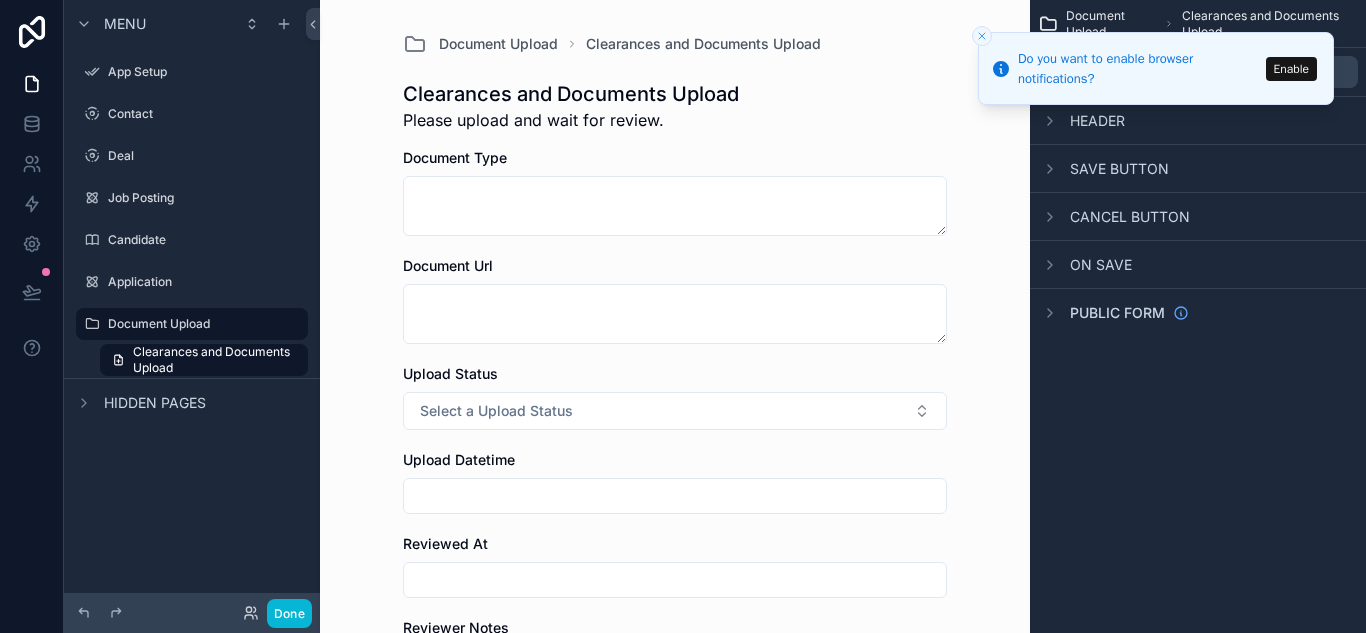 click at bounding box center (982, 36) 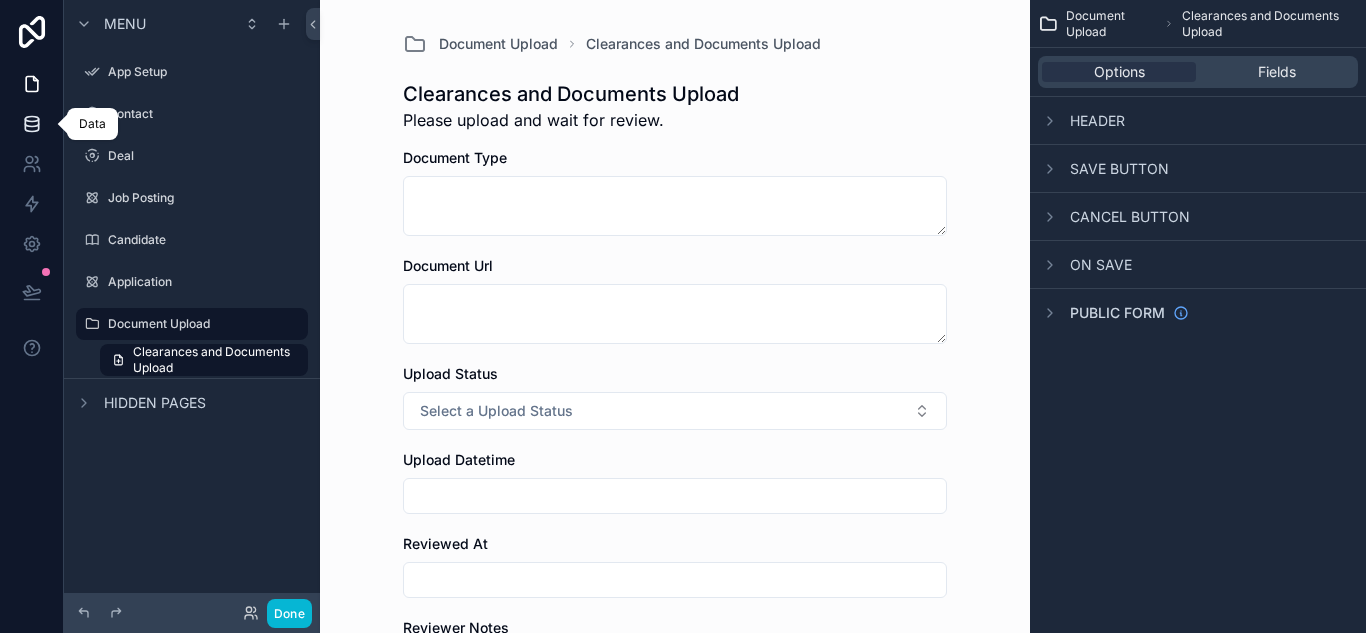 click 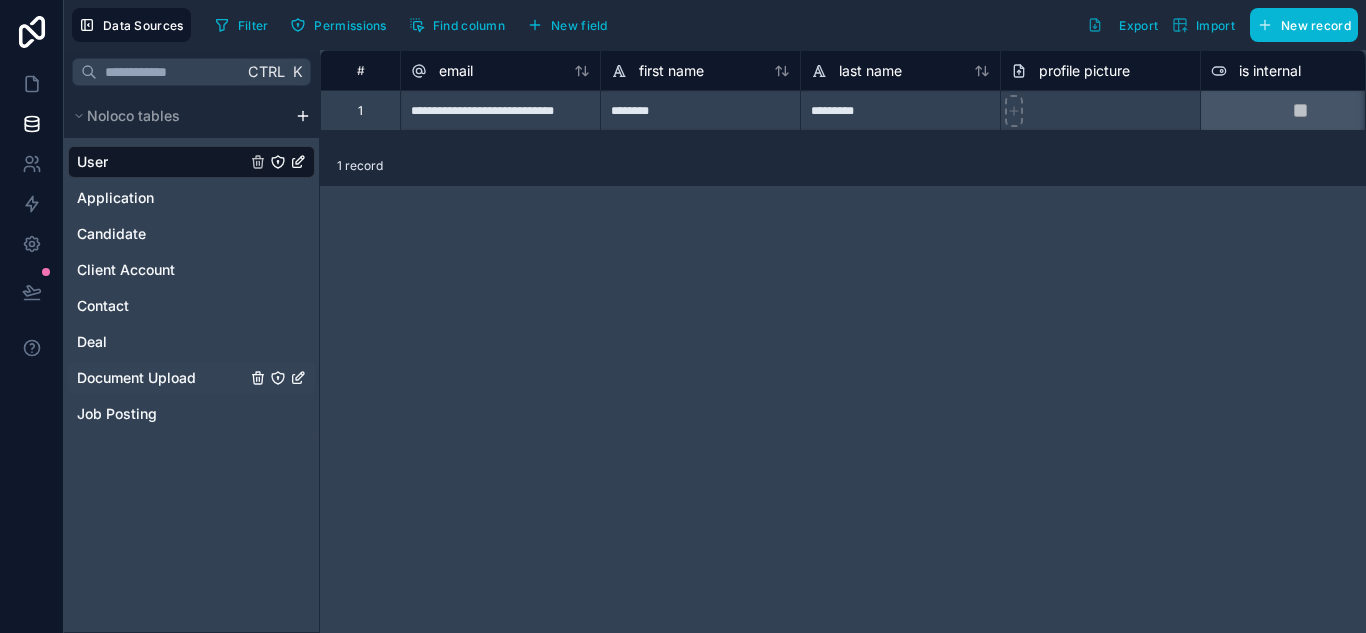 click on "Document Upload" at bounding box center (191, 378) 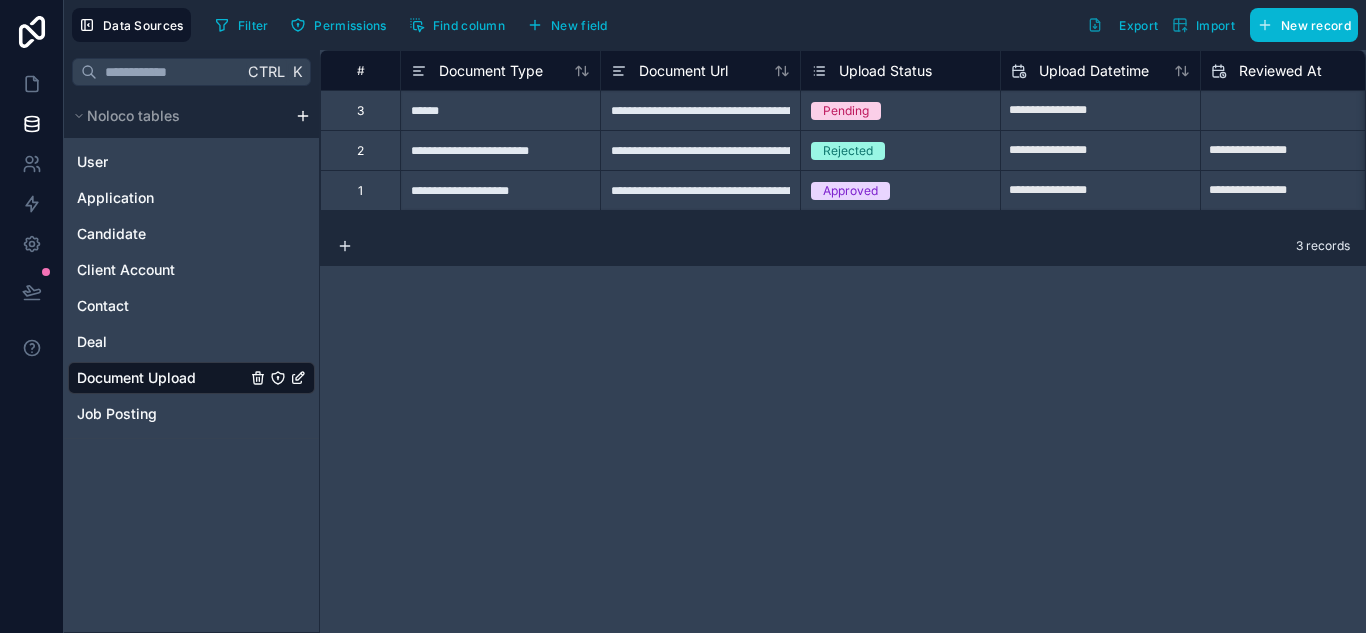 click on "**********" at bounding box center [500, 190] 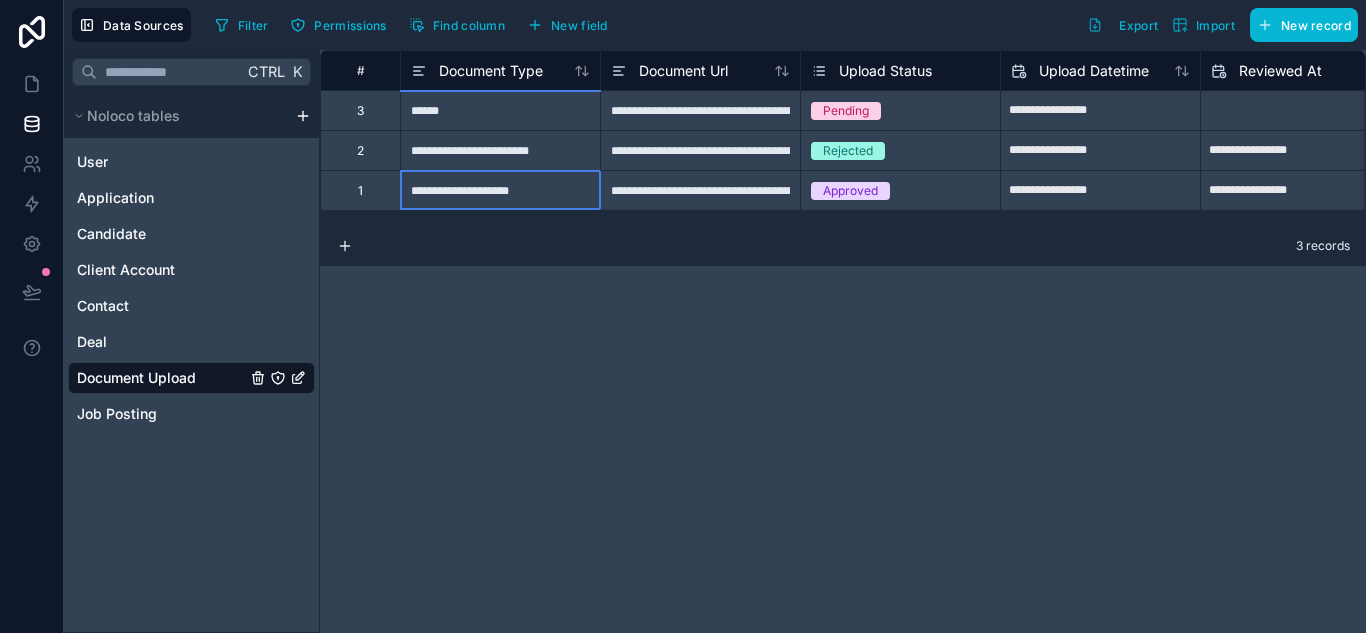 click on "**********" at bounding box center (700, 190) 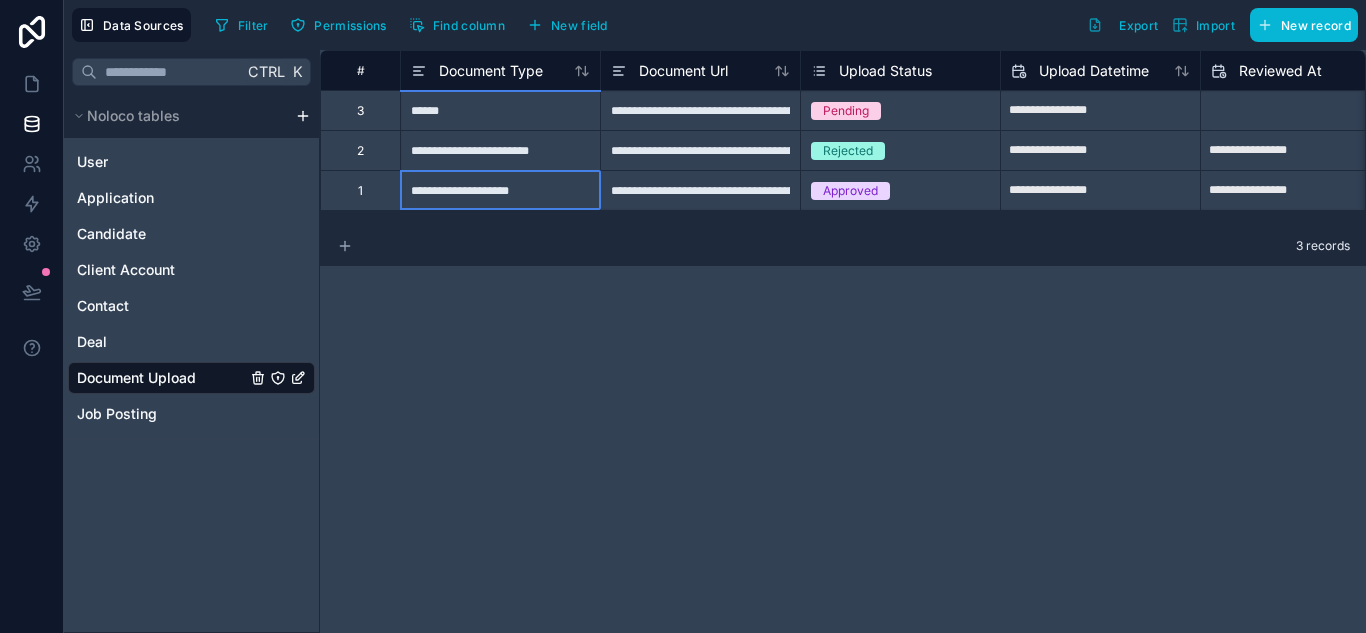 click 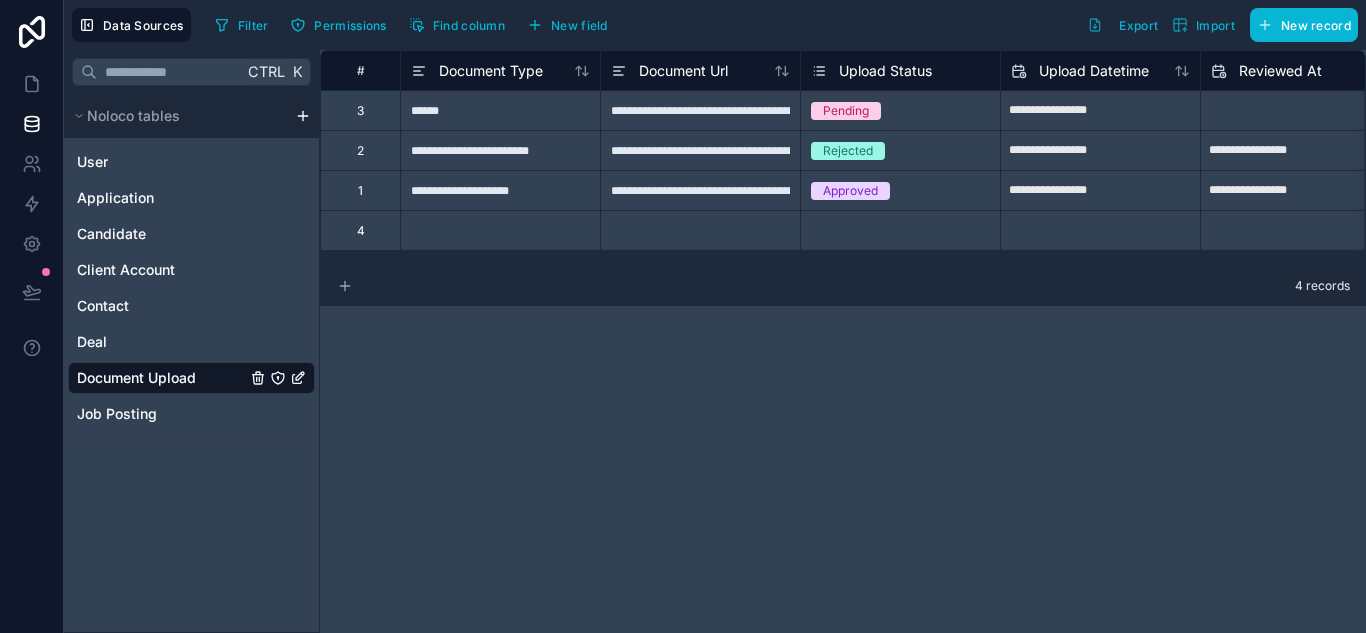 click 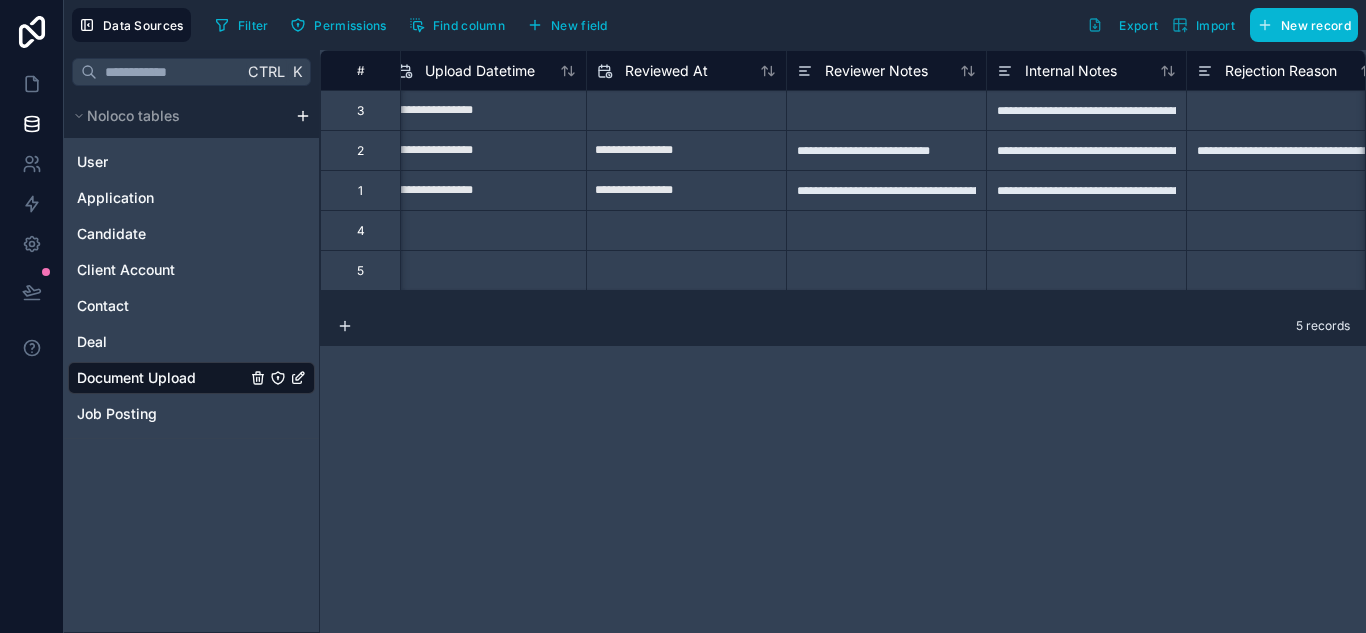 scroll, scrollTop: 0, scrollLeft: 0, axis: both 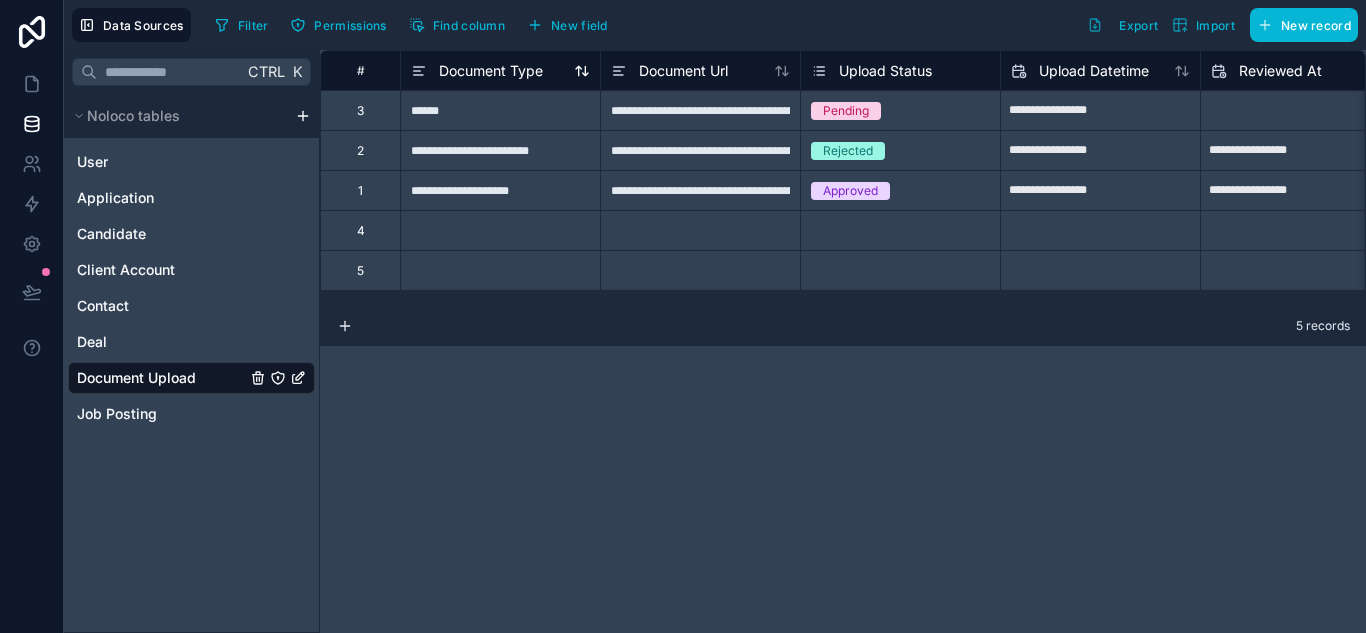 click on "Document Type" at bounding box center [491, 71] 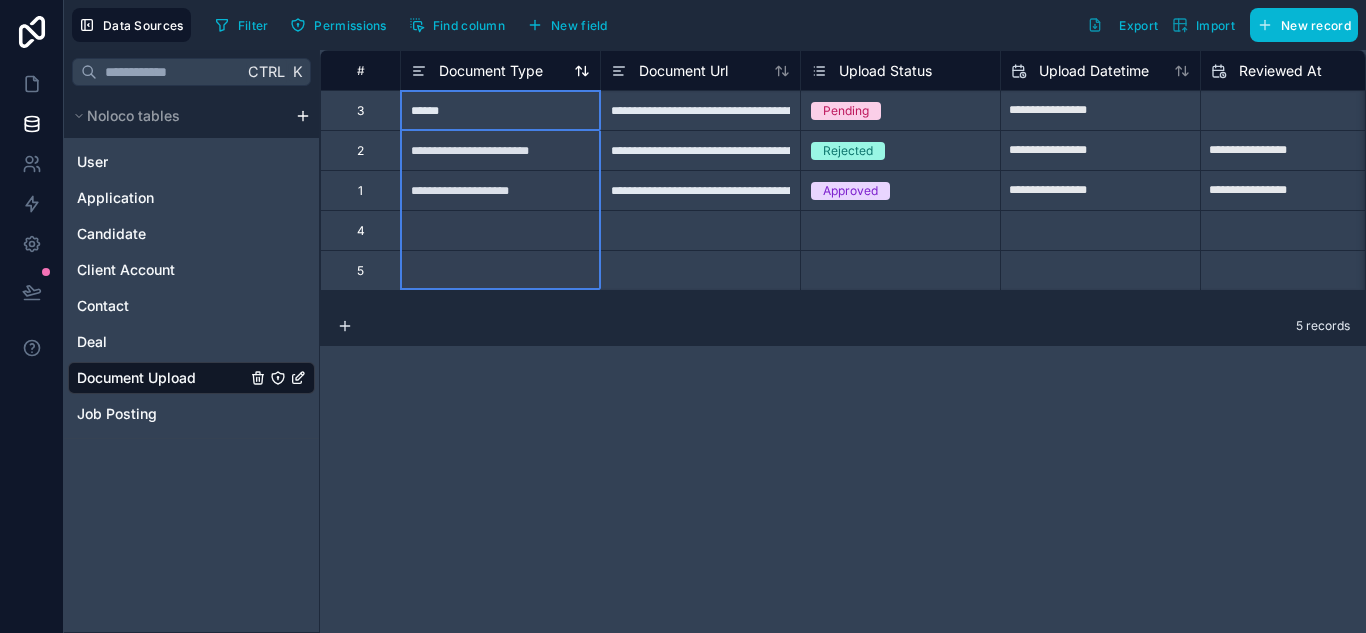 click on "Document Type" at bounding box center [491, 71] 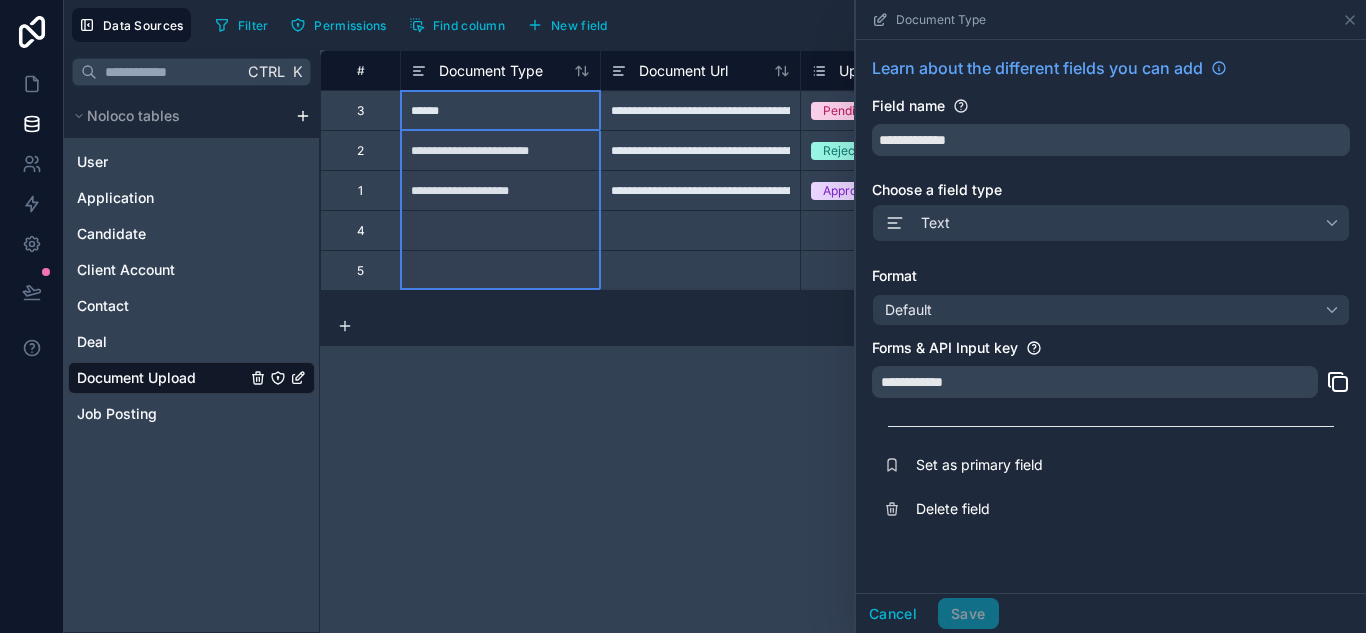 click on "**********" at bounding box center (843, 341) 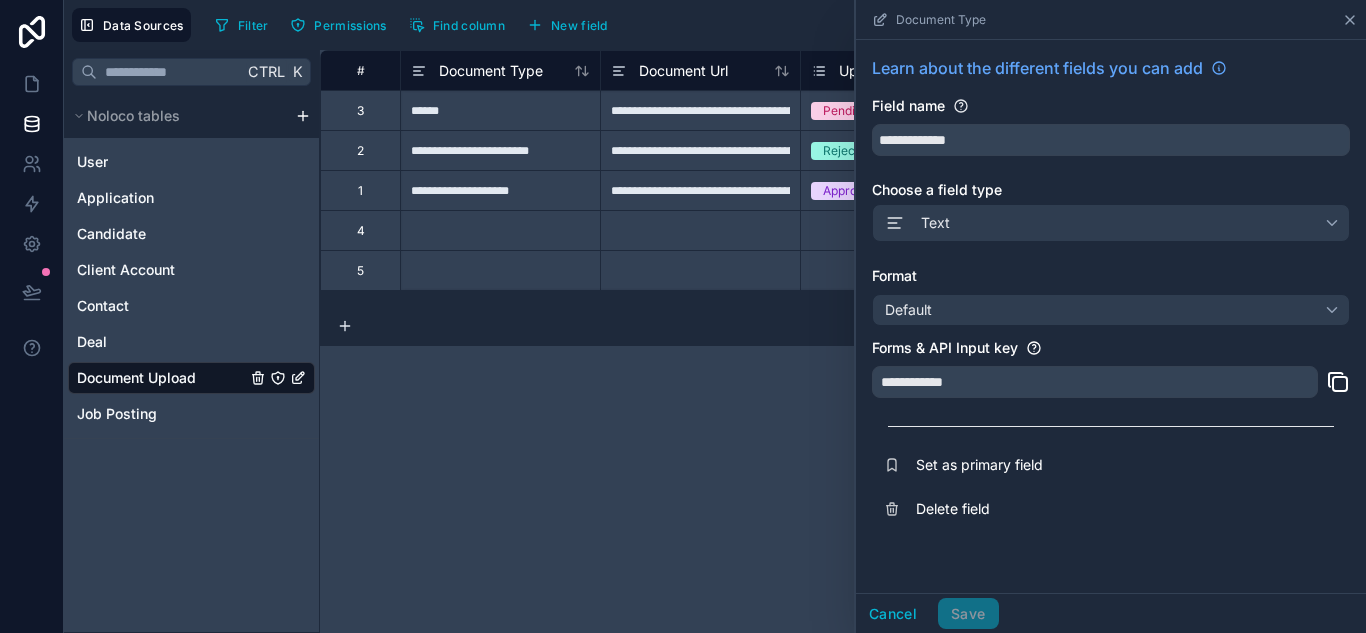 click 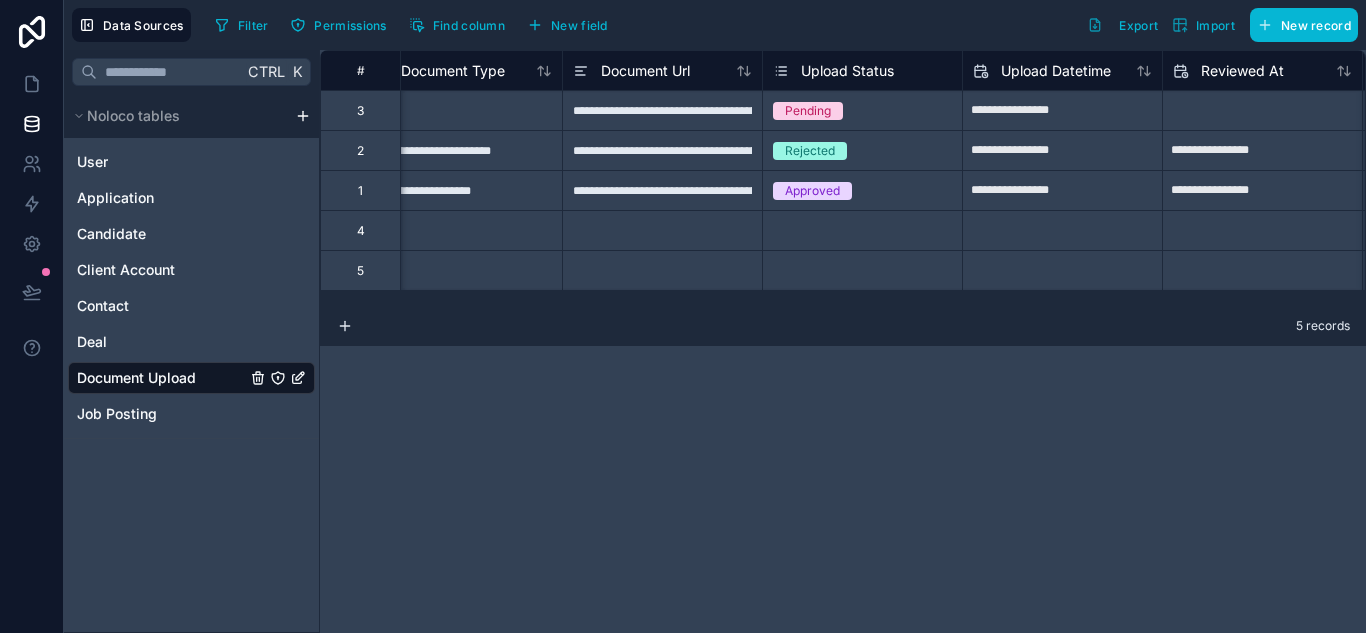 scroll, scrollTop: 0, scrollLeft: 0, axis: both 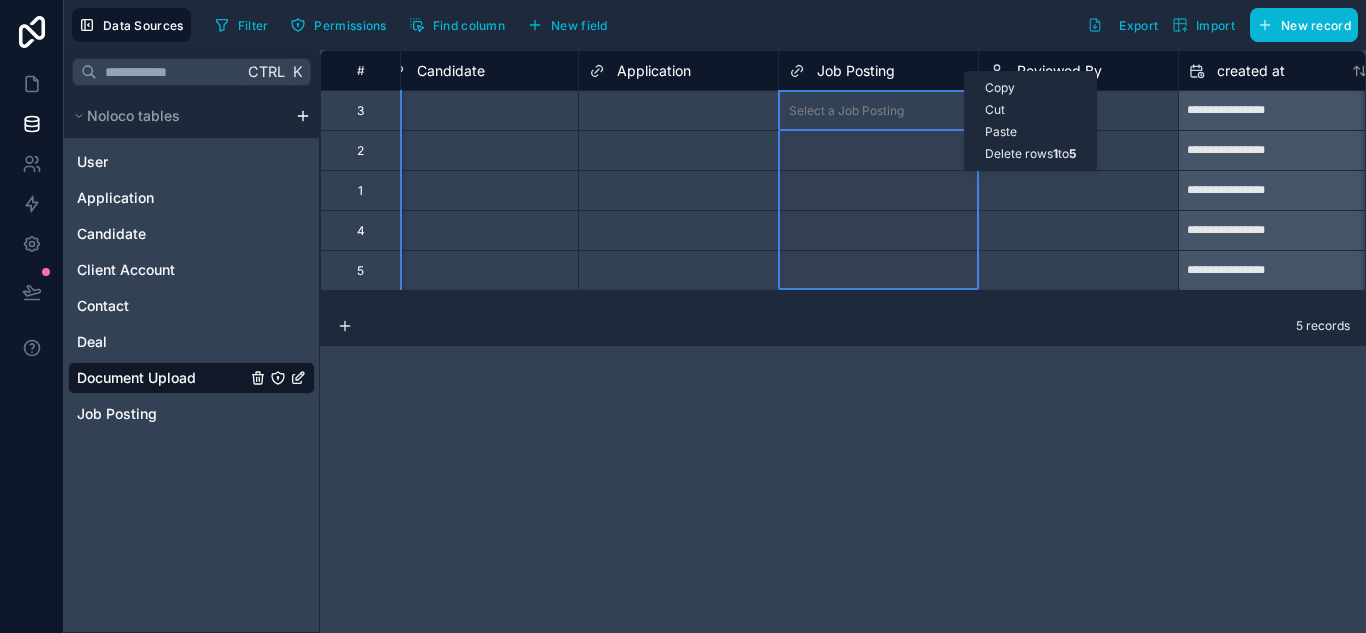 click on "Job Posting" at bounding box center (856, 71) 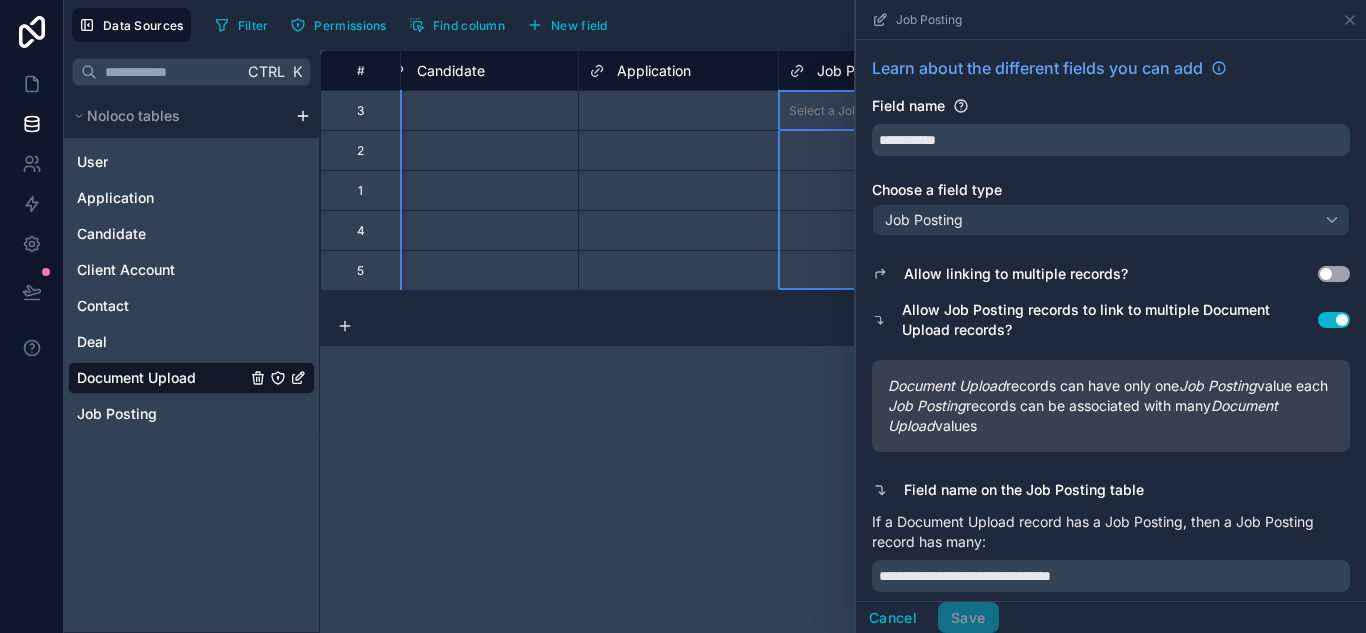 scroll, scrollTop: 232, scrollLeft: 0, axis: vertical 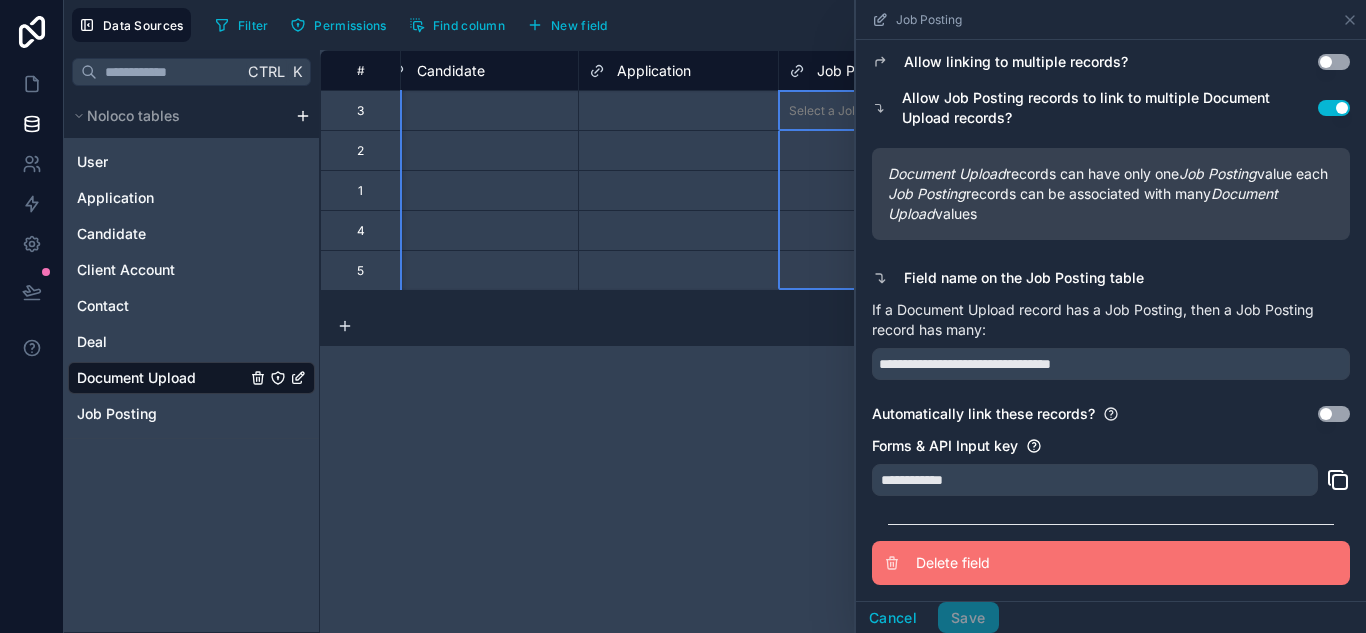 click on "Delete field" at bounding box center (1060, 563) 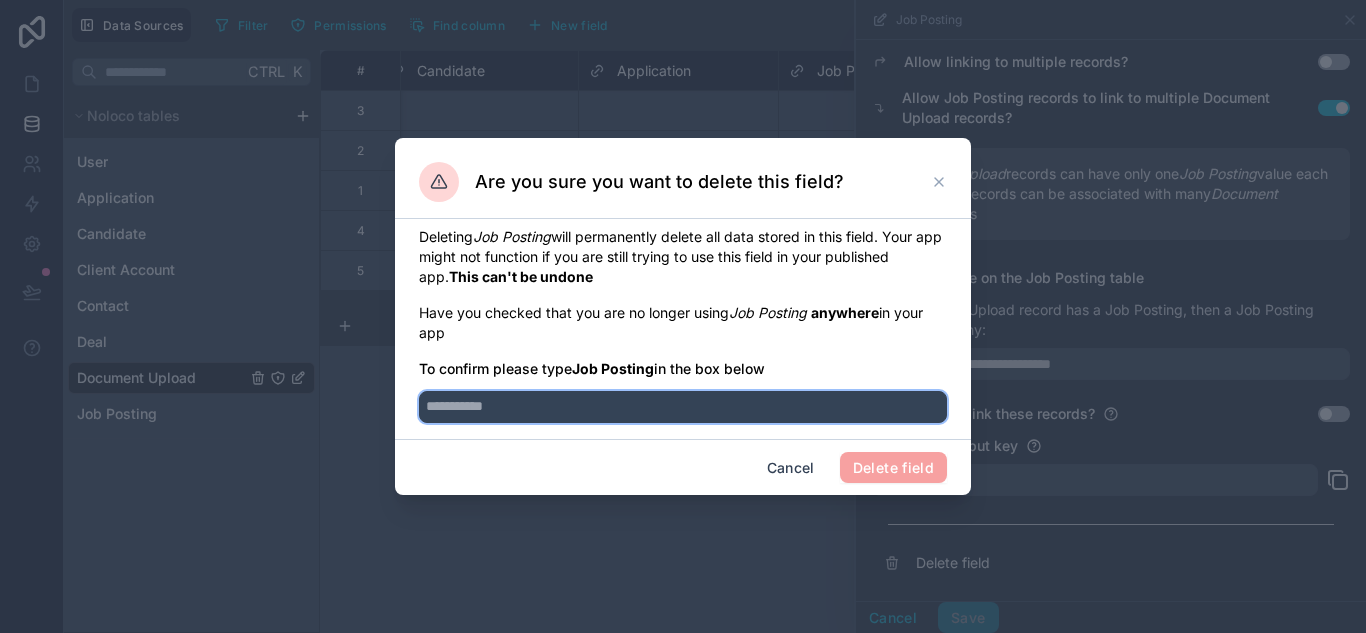 click at bounding box center [683, 407] 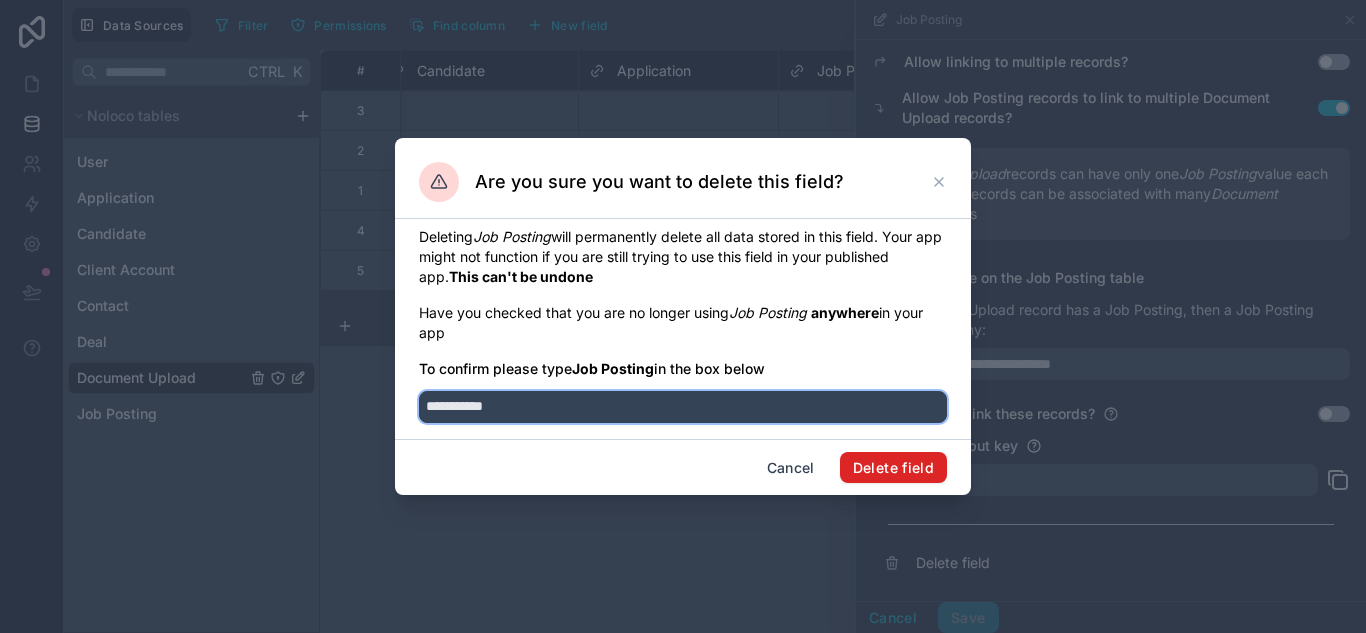 type on "**********" 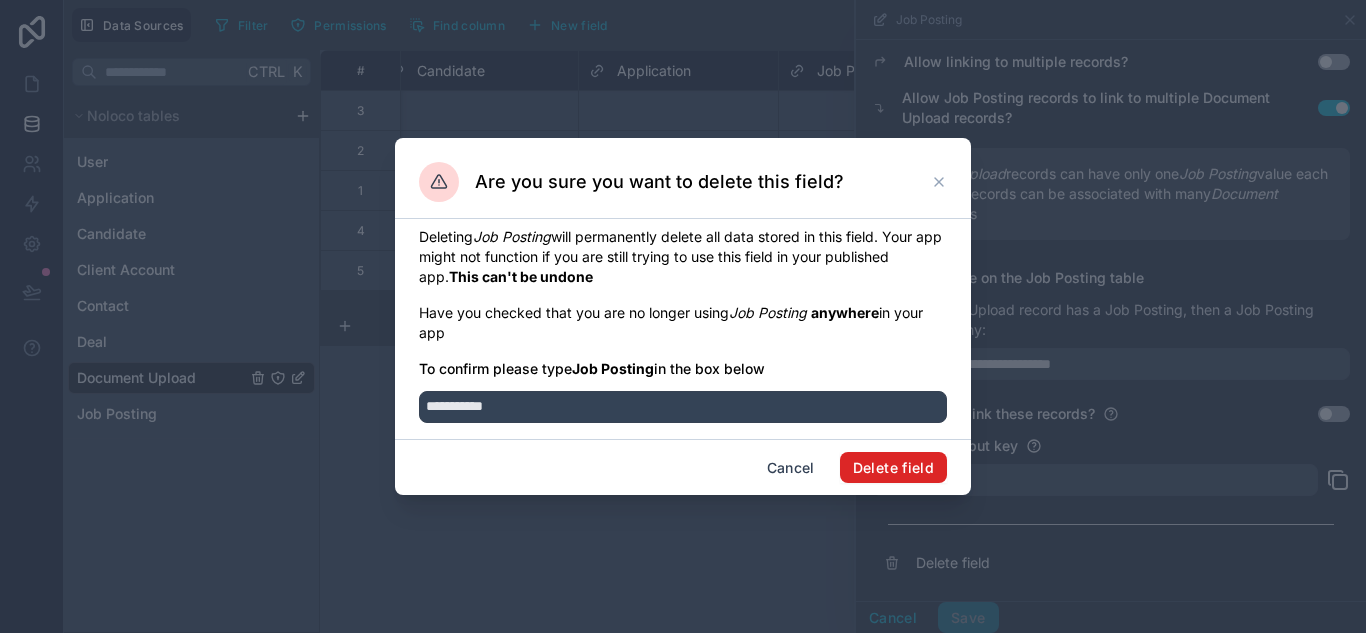 click on "Delete field" at bounding box center (893, 468) 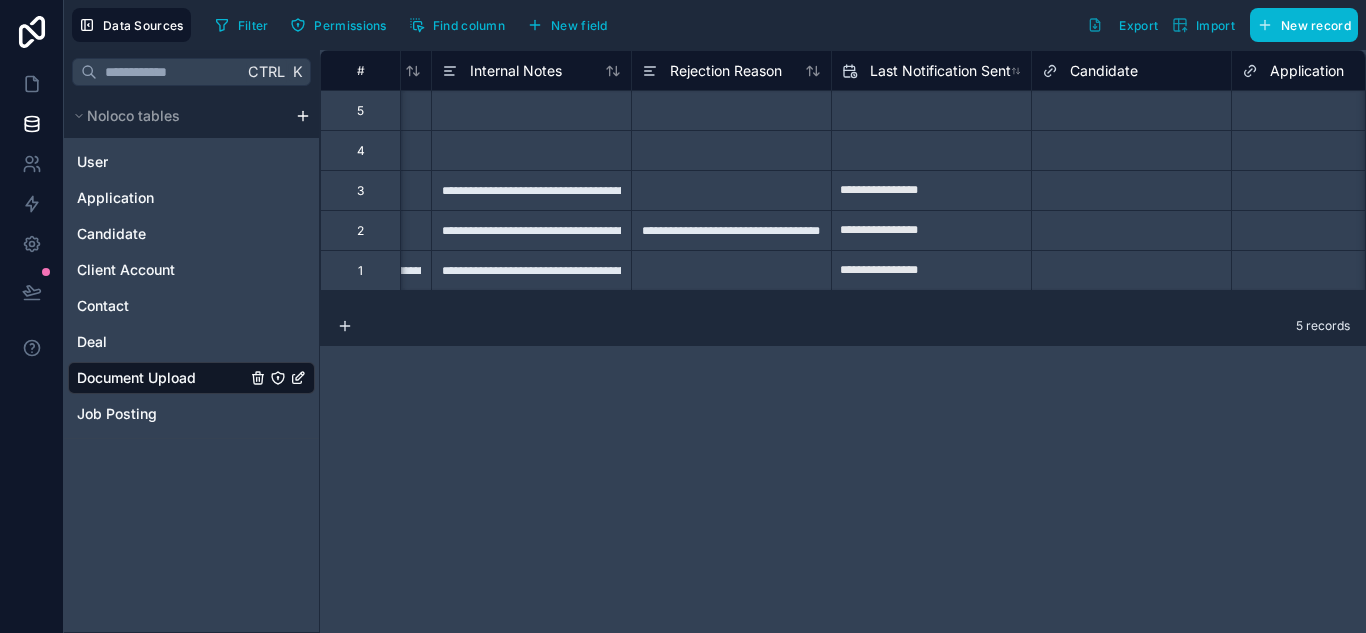 scroll, scrollTop: 0, scrollLeft: 1224, axis: horizontal 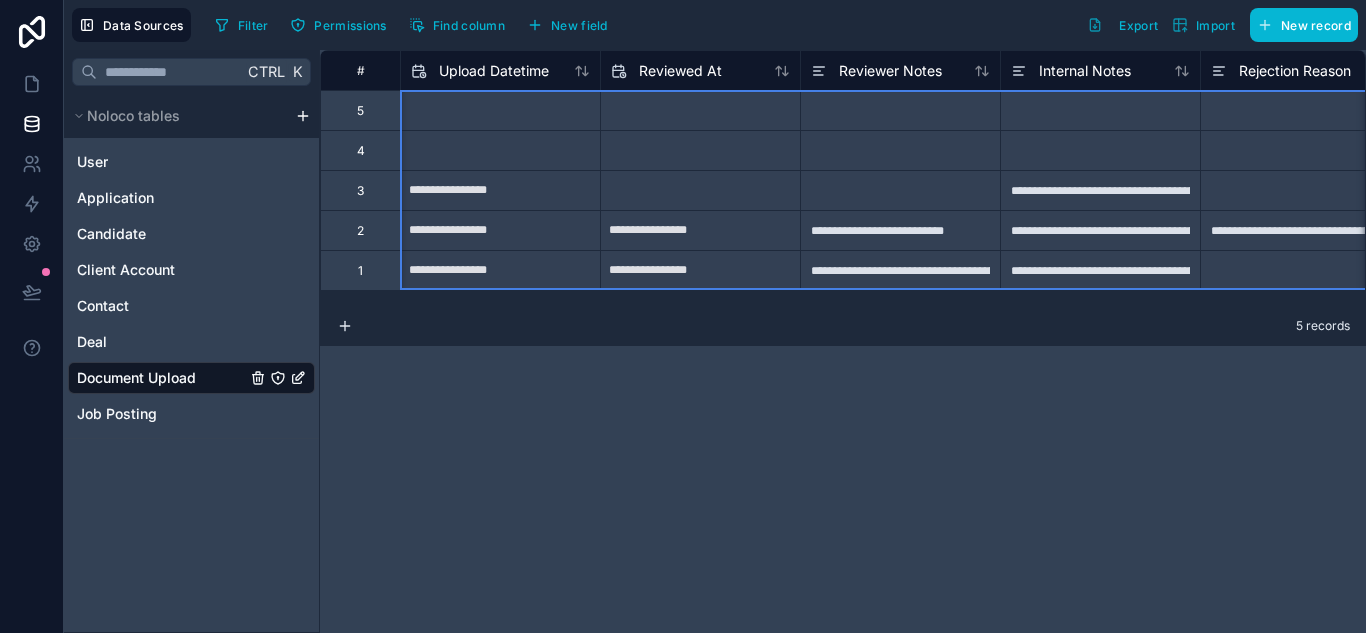 drag, startPoint x: 1010, startPoint y: 67, endPoint x: 660, endPoint y: 106, distance: 352.16617 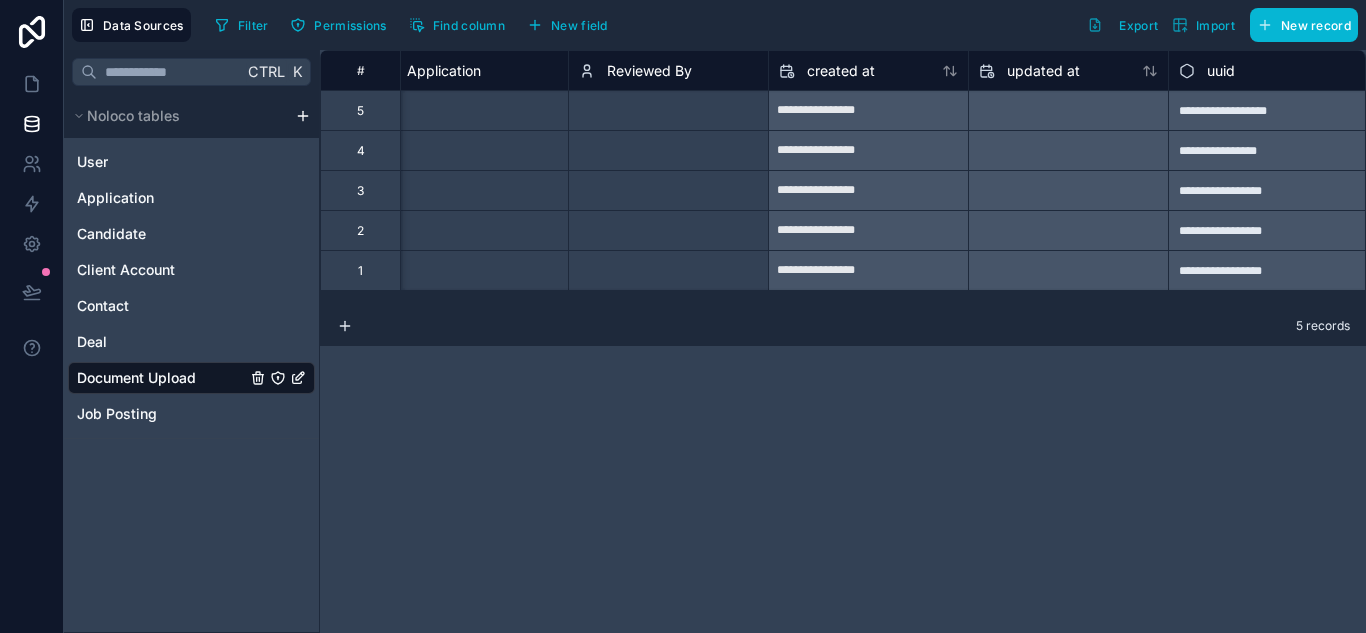 scroll, scrollTop: 0, scrollLeft: 2035, axis: horizontal 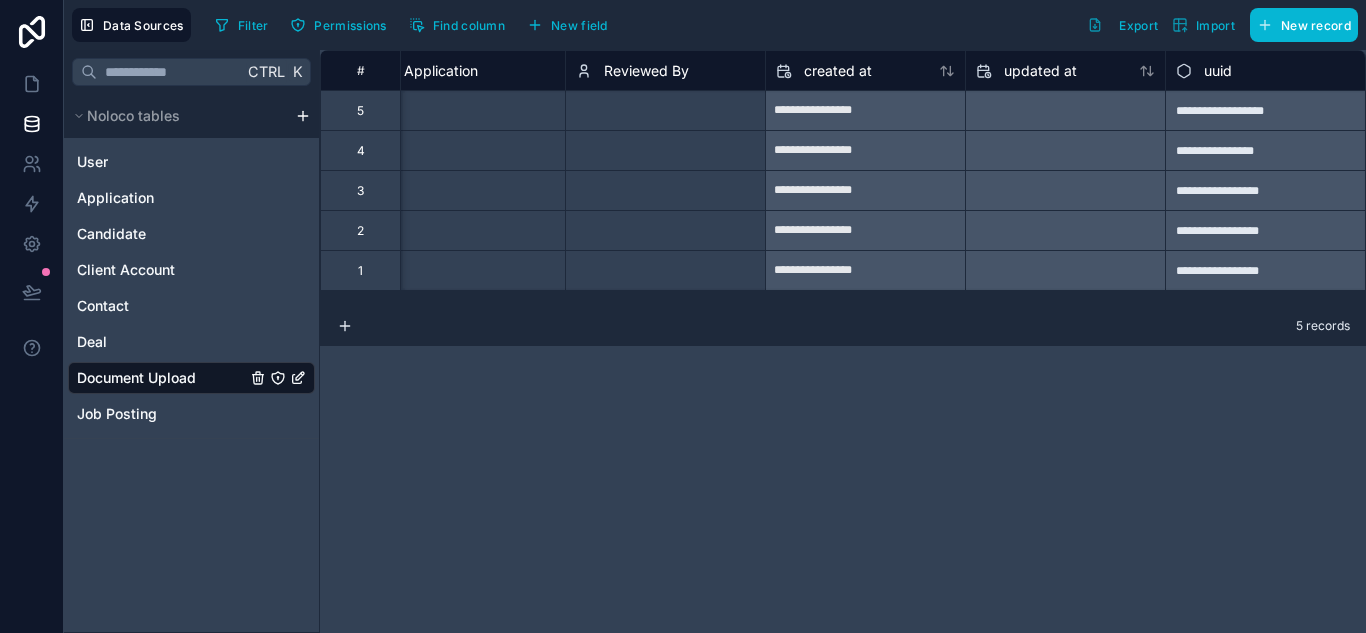 click on "Application" at bounding box center (465, 70) 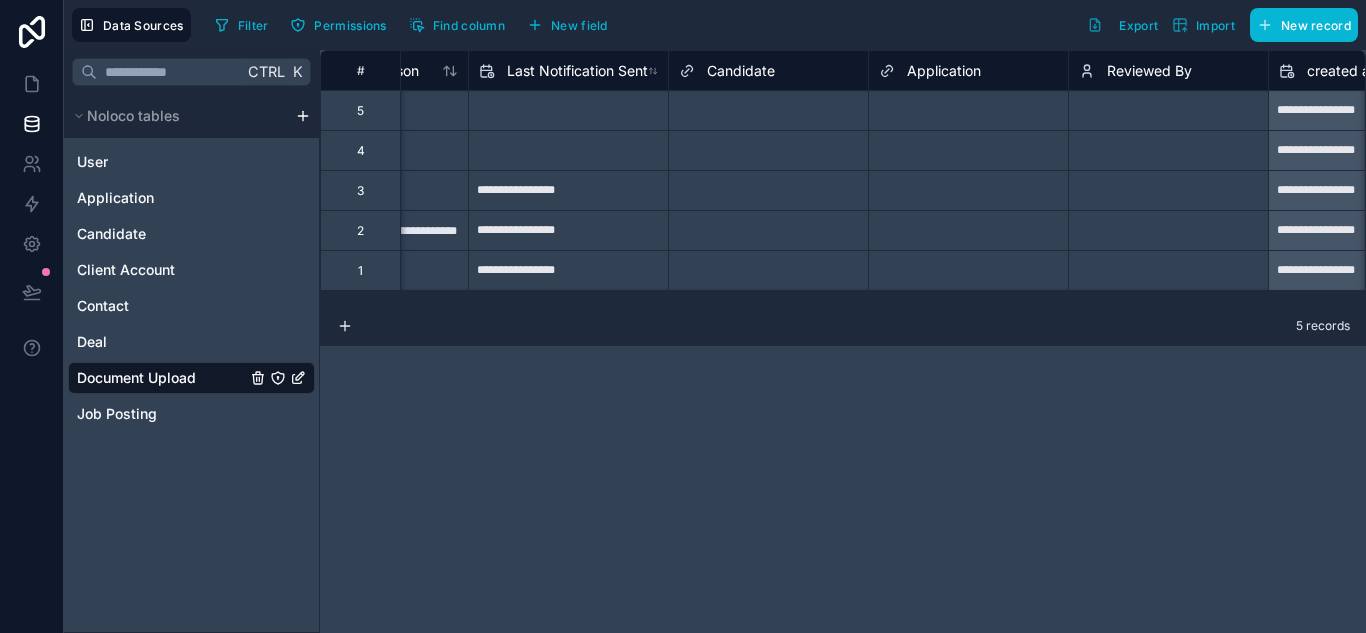 scroll, scrollTop: 0, scrollLeft: 1528, axis: horizontal 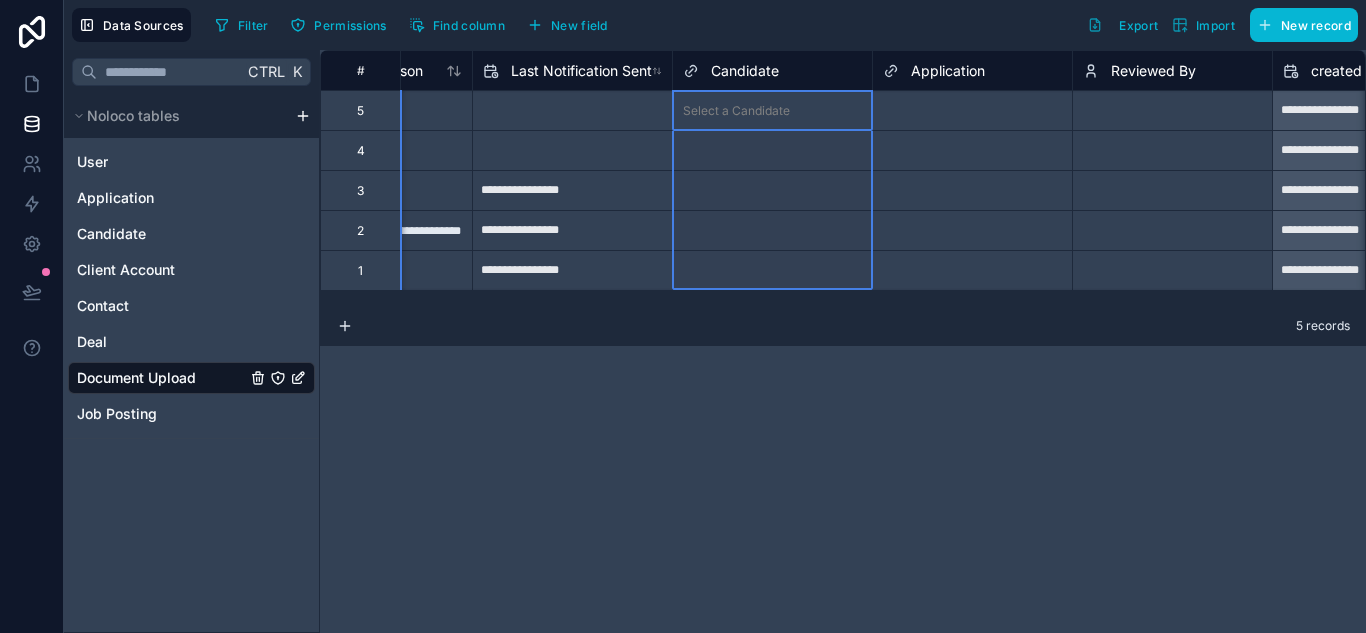 drag, startPoint x: 691, startPoint y: 69, endPoint x: 743, endPoint y: 101, distance: 61.05735 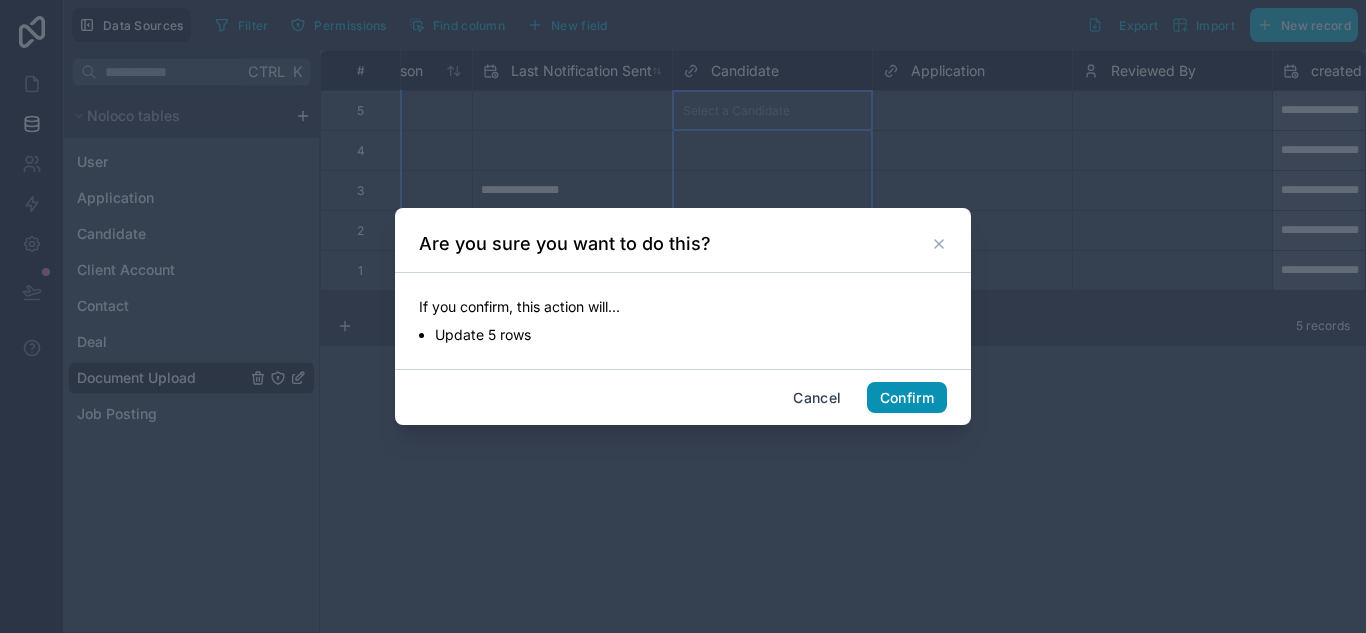 click on "Confirm" at bounding box center (907, 398) 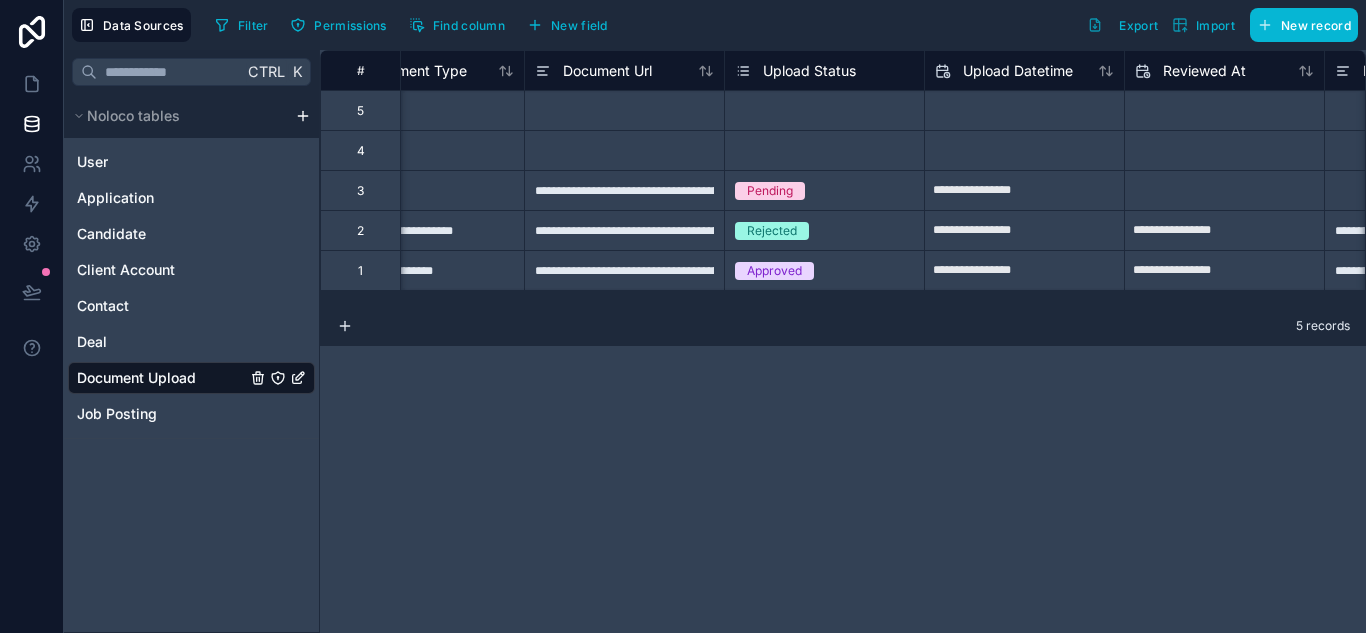 scroll, scrollTop: 0, scrollLeft: 0, axis: both 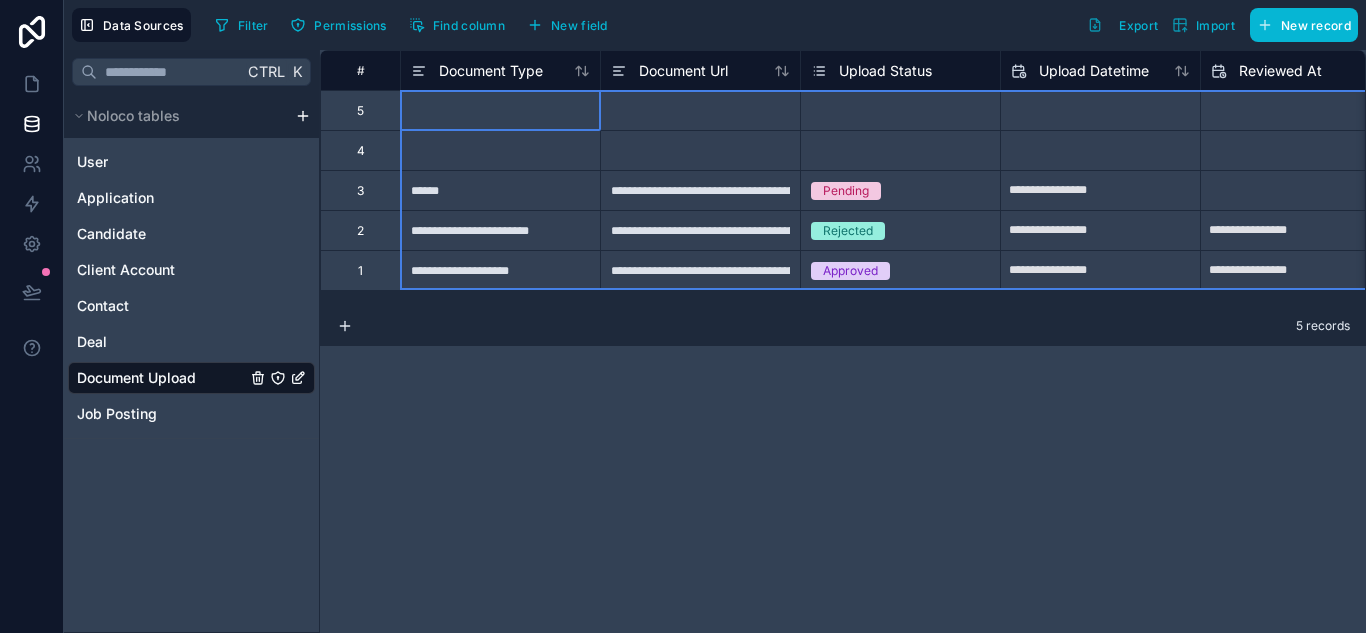 click on "#" at bounding box center [360, 70] 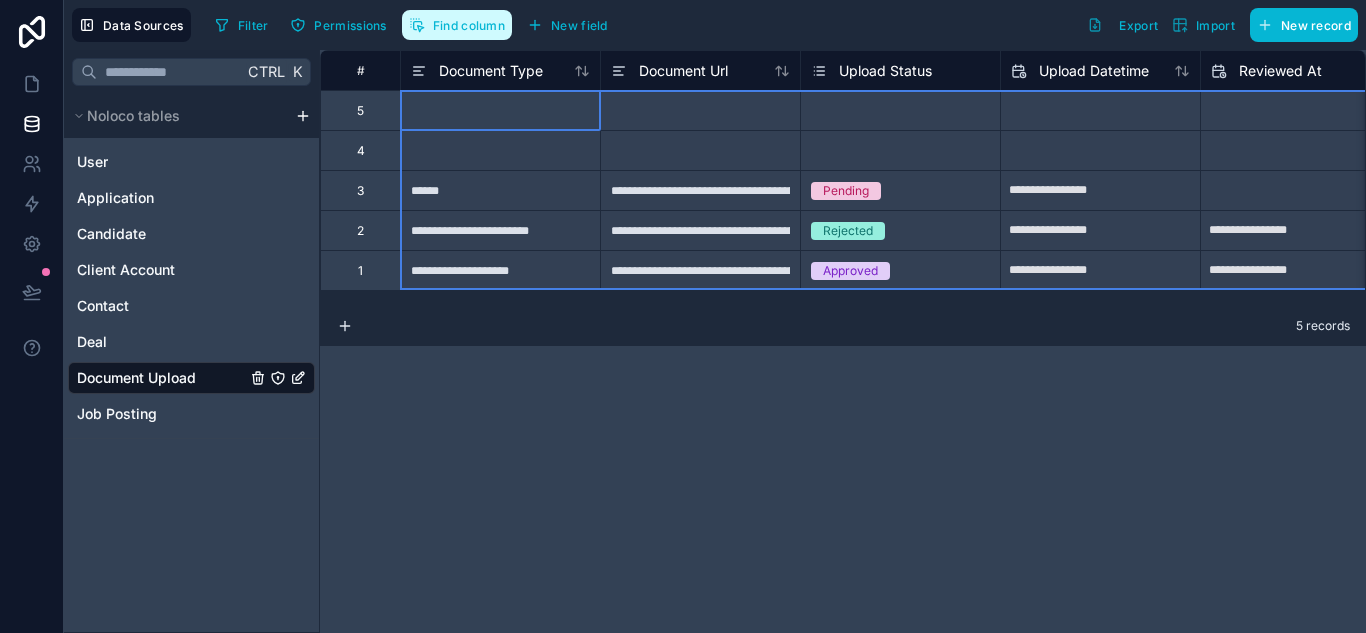 click on "Find column" at bounding box center [469, 25] 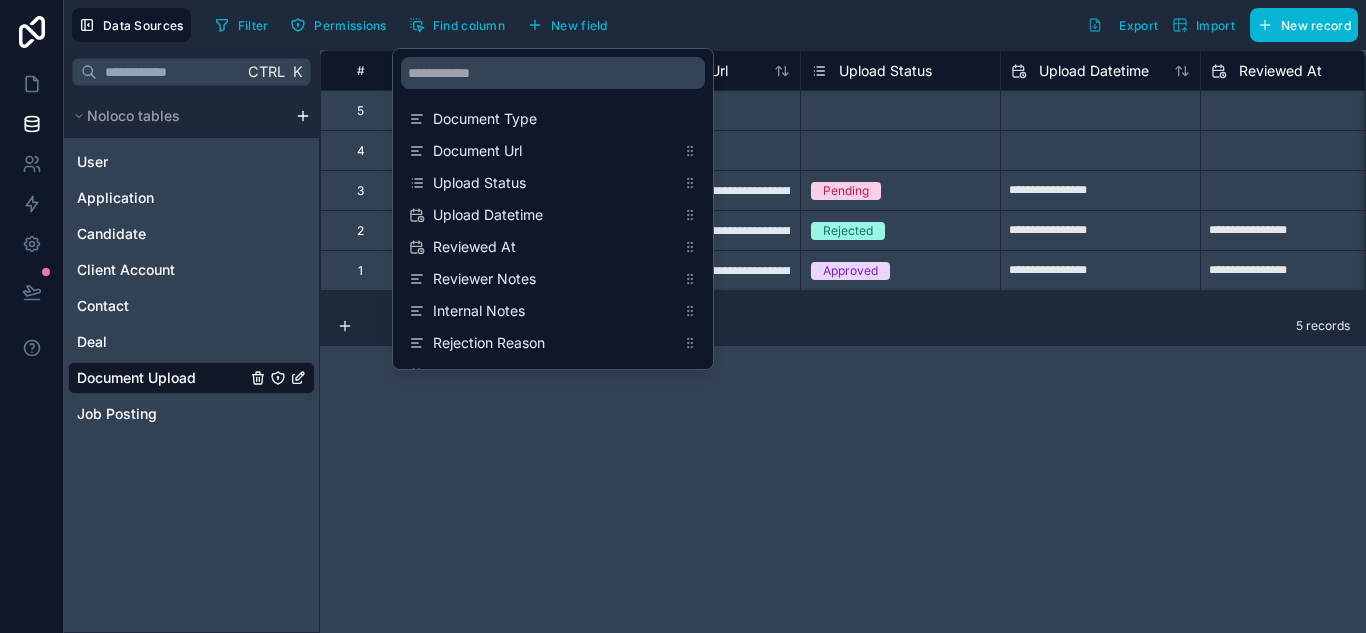 click on "**********" at bounding box center (843, 341) 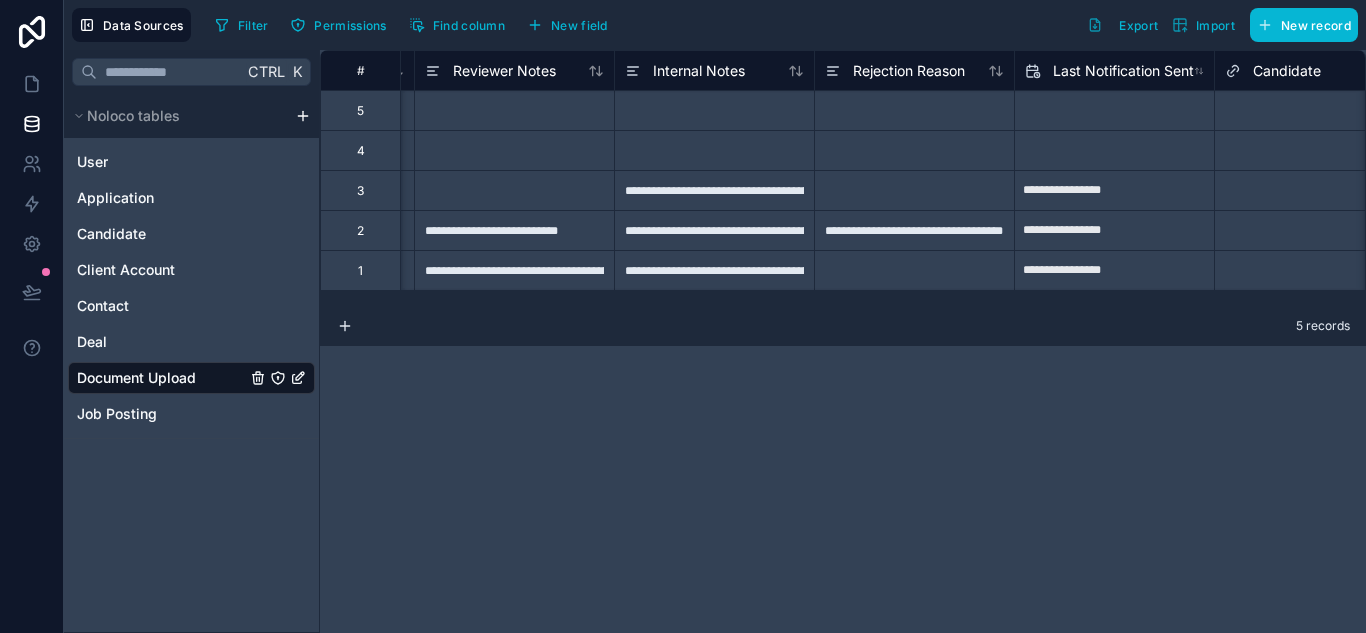 scroll, scrollTop: 0, scrollLeft: 1327, axis: horizontal 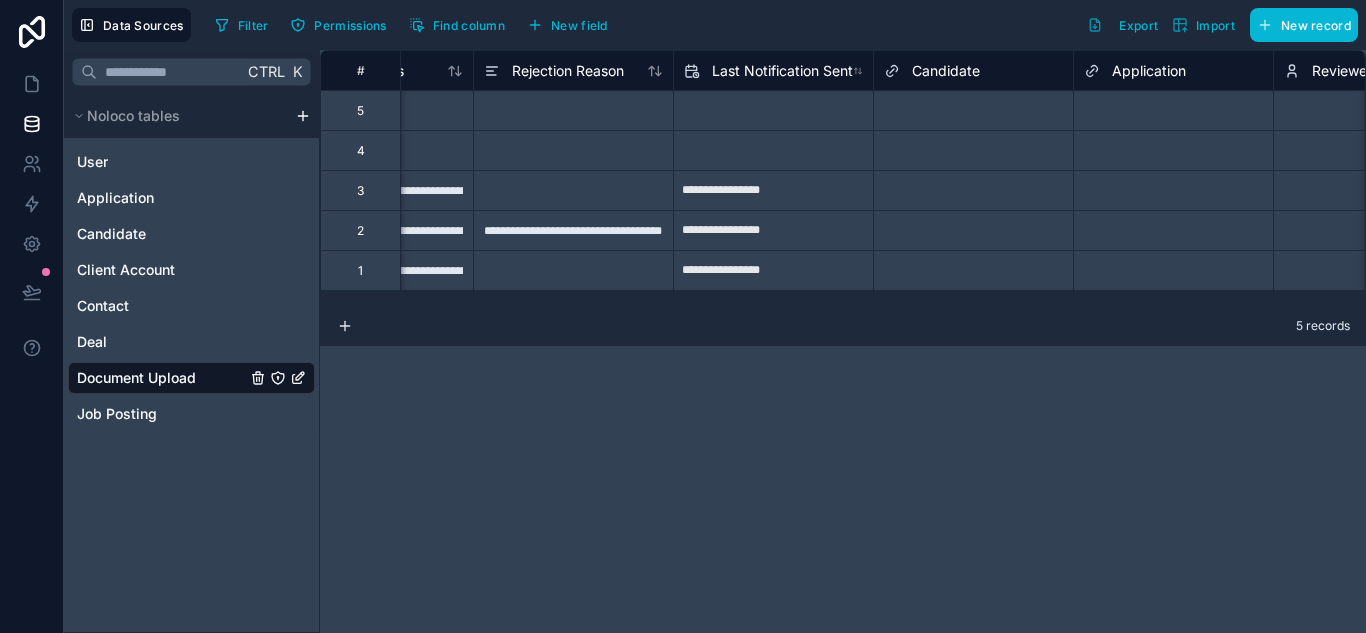 click on "Select a Candidate" at bounding box center [973, 190] 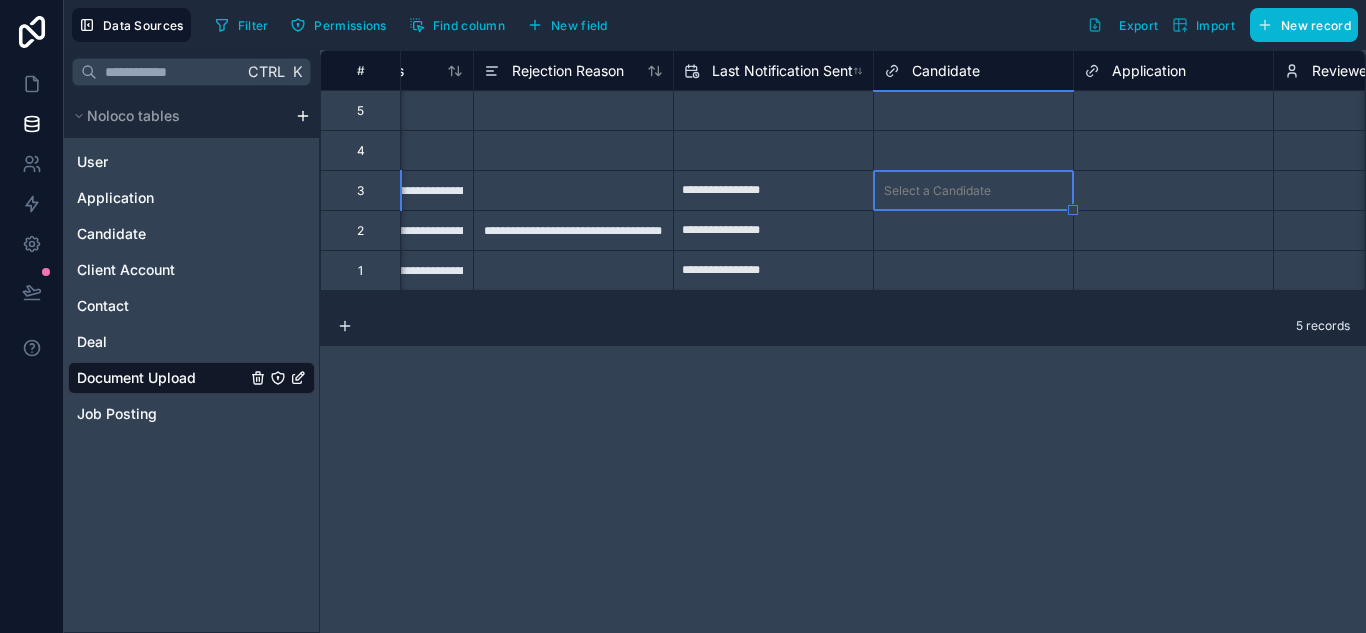 click on "**********" at bounding box center [843, 341] 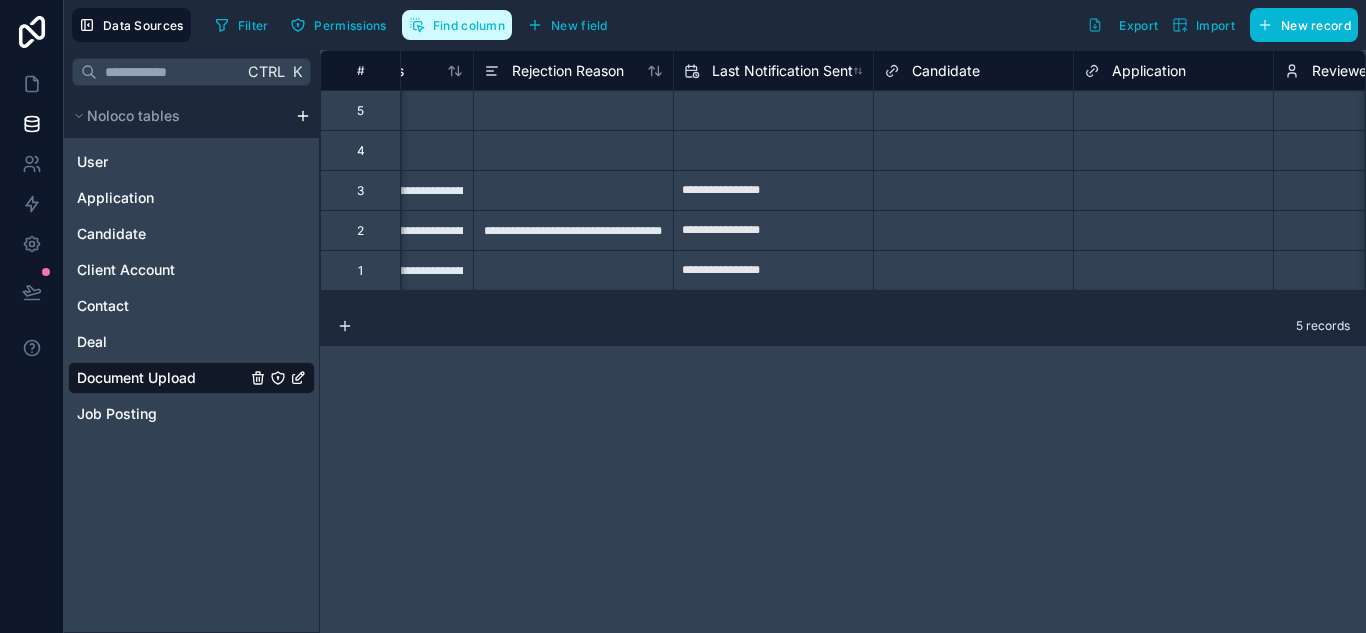 click on "Find column" at bounding box center (457, 25) 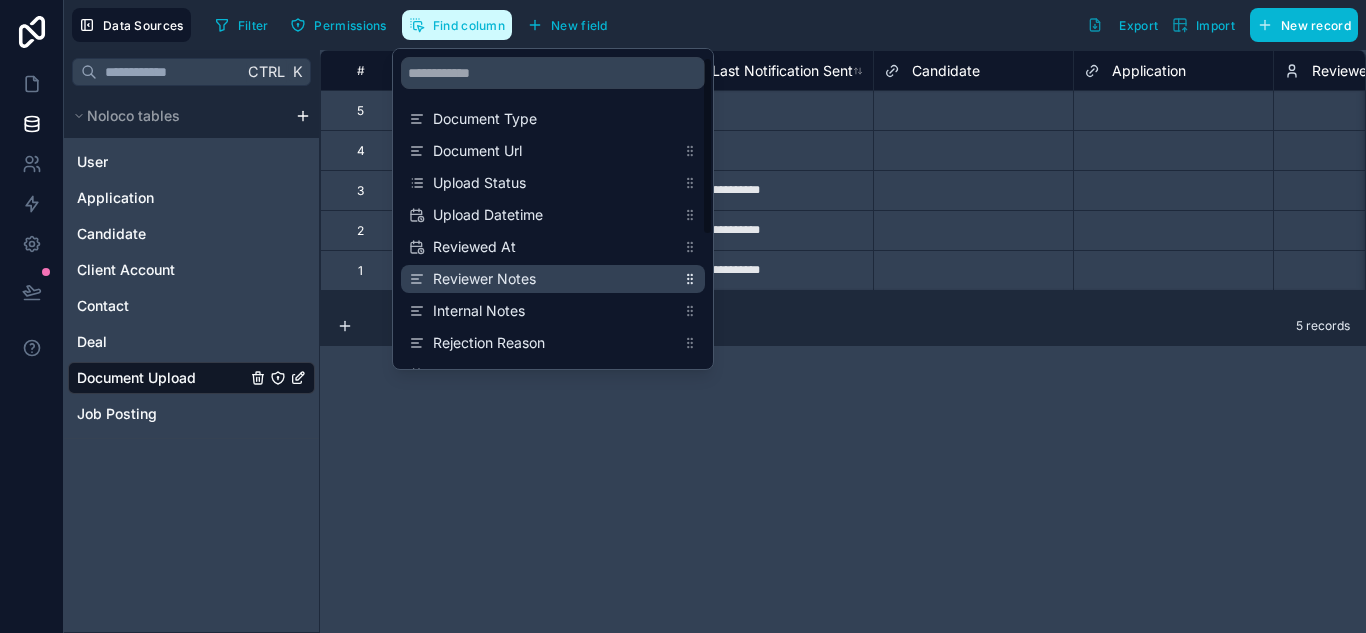 scroll, scrollTop: 224, scrollLeft: 0, axis: vertical 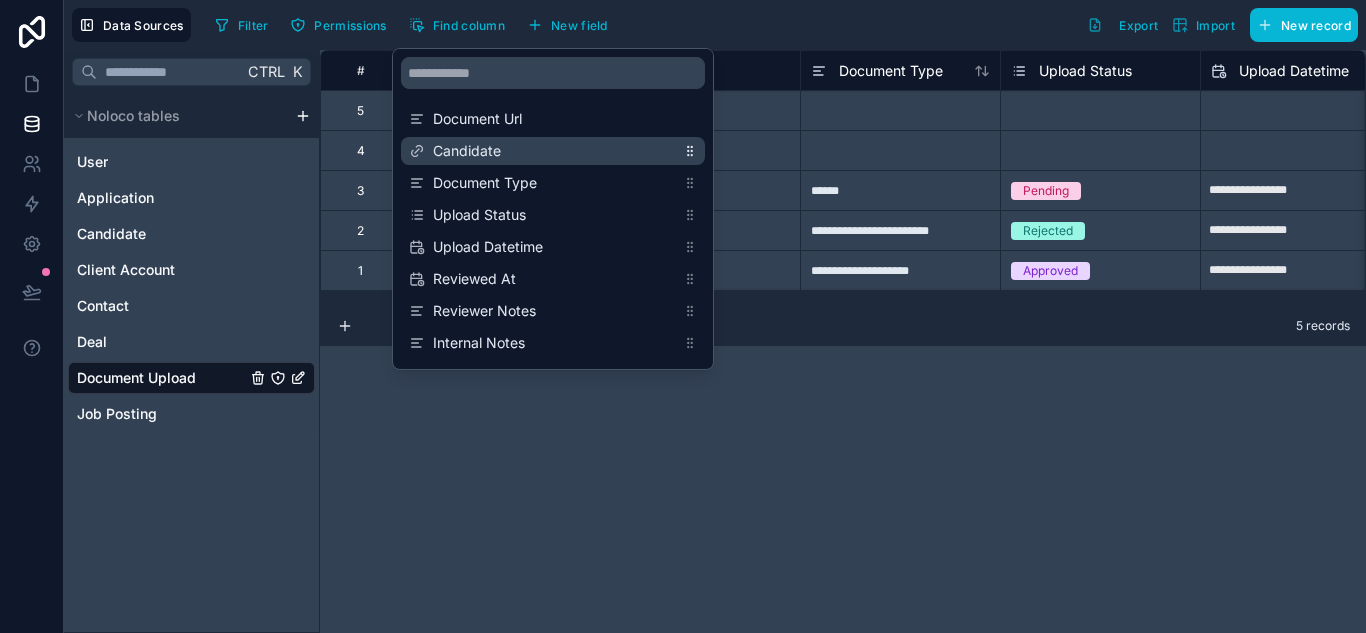 drag, startPoint x: 691, startPoint y: 122, endPoint x: 685, endPoint y: 157, distance: 35.510563 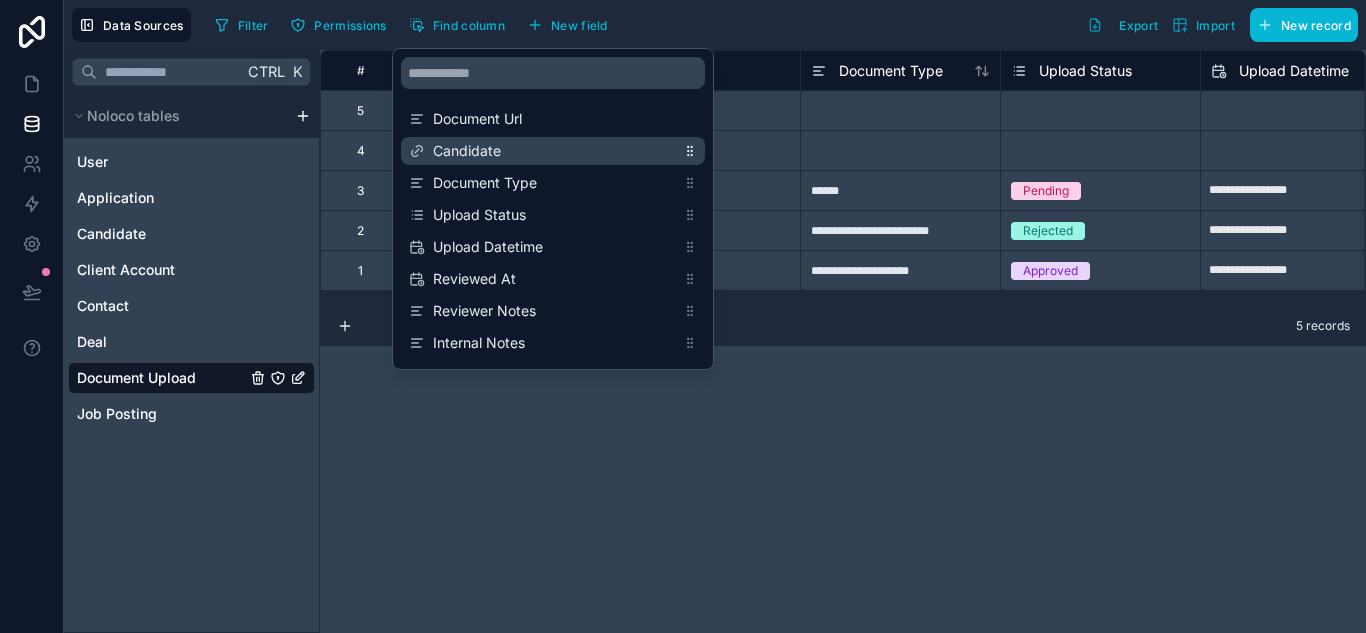 click on "Document Url Candidate Document Type Upload Status Upload Datetime Reviewed At Reviewer Notes Internal Notes Rejection Reason Last Notification Sent Application Reviewed By created at updated at uuid" at bounding box center (553, 345) 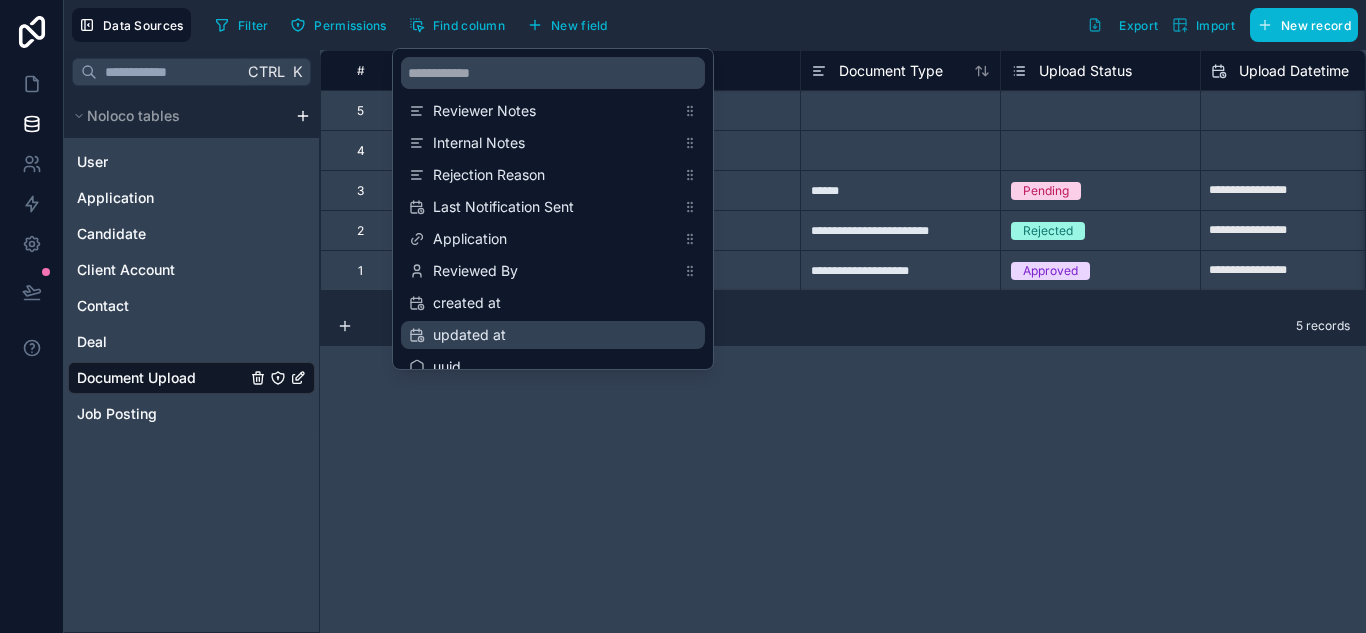 scroll, scrollTop: 224, scrollLeft: 0, axis: vertical 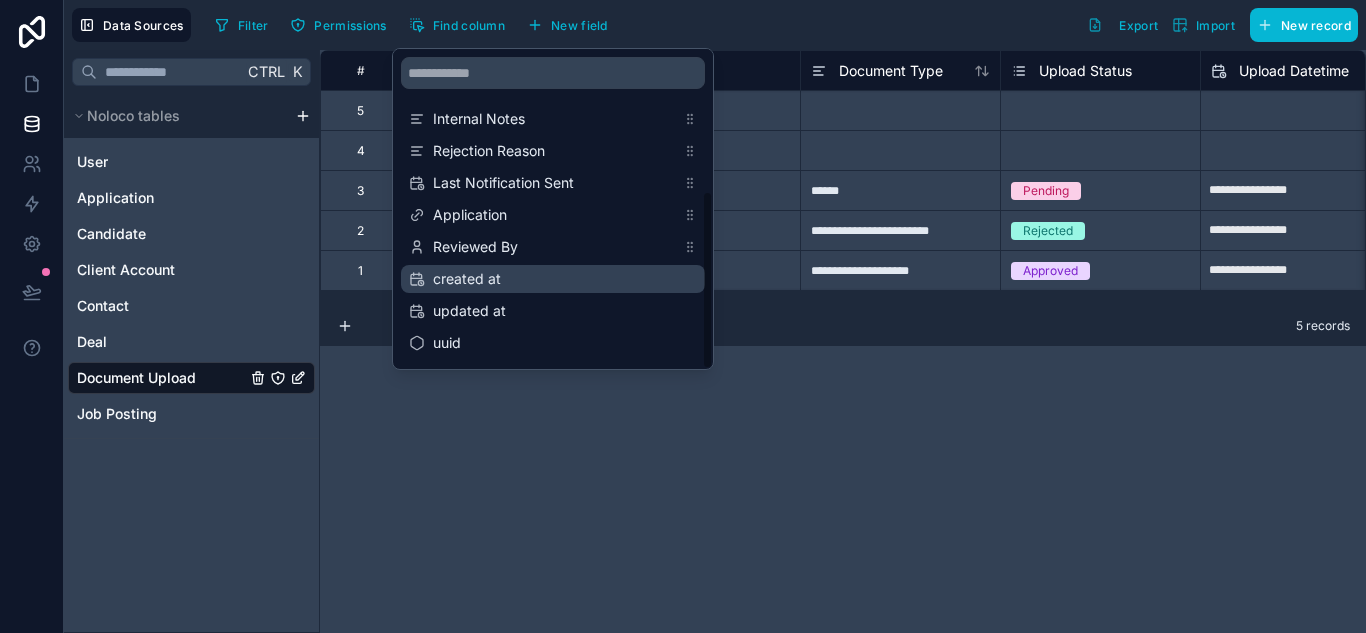 click on "created at" at bounding box center (554, 279) 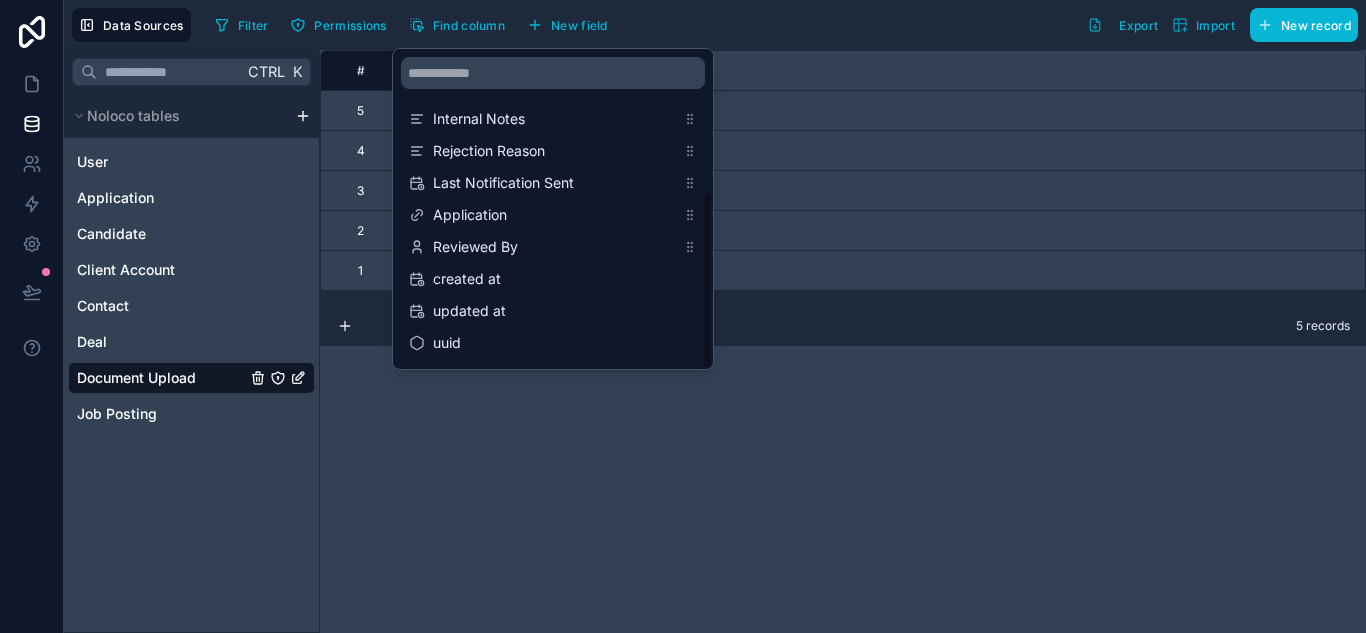 scroll, scrollTop: 0, scrollLeft: 2035, axis: horizontal 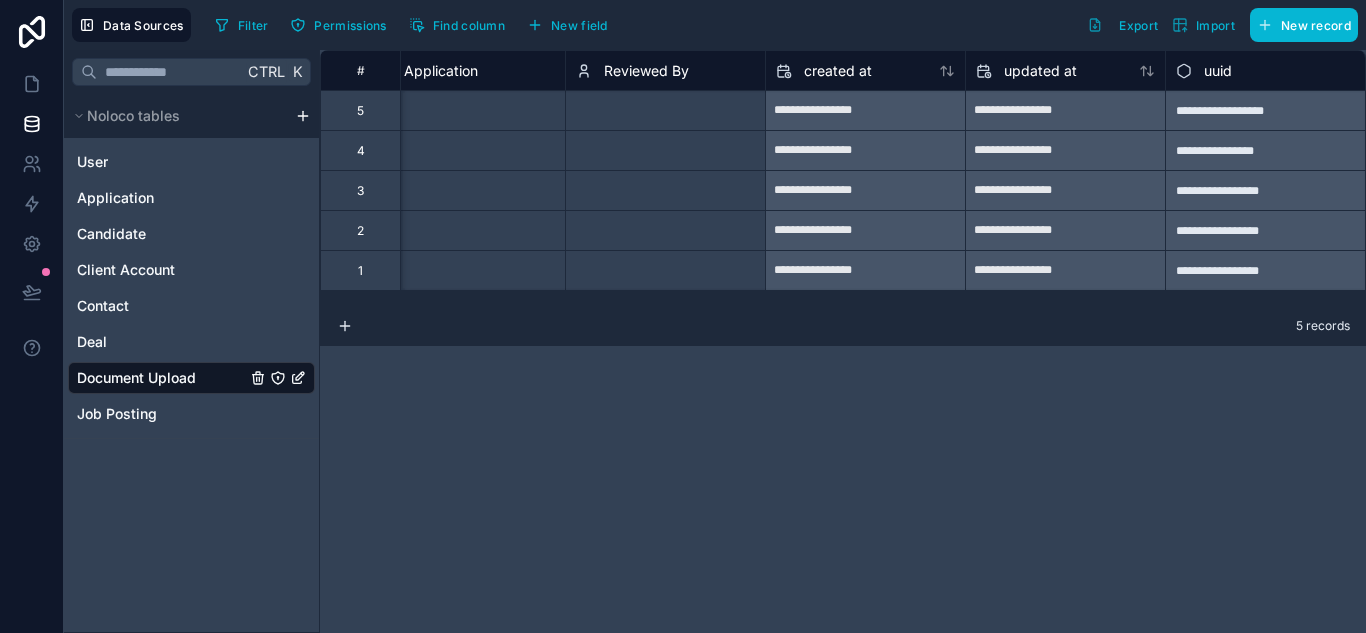 click on "**********" at bounding box center [843, 341] 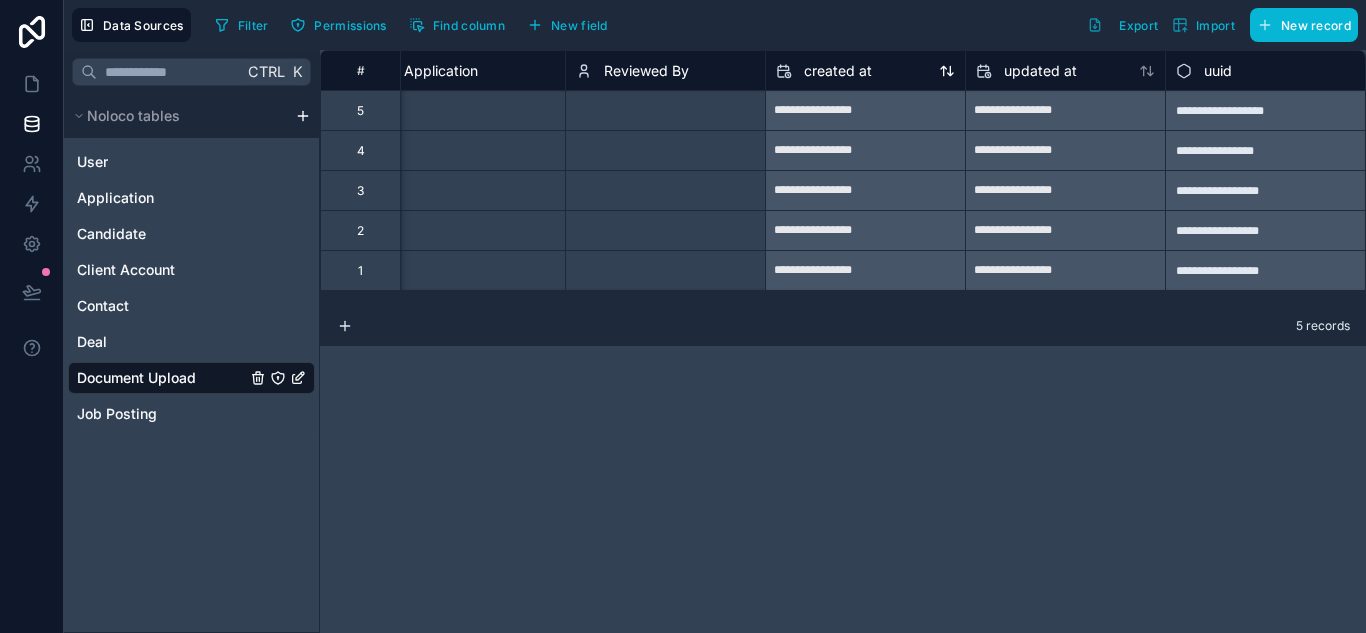 click on "created at" at bounding box center [865, 71] 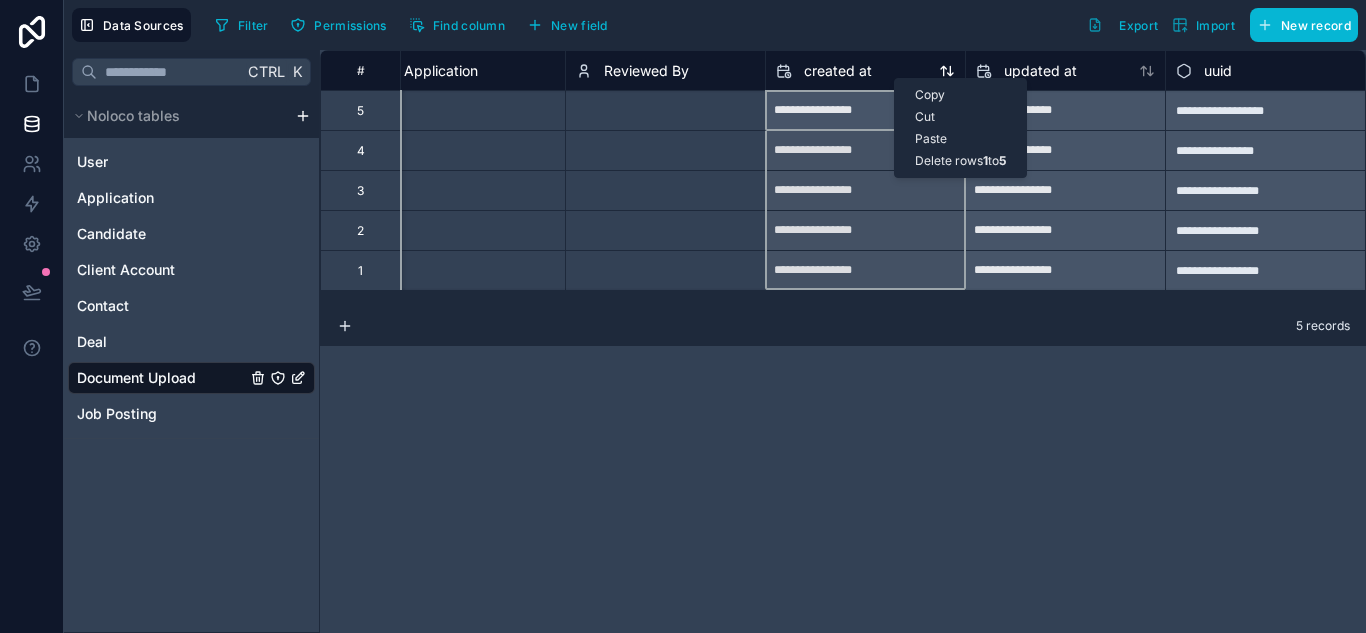 click on "created at" at bounding box center [838, 71] 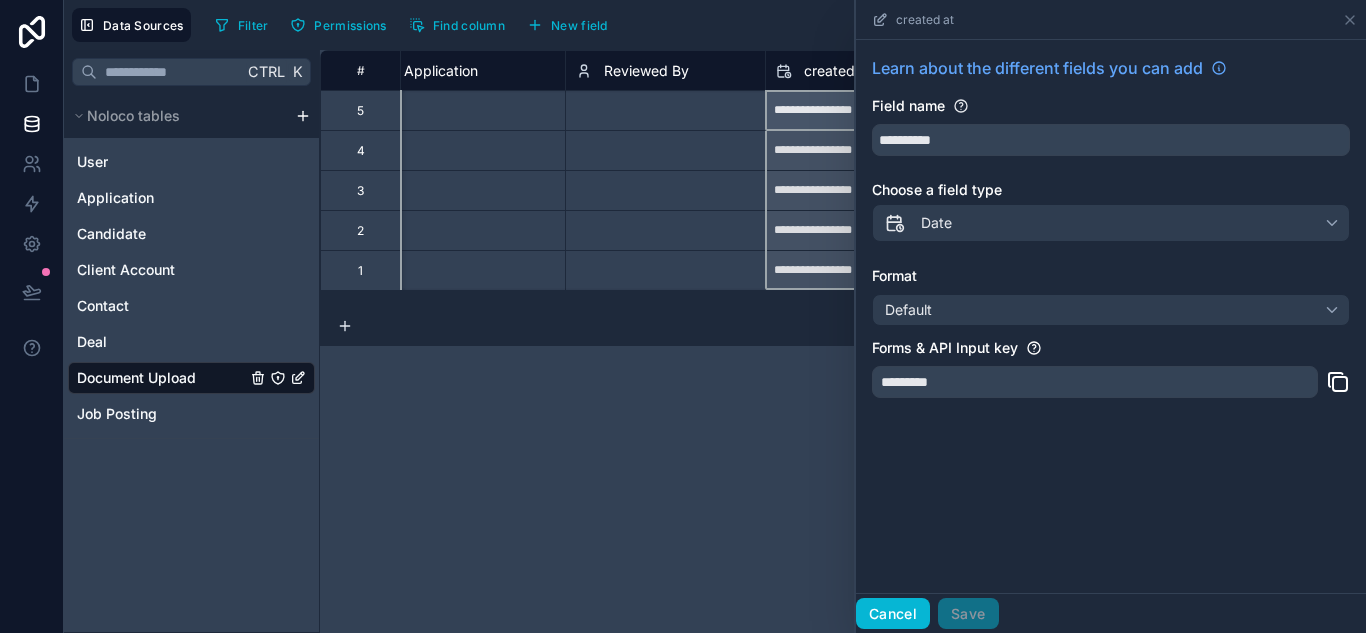 click on "Cancel" at bounding box center (893, 614) 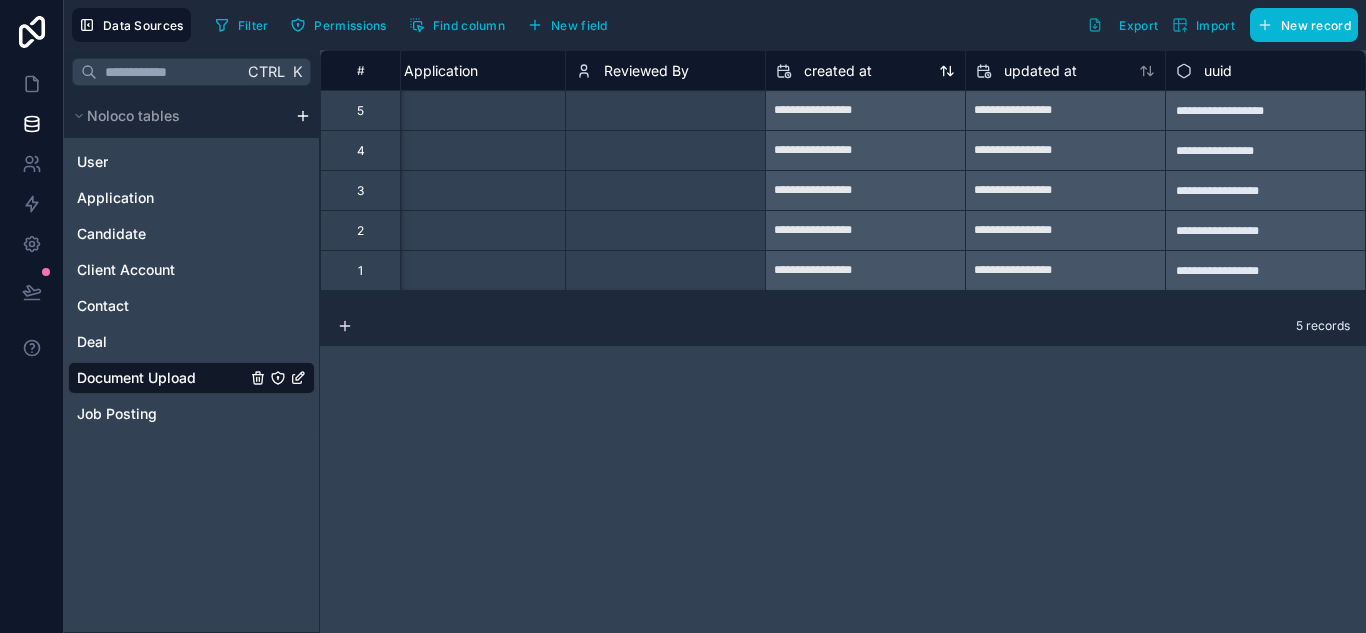 click 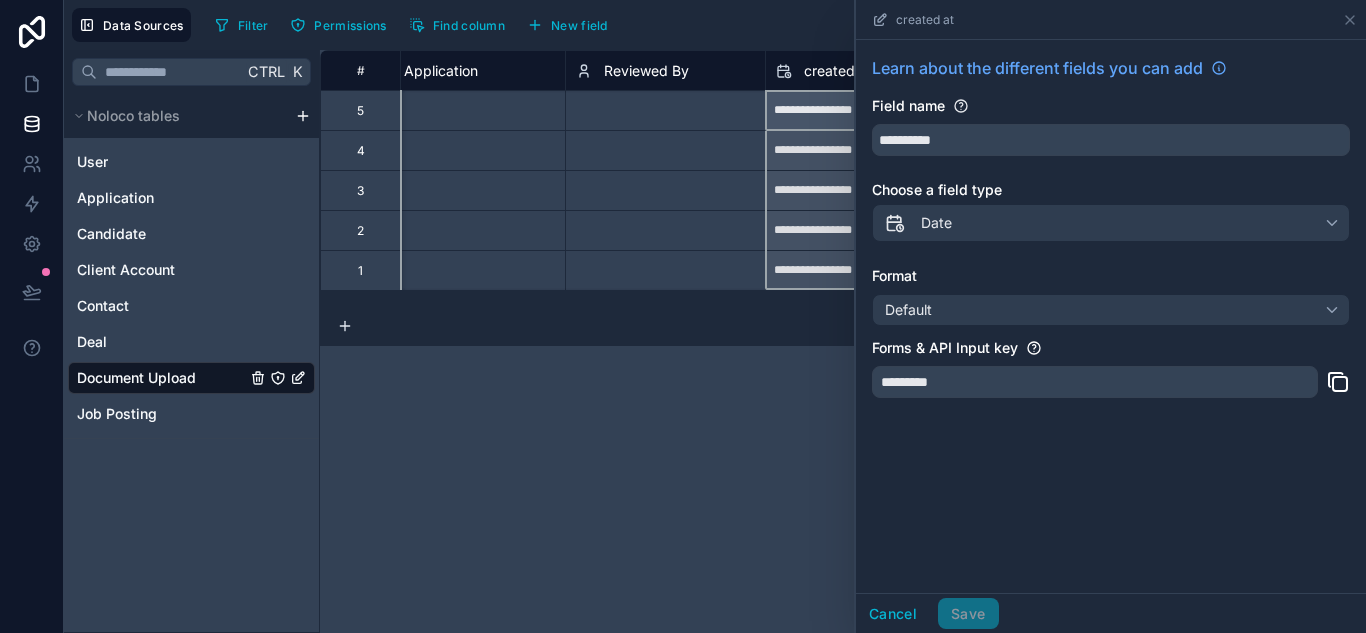 click on "**********" at bounding box center [843, 341] 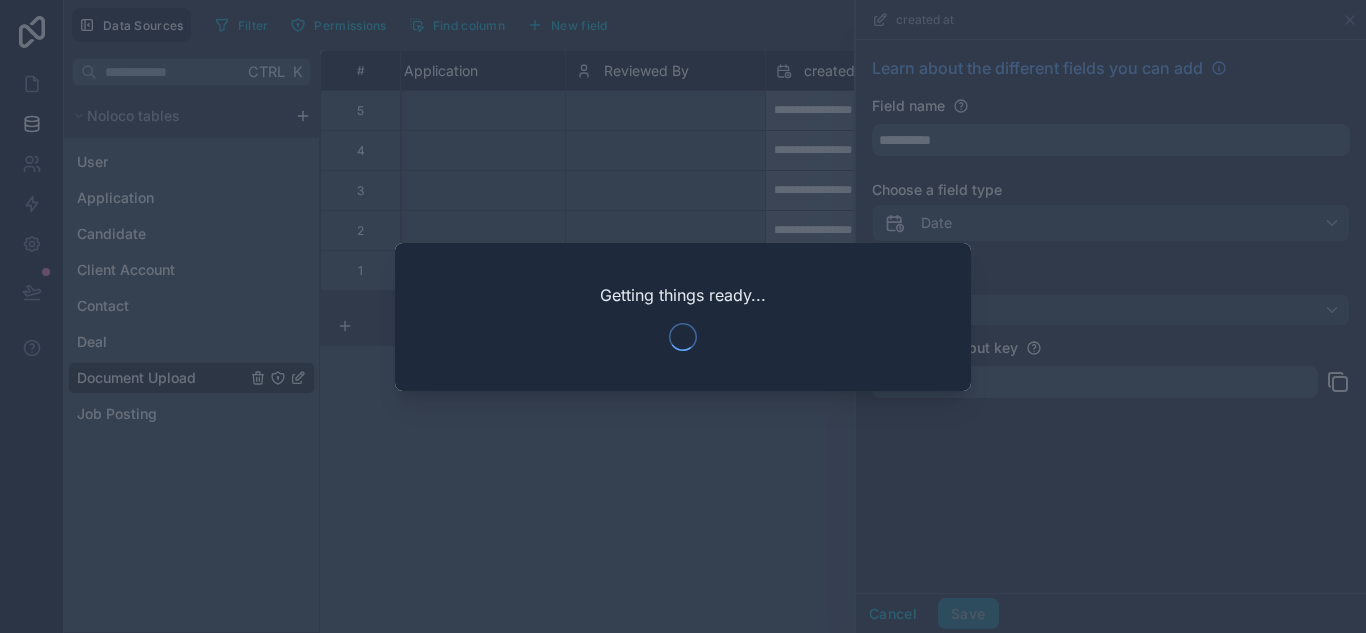 click at bounding box center [683, 316] 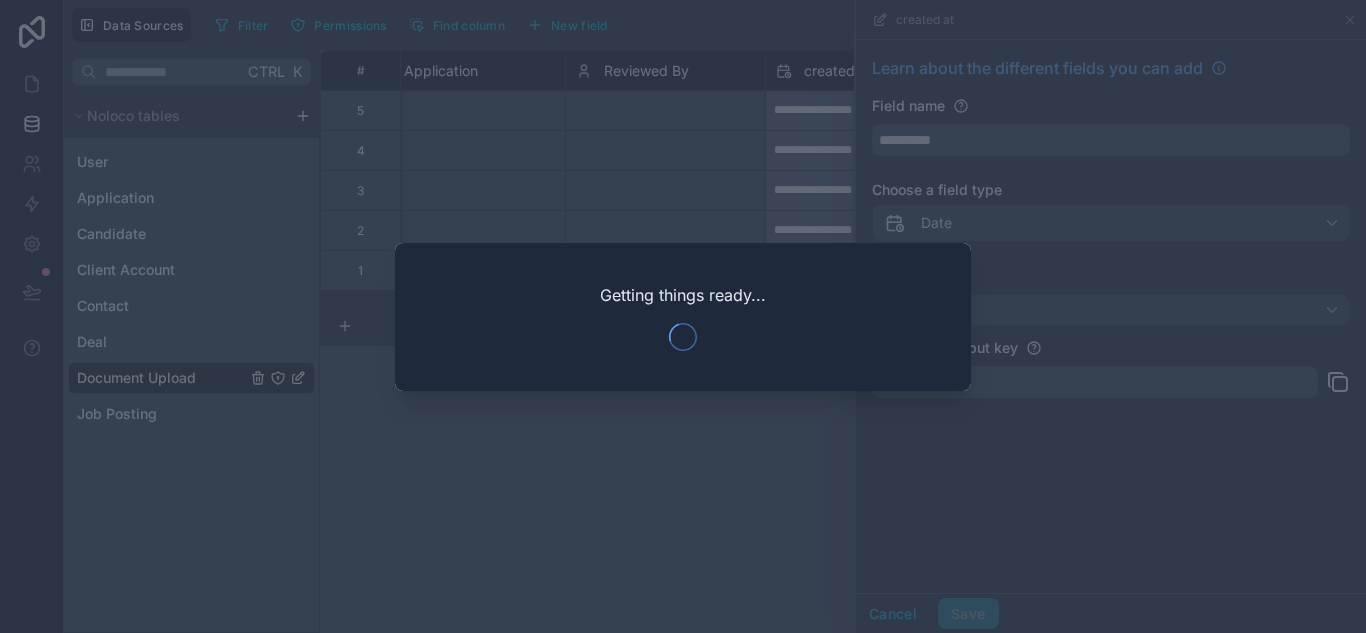 click at bounding box center [683, 316] 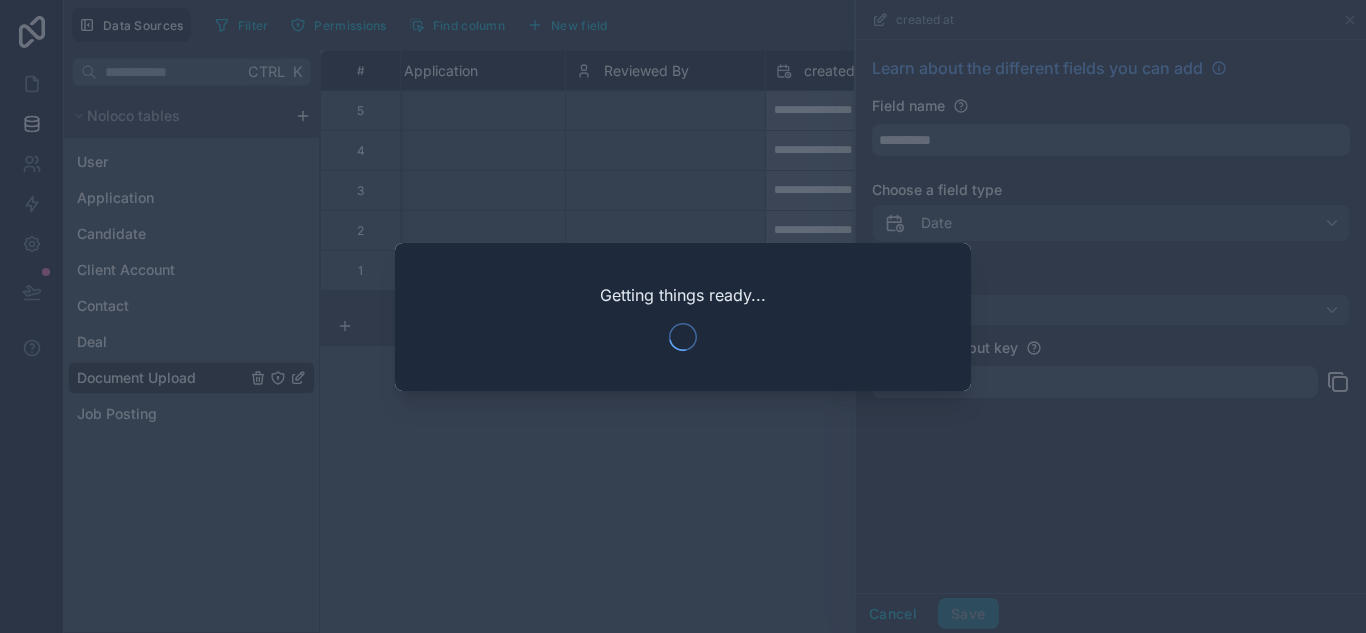 click at bounding box center [683, 316] 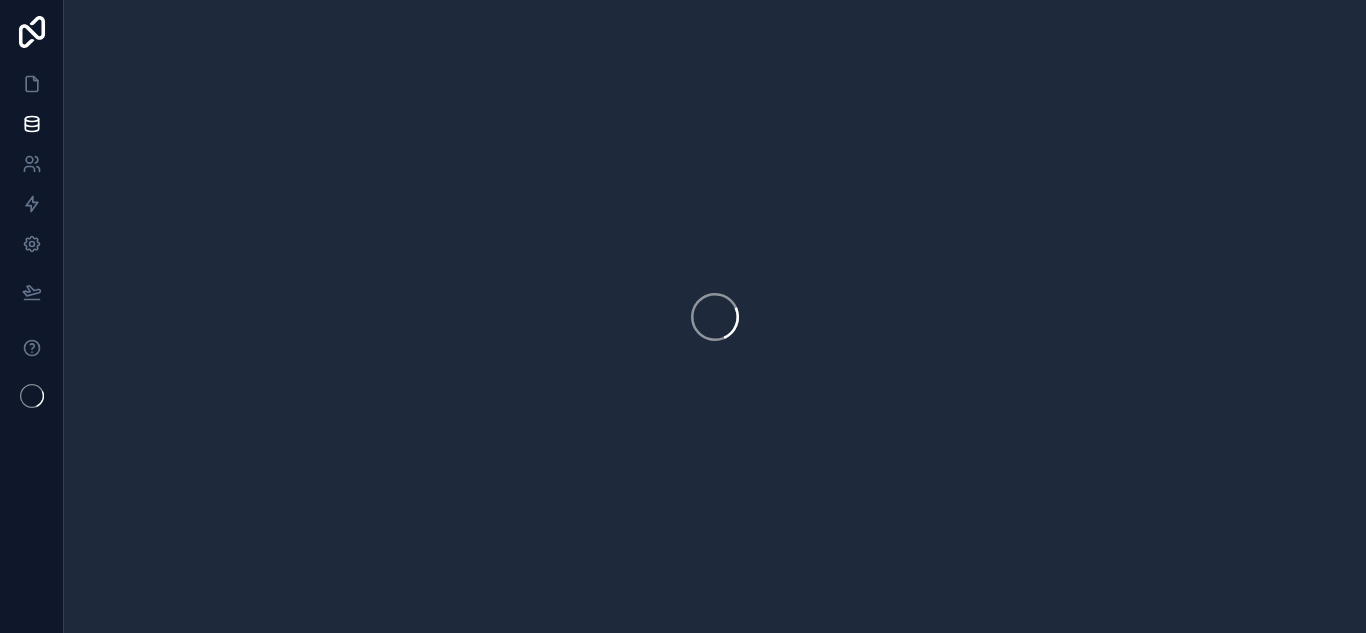 scroll, scrollTop: 0, scrollLeft: 0, axis: both 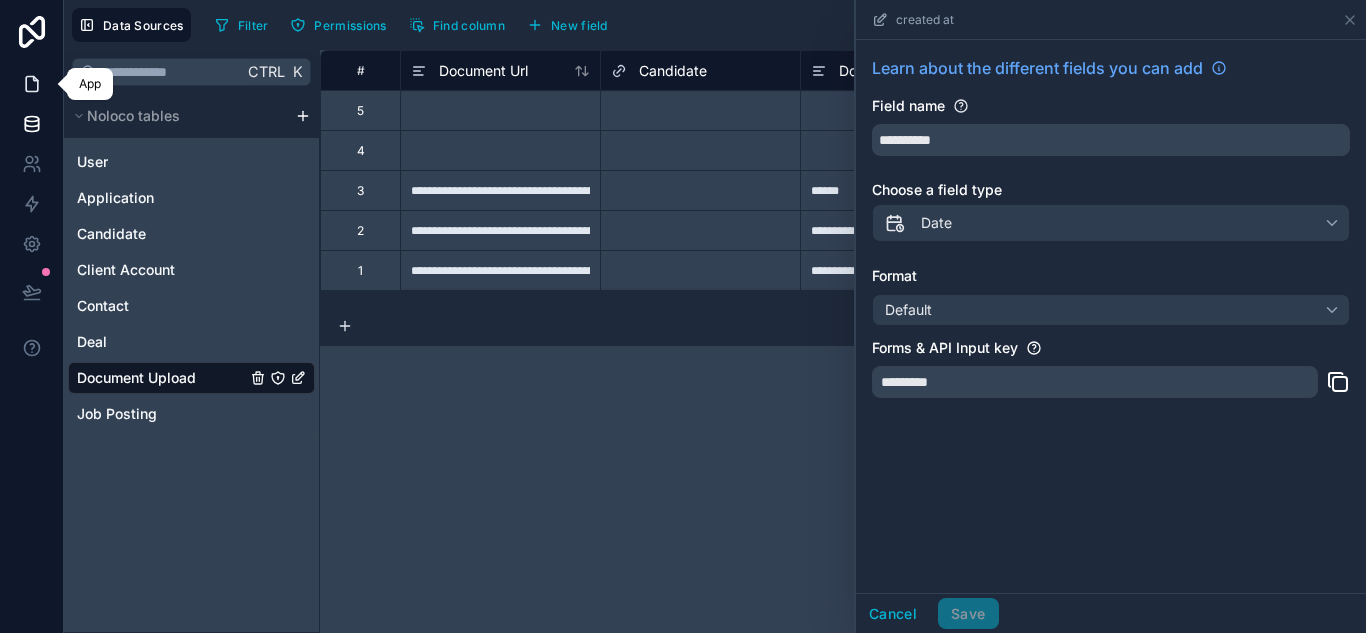 click at bounding box center (31, 84) 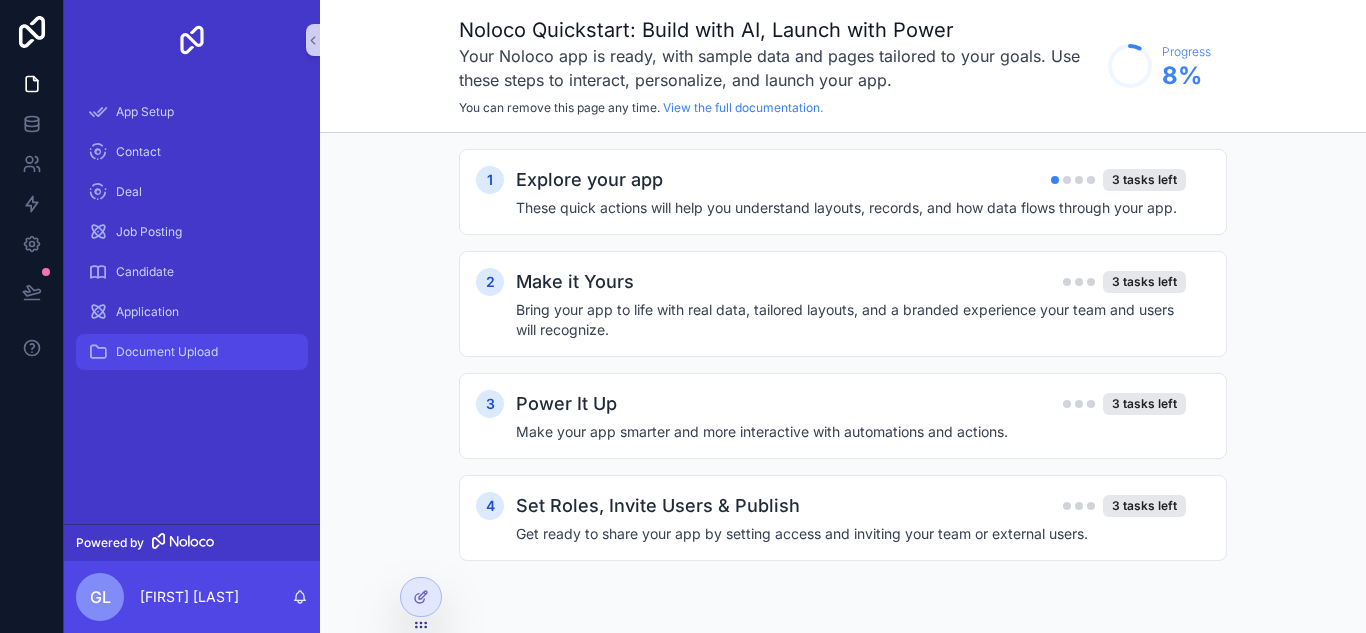 click on "Document Upload" at bounding box center (192, 352) 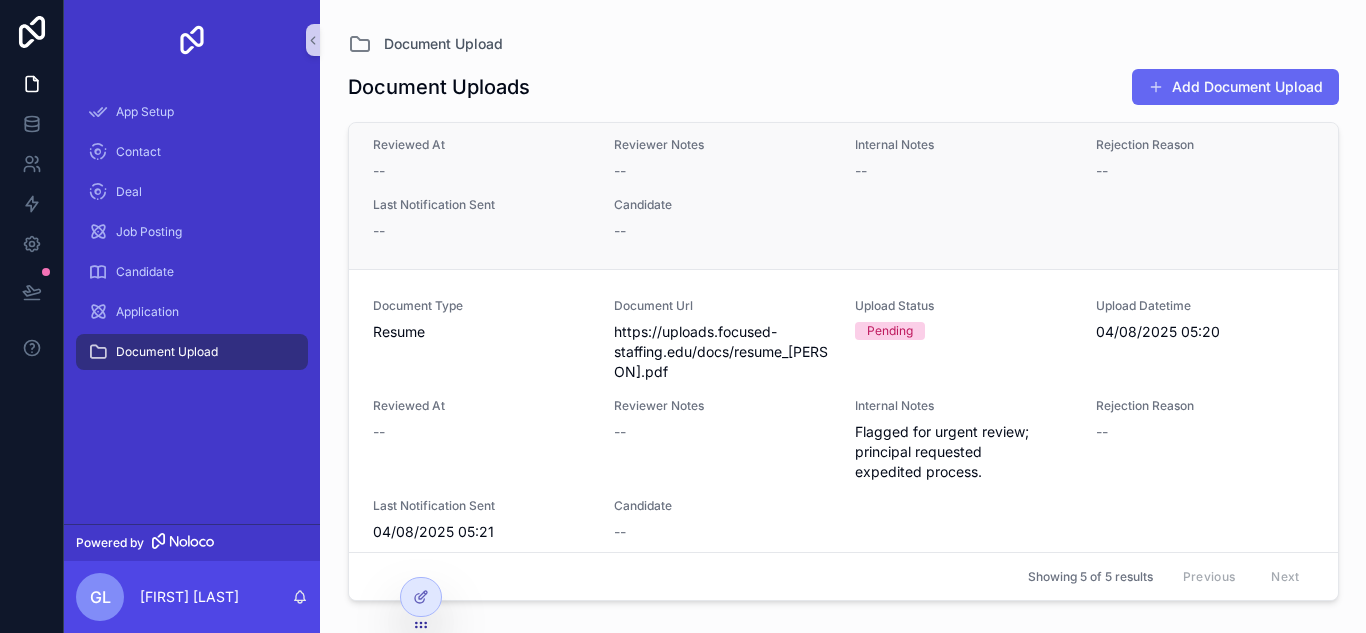 scroll, scrollTop: 0, scrollLeft: 0, axis: both 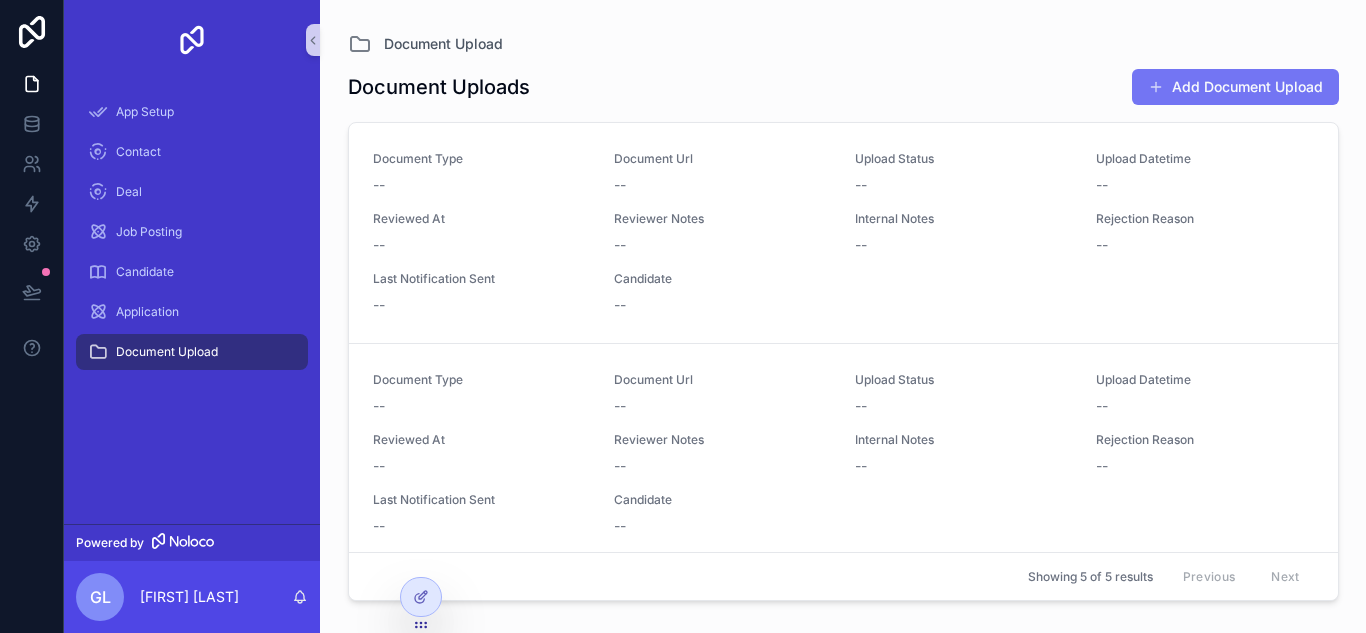 click on "Add Document Upload" at bounding box center [1235, 87] 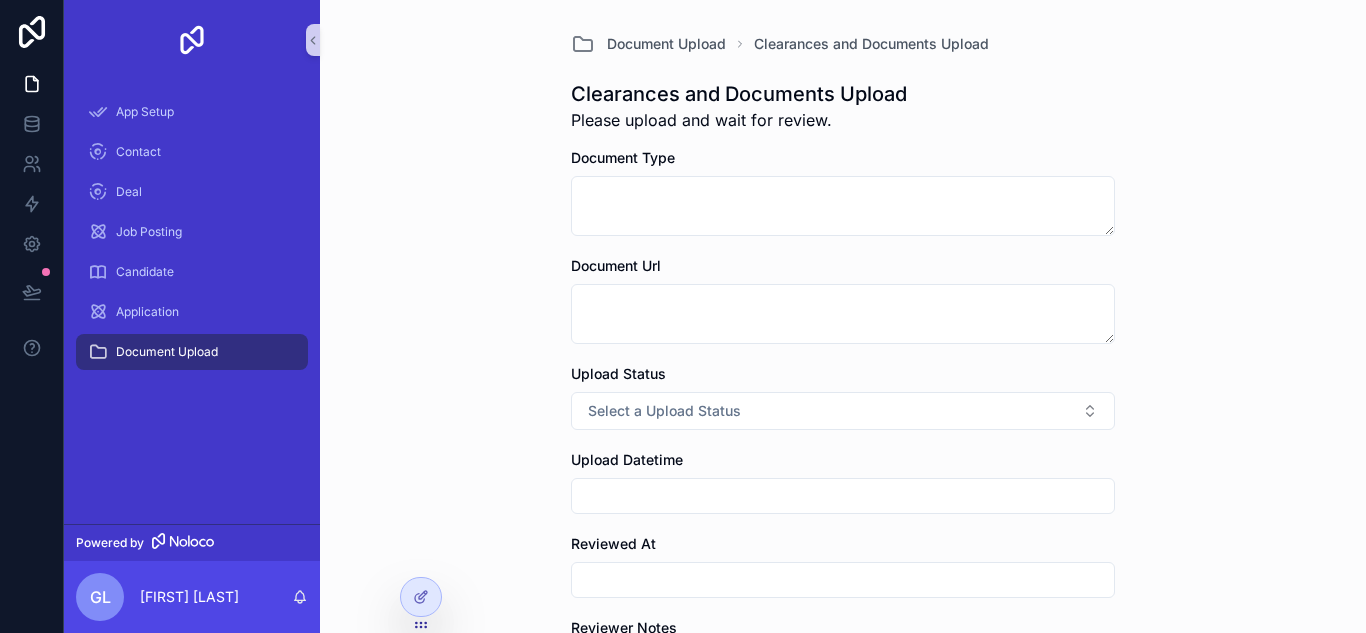 click on "Document Type Document Url Upload Status Select a Upload Status Upload Datetime Reviewed At Reviewer Notes Internal Notes Rejection Reason Last Notification Sent Candidate Reviewed By Cancel and Return Save and Send" at bounding box center [843, 757] 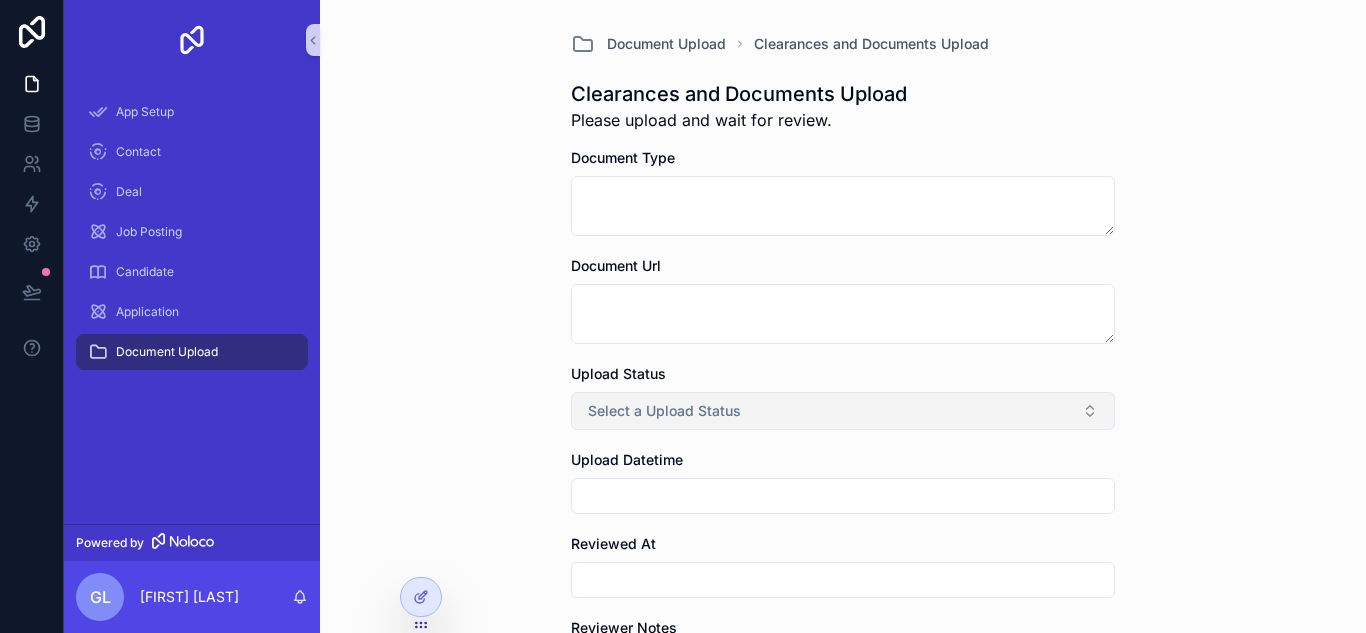 click on "Select a Upload Status" at bounding box center [664, 411] 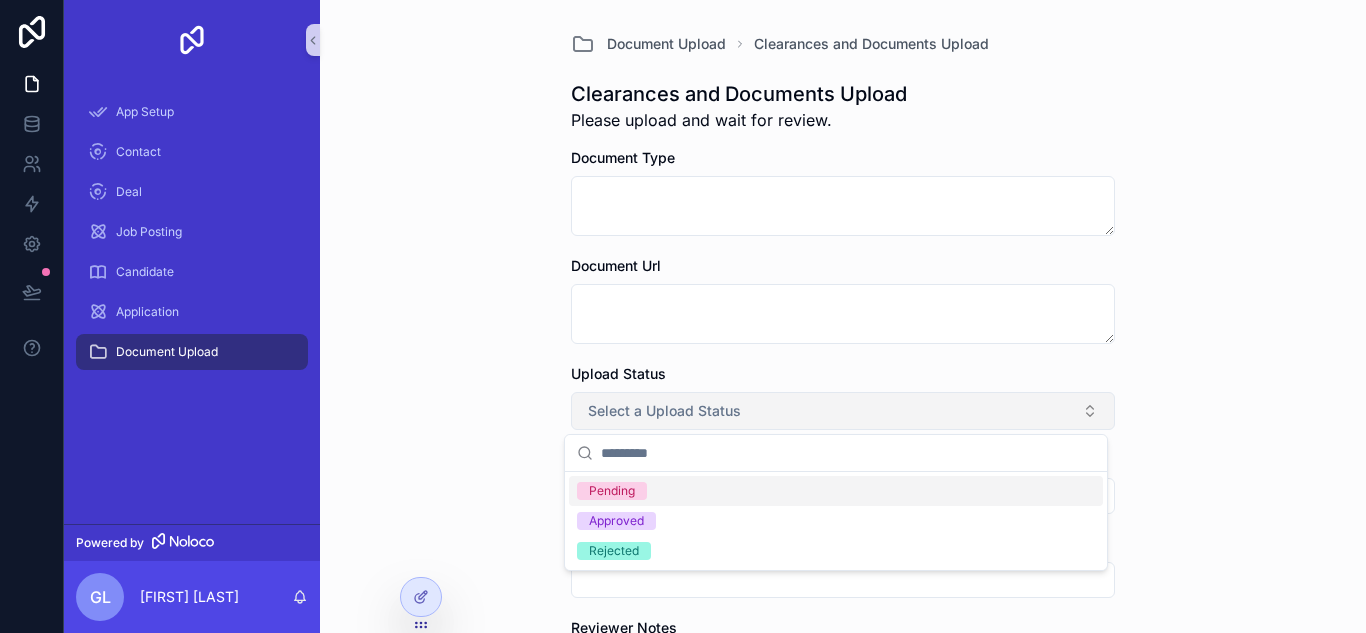 click on "Select a Upload Status" at bounding box center (664, 411) 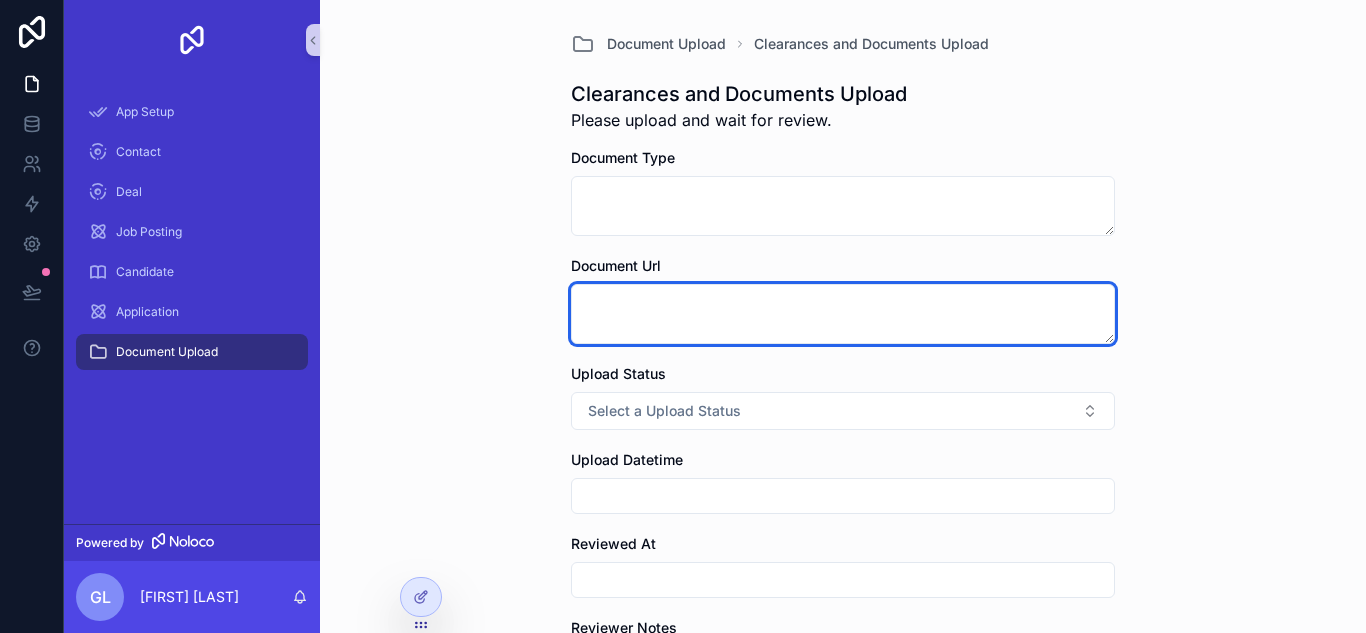 click at bounding box center [843, 314] 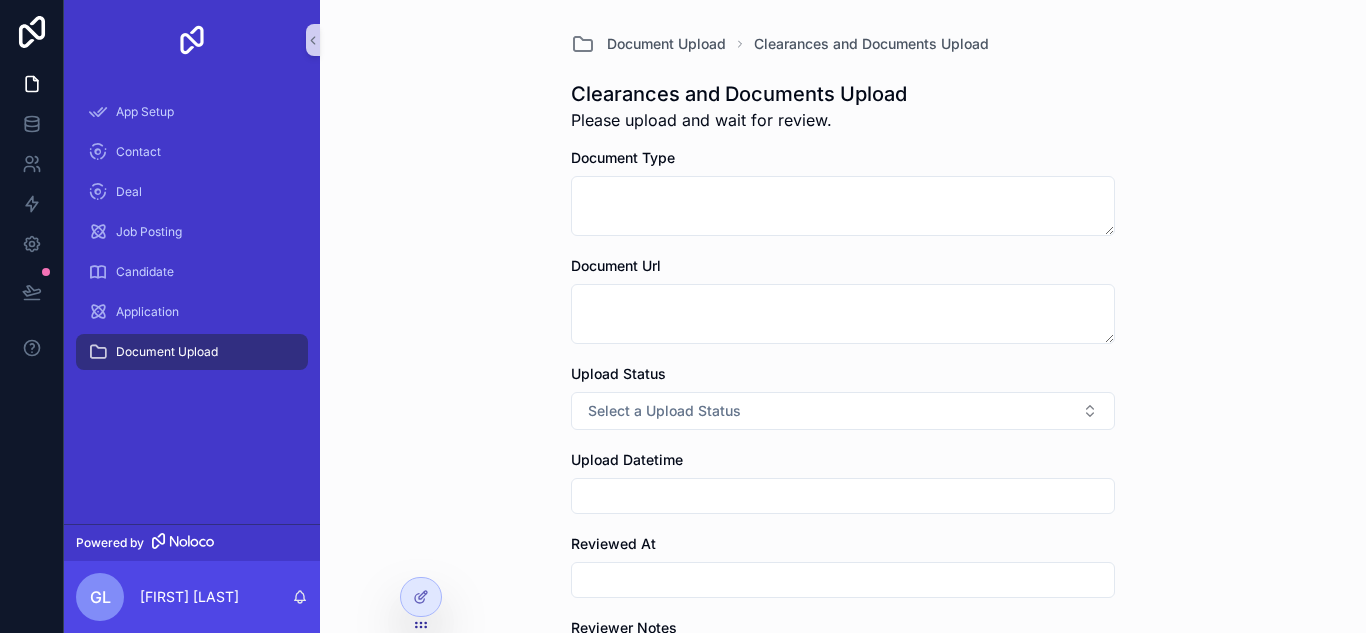 click on "Document Upload Clearances and Documents Upload Clearances and Documents Upload Please upload and wait for review. Document Type Document Url Upload Status Select a Upload Status Upload Datetime Reviewed At Reviewer Notes Internal Notes Rejection Reason Last Notification Sent Candidate Reviewed By Cancel and Return Save and Send" at bounding box center (843, 316) 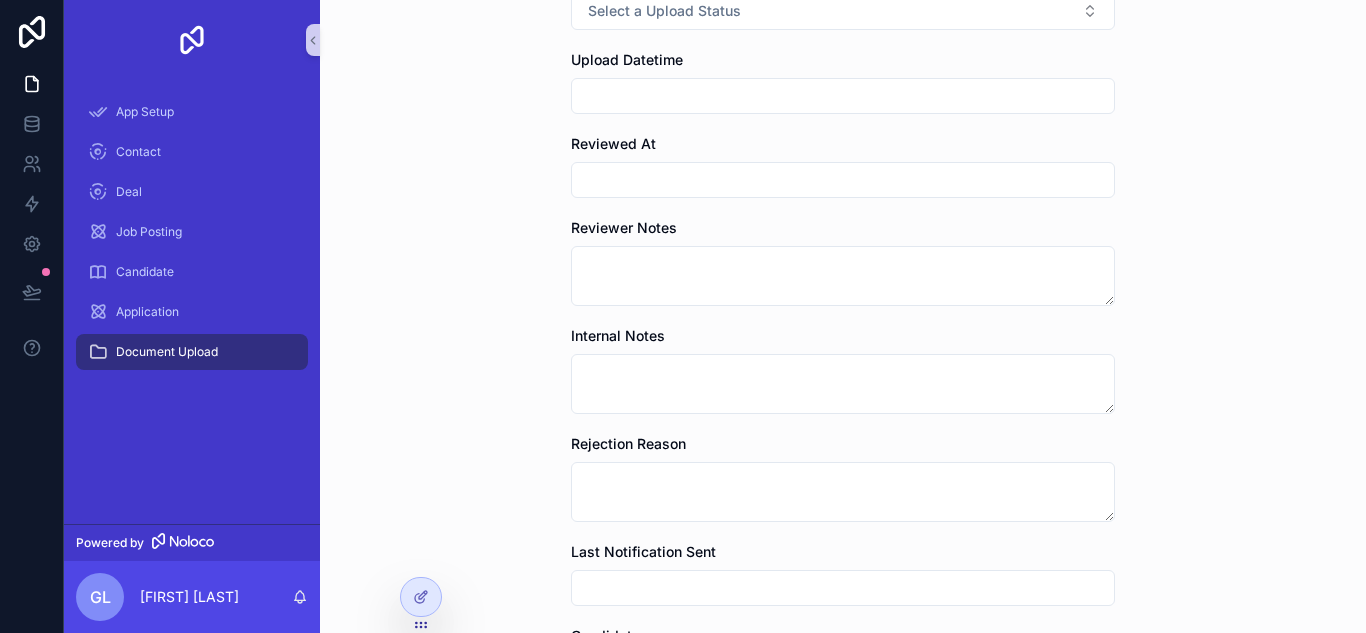 scroll, scrollTop: 300, scrollLeft: 0, axis: vertical 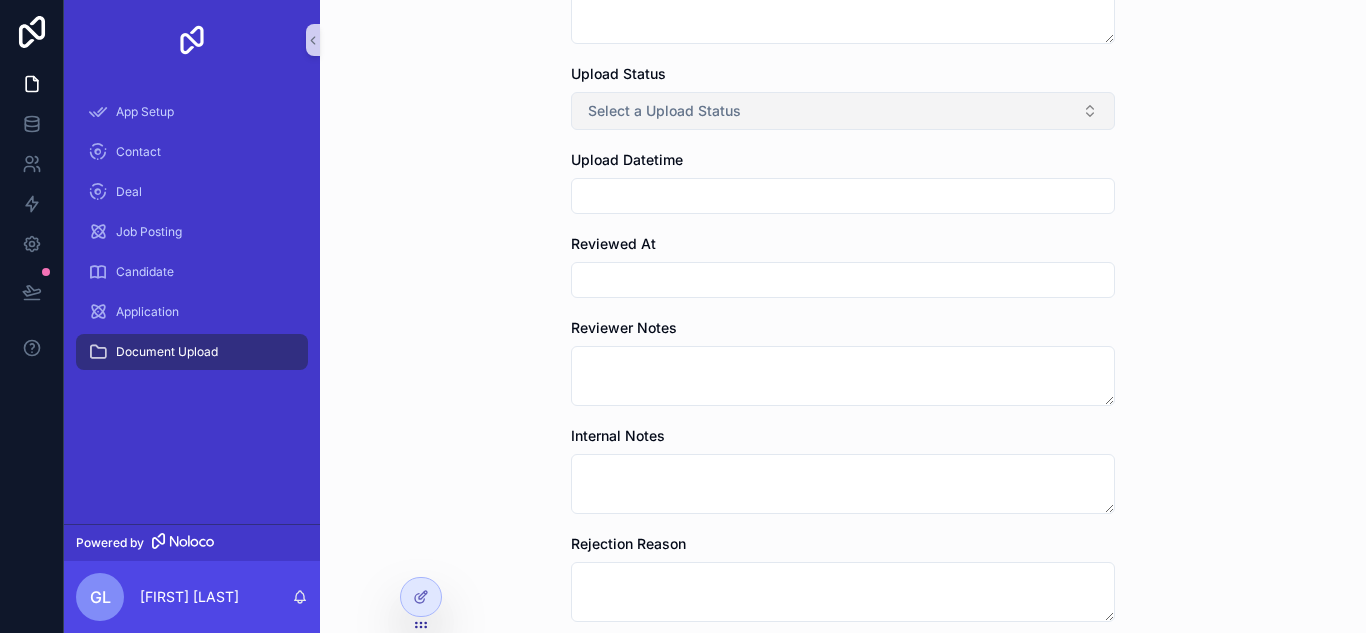 click on "Select a Upload Status" at bounding box center (664, 111) 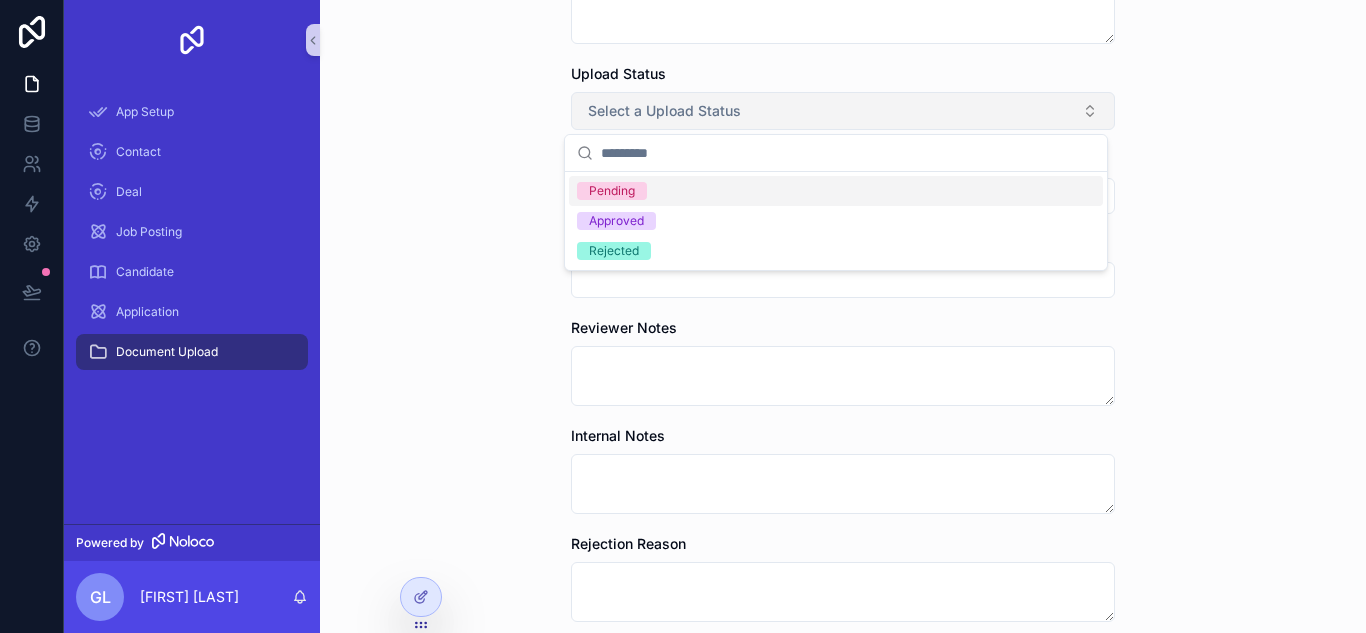 click on "Select a Upload Status" at bounding box center [664, 111] 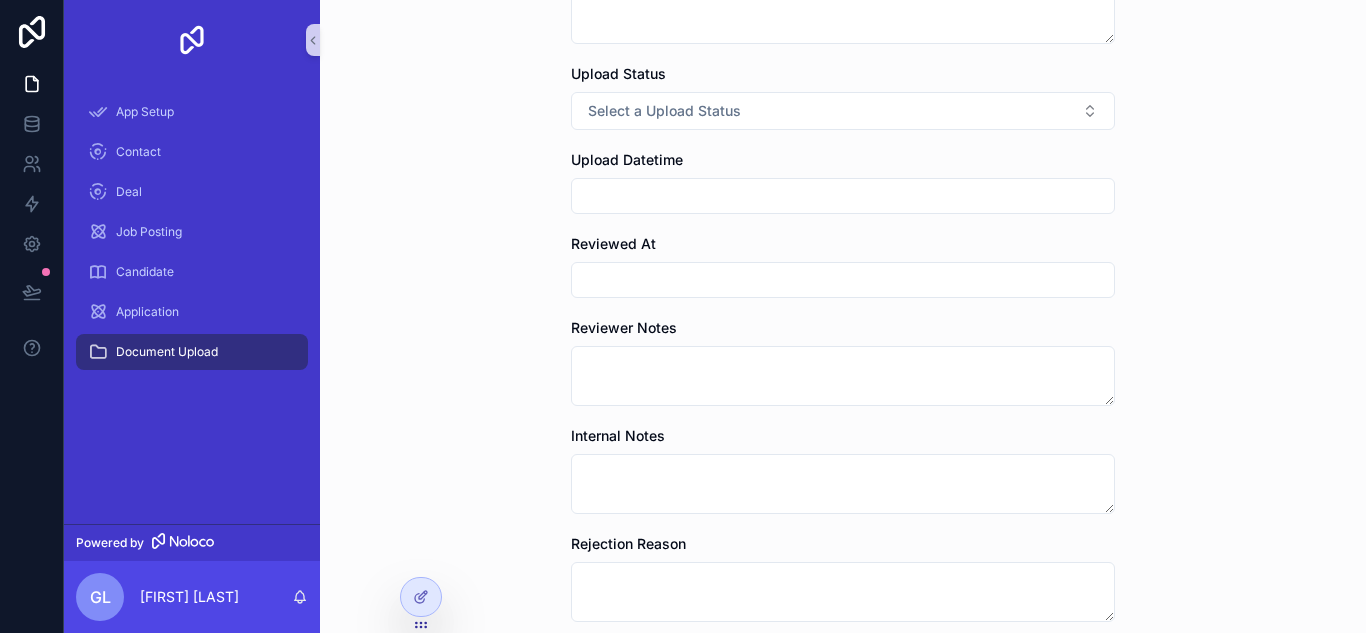click on "Document Upload Clearances and Documents Upload Clearances and Documents Upload Please upload and wait for review. Document Type Document Url Upload Status Select a Upload Status Upload Datetime Reviewed At Reviewer Notes Internal Notes Rejection Reason Last Notification Sent Candidate Reviewed By Cancel and Return Save and Send" at bounding box center [843, 16] 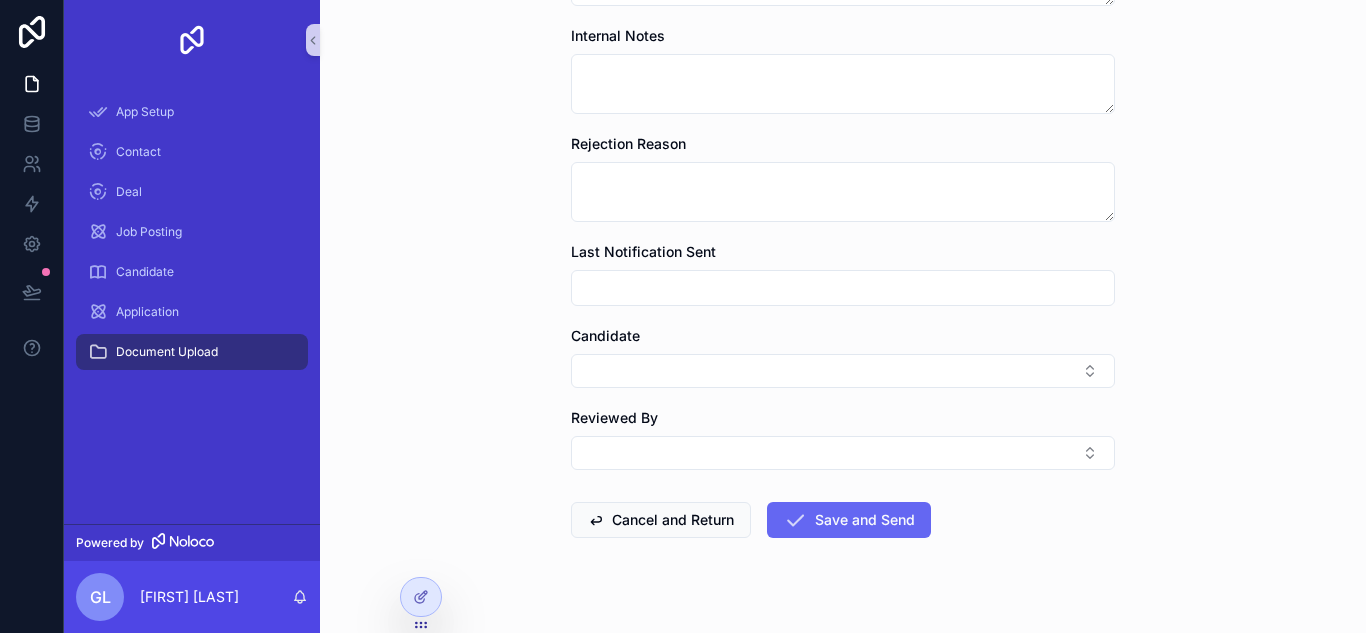 scroll, scrollTop: 733, scrollLeft: 0, axis: vertical 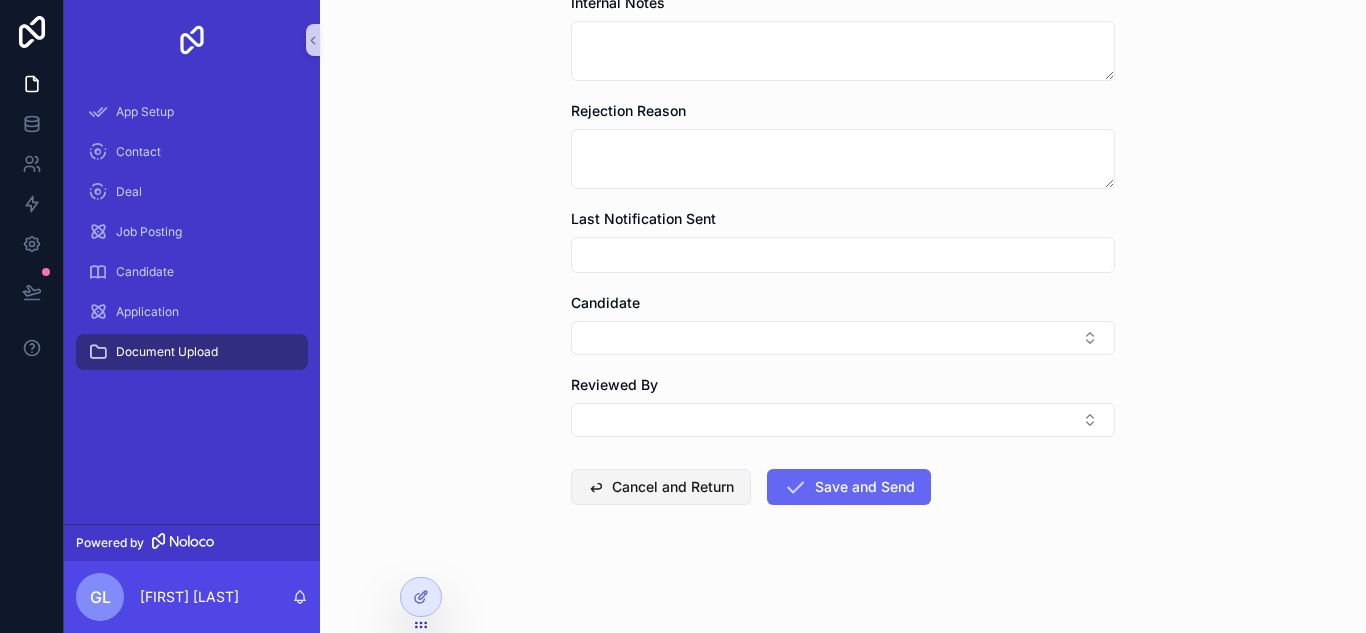 click at bounding box center (596, 487) 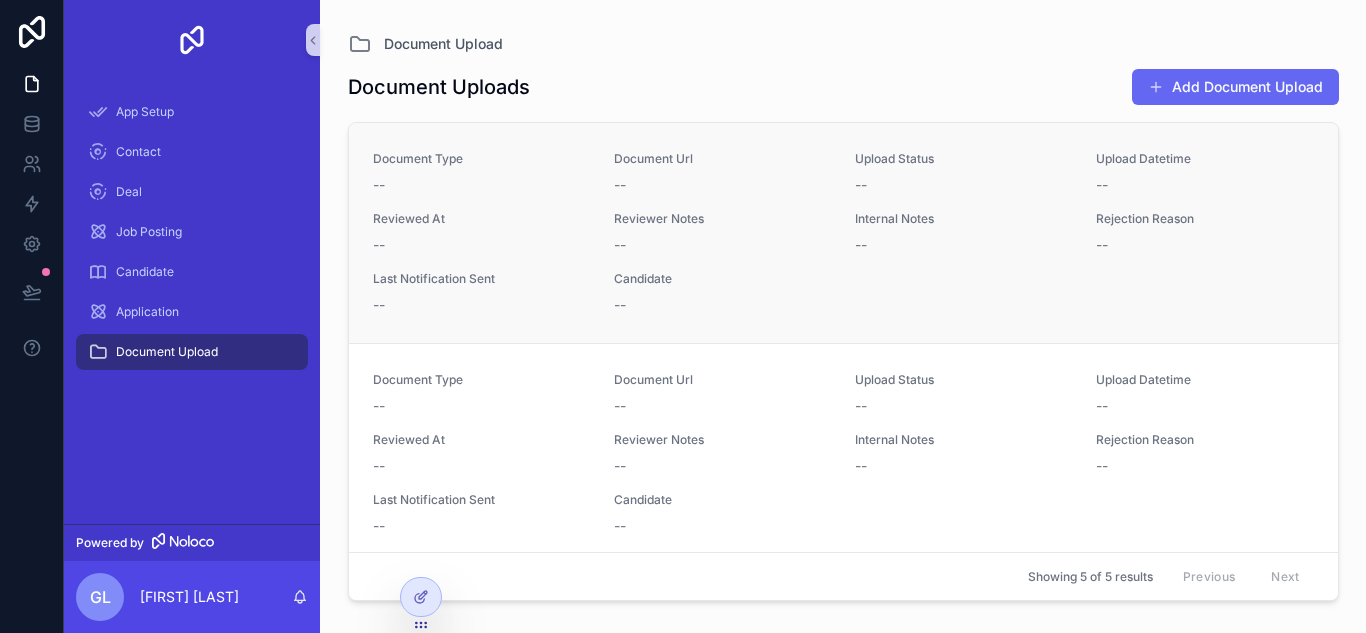 scroll, scrollTop: 0, scrollLeft: 0, axis: both 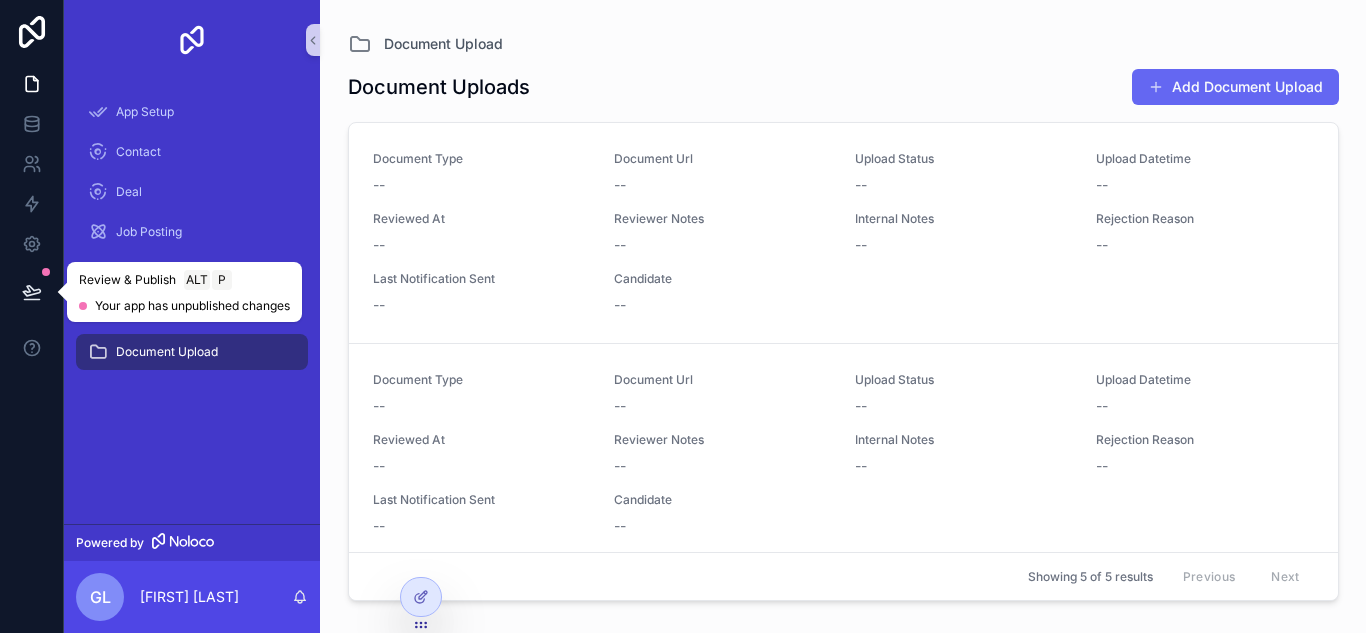 click at bounding box center [32, 292] 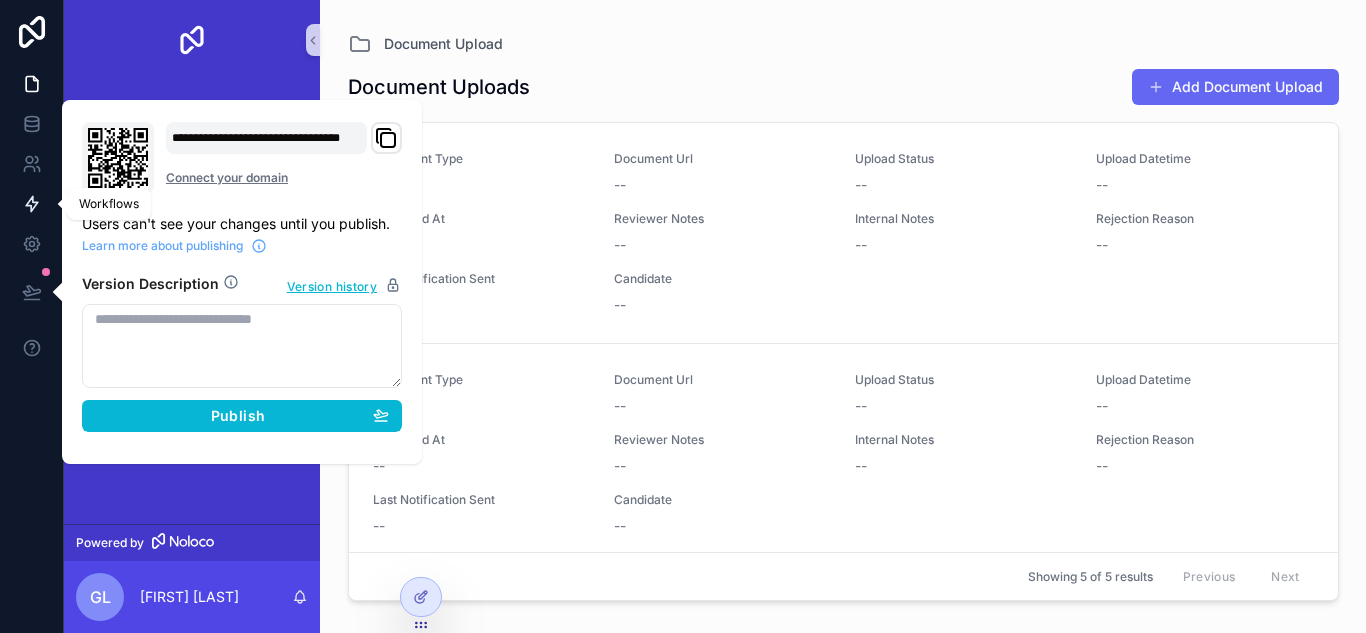 click at bounding box center (31, 204) 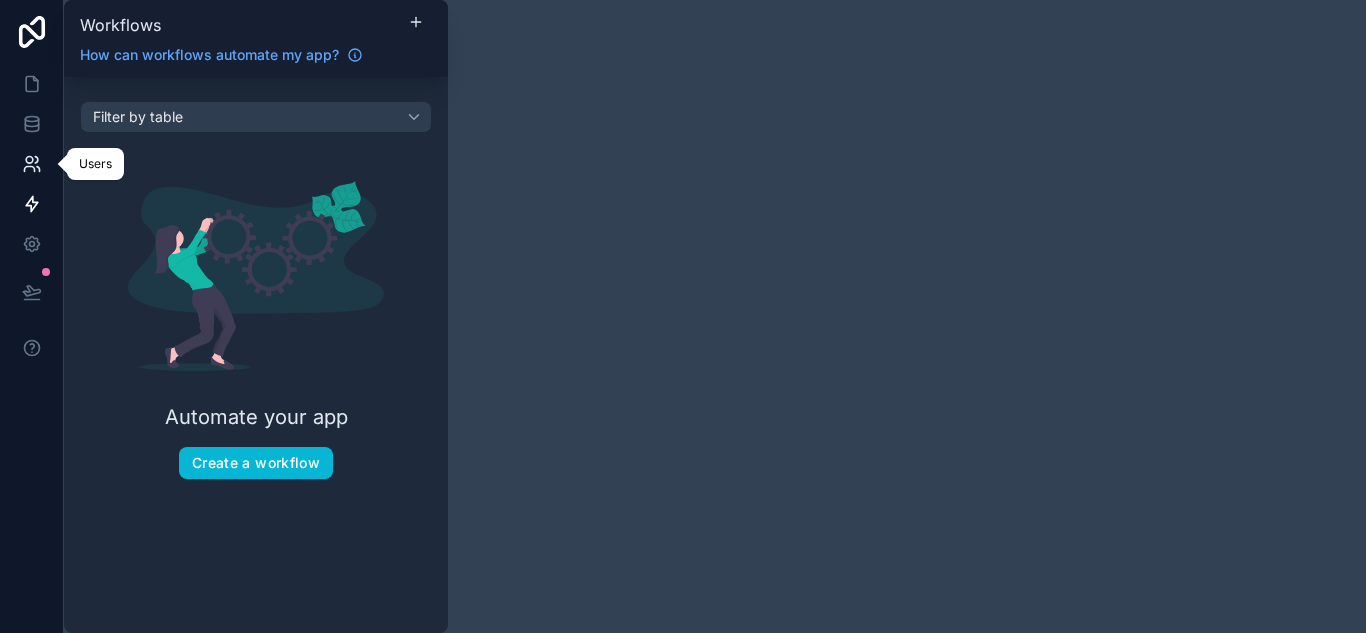 click 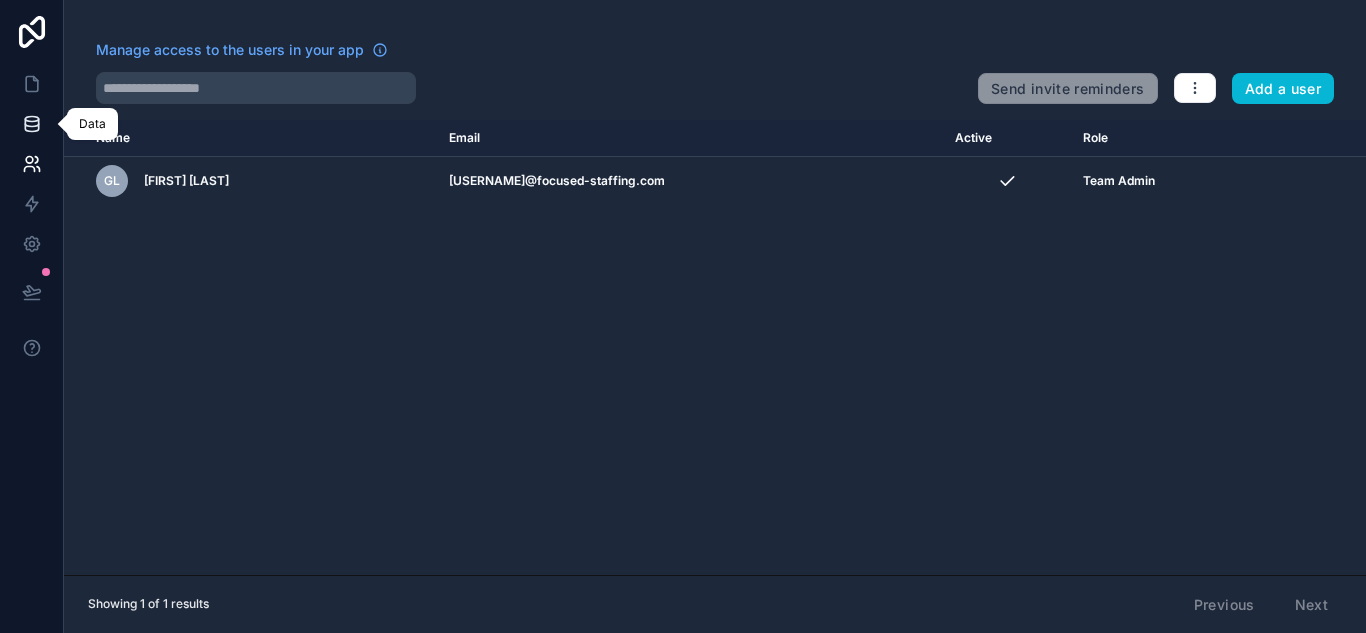 click at bounding box center [31, 124] 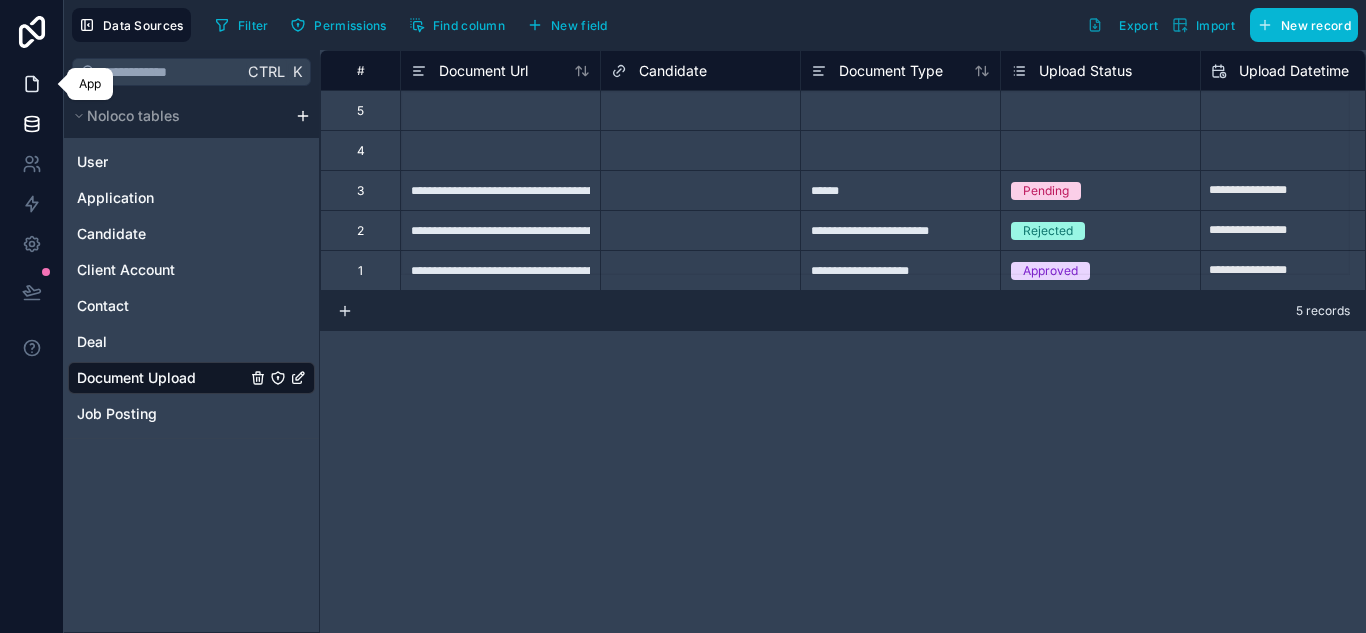 click 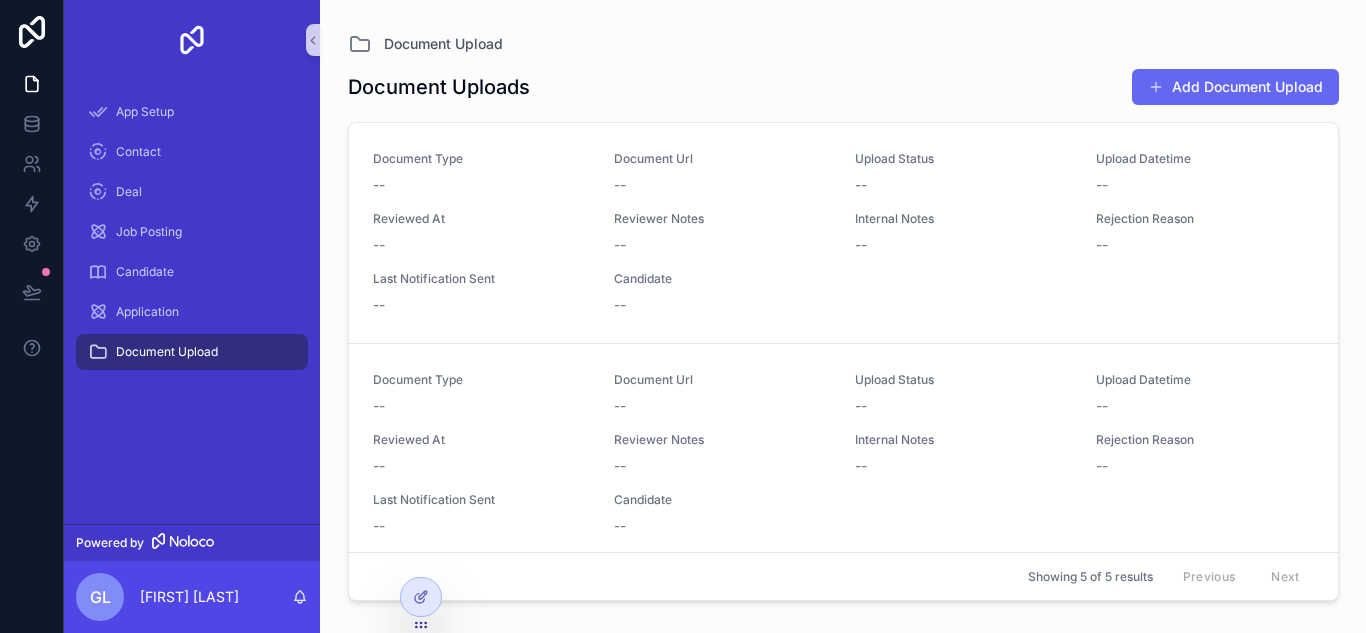 click on "Document Upload" at bounding box center (167, 352) 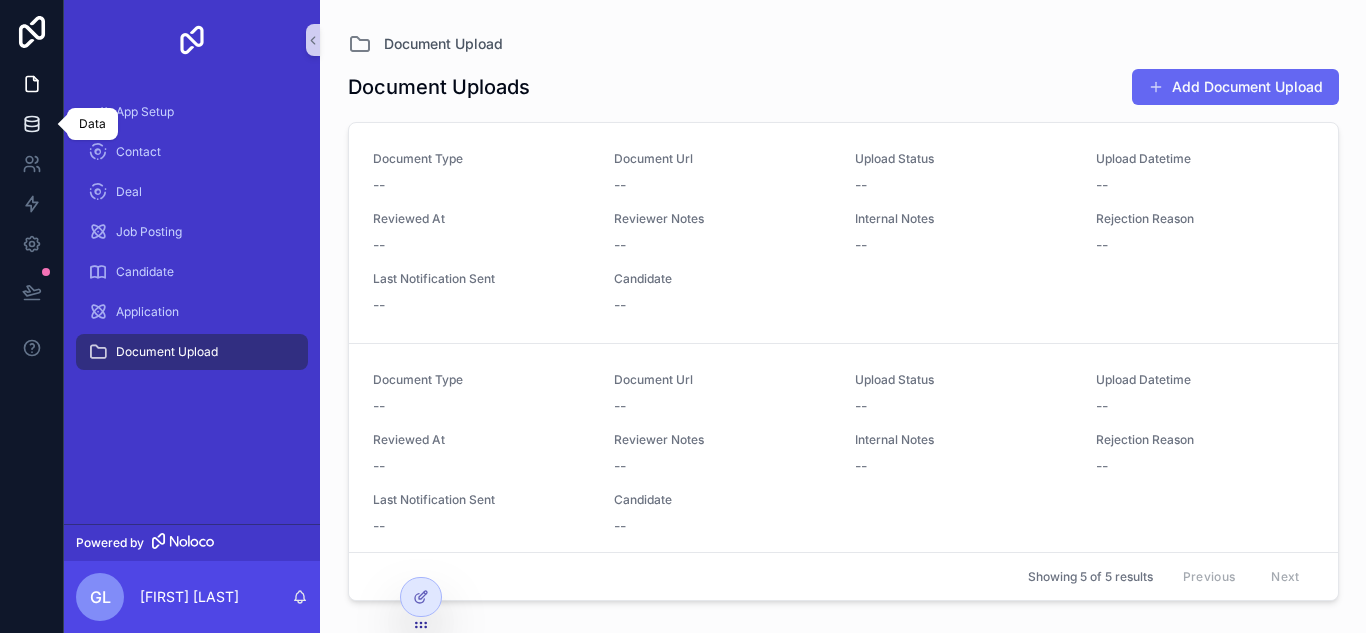 click 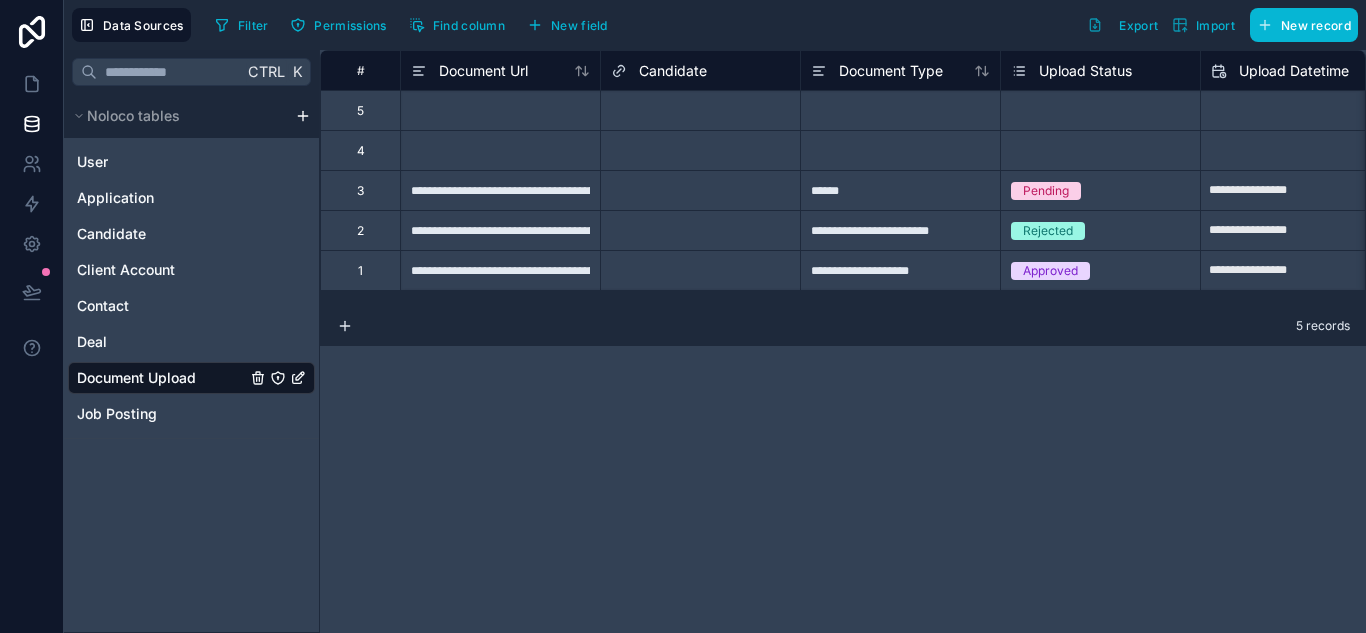 click on "**********" at bounding box center (683, 316) 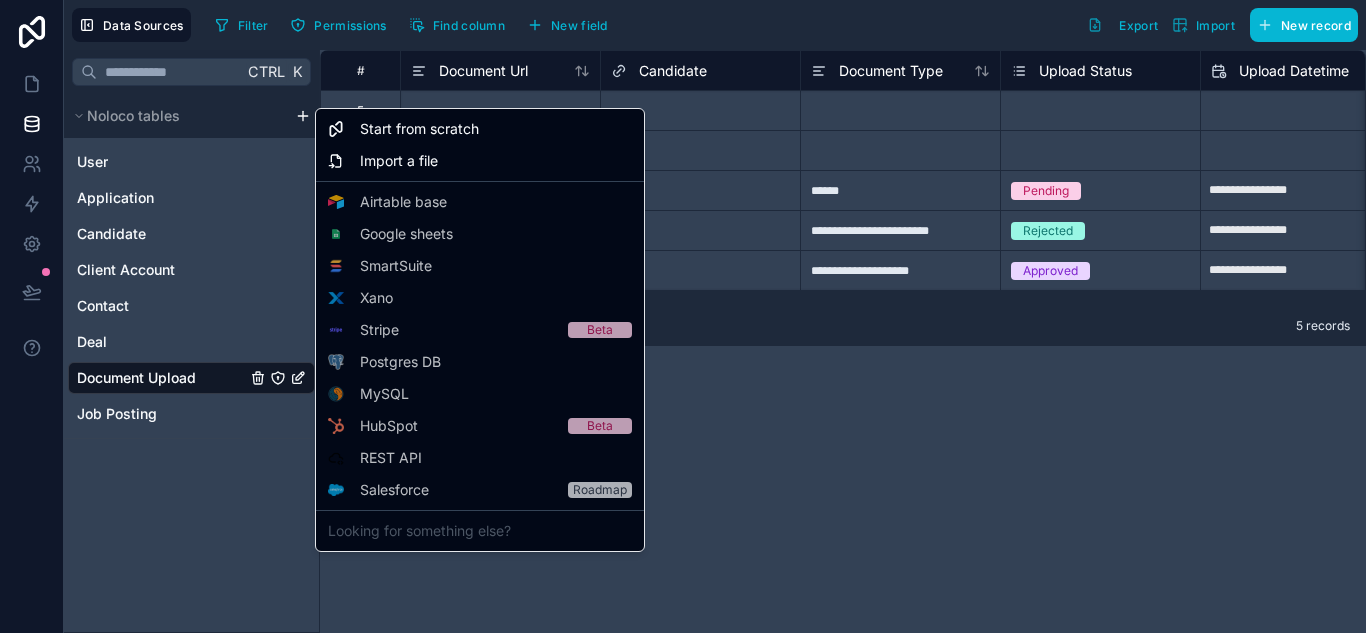 click on "**********" at bounding box center (683, 316) 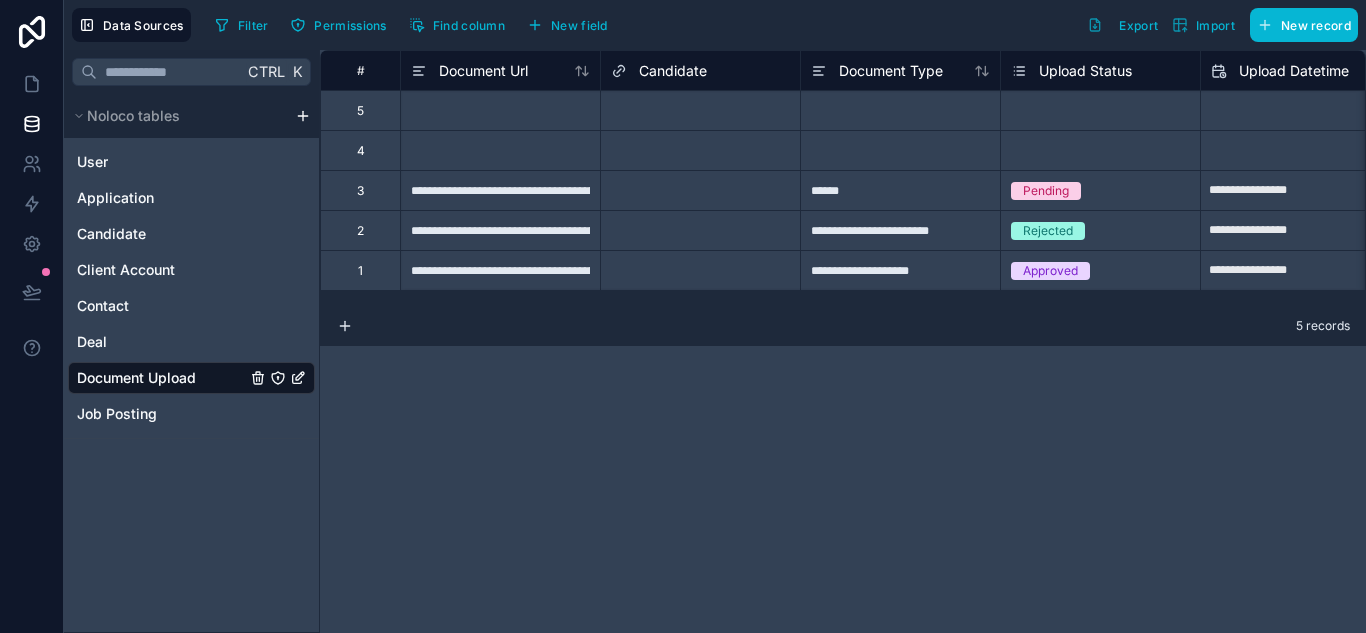 click on "Document Upload" at bounding box center [191, 378] 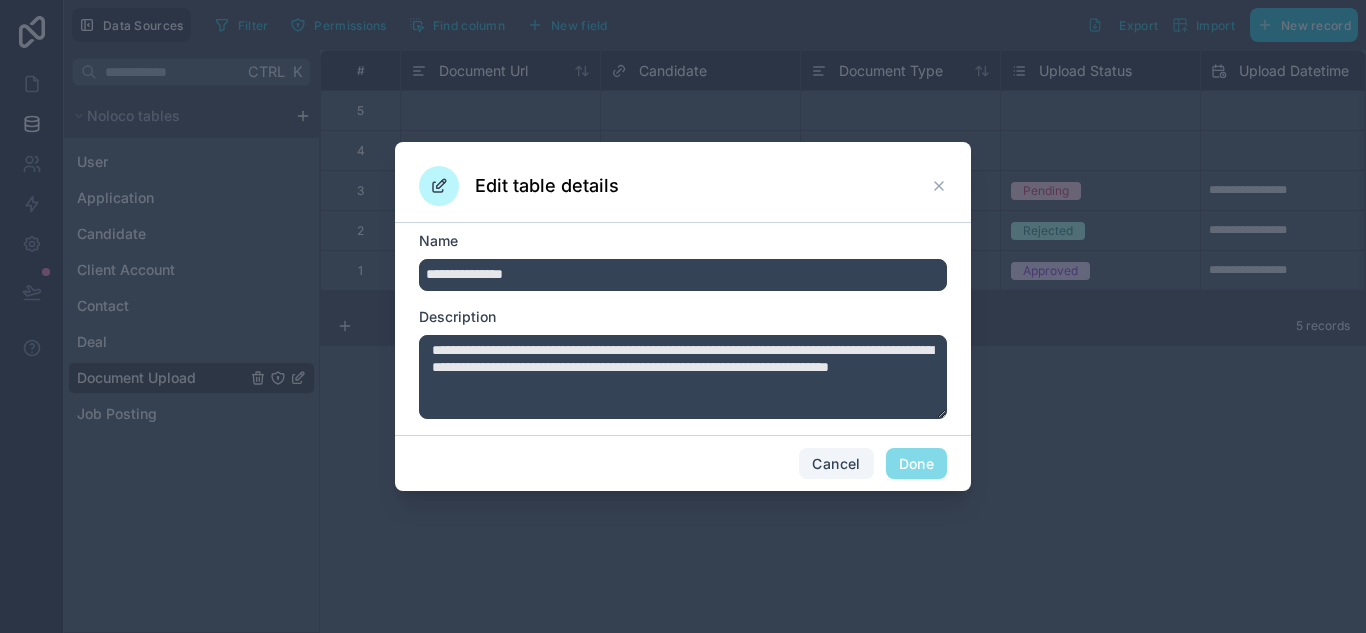 click on "Cancel" at bounding box center (836, 464) 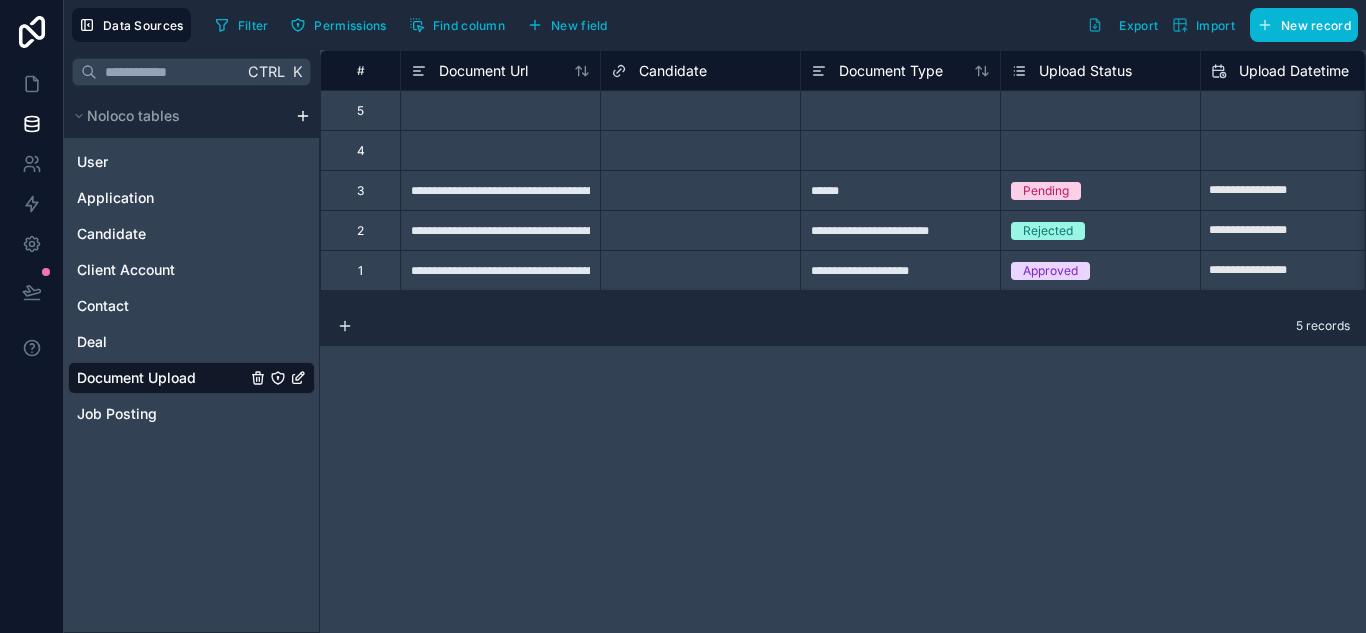 click on "Document Upload" at bounding box center (136, 378) 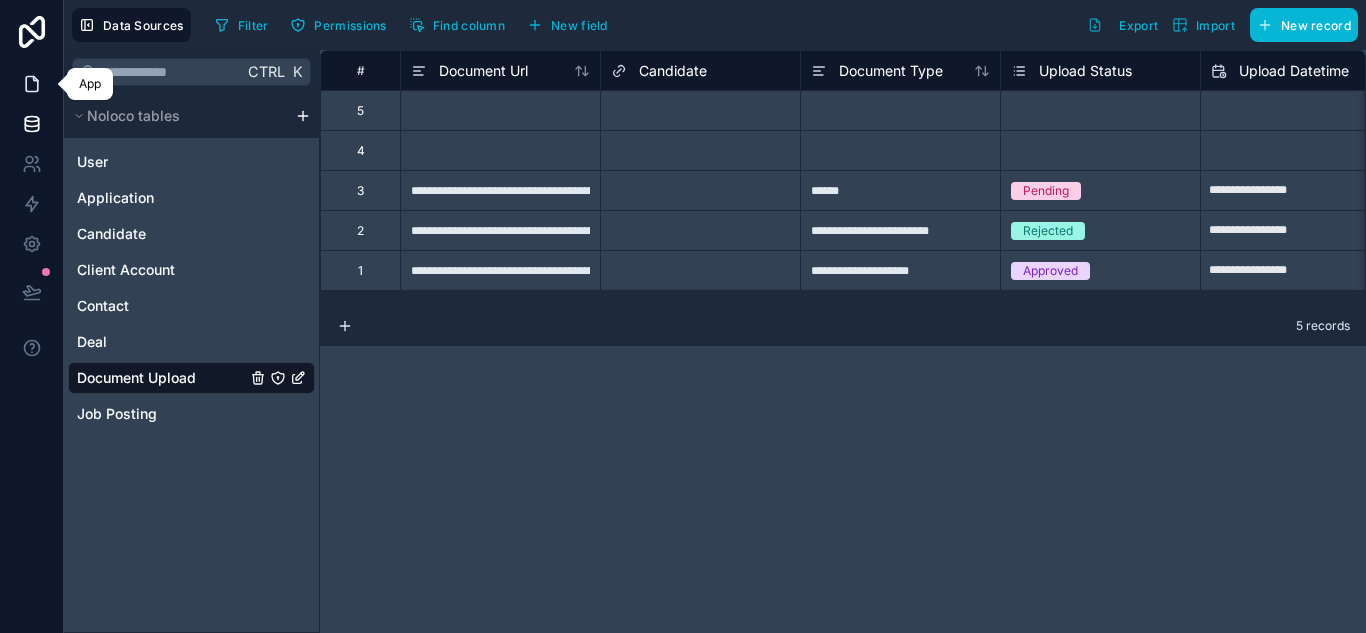click at bounding box center [31, 84] 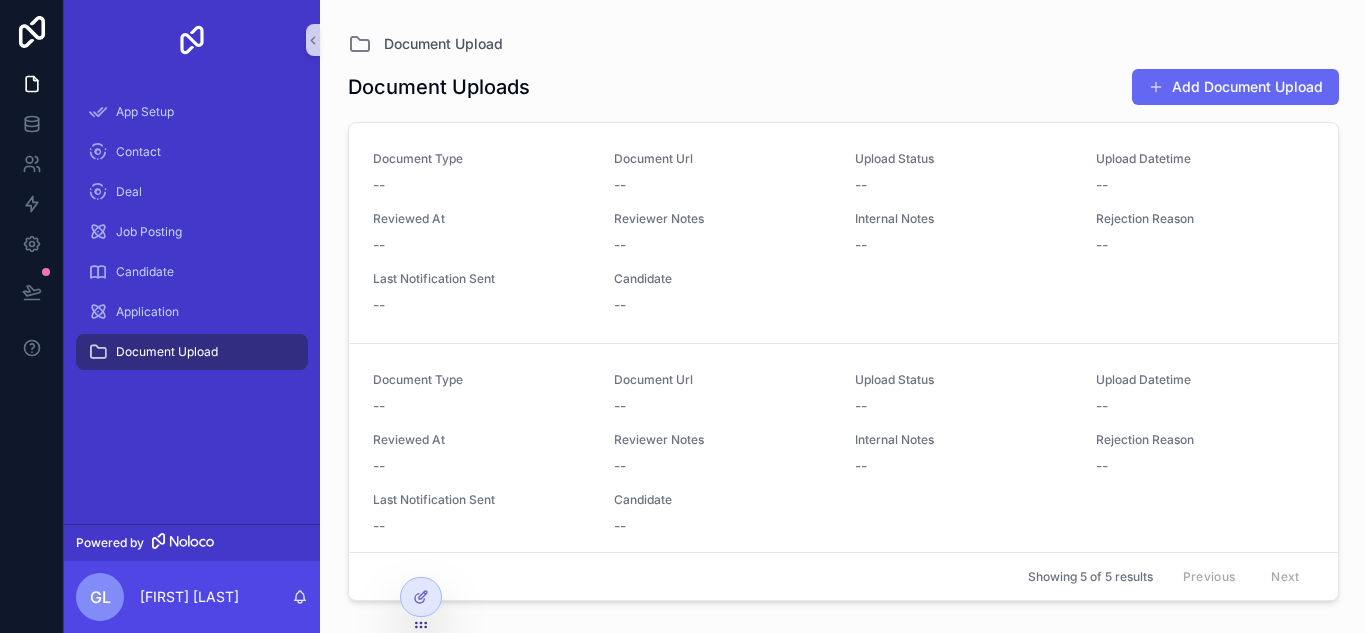 click on "Document Upload" at bounding box center [192, 352] 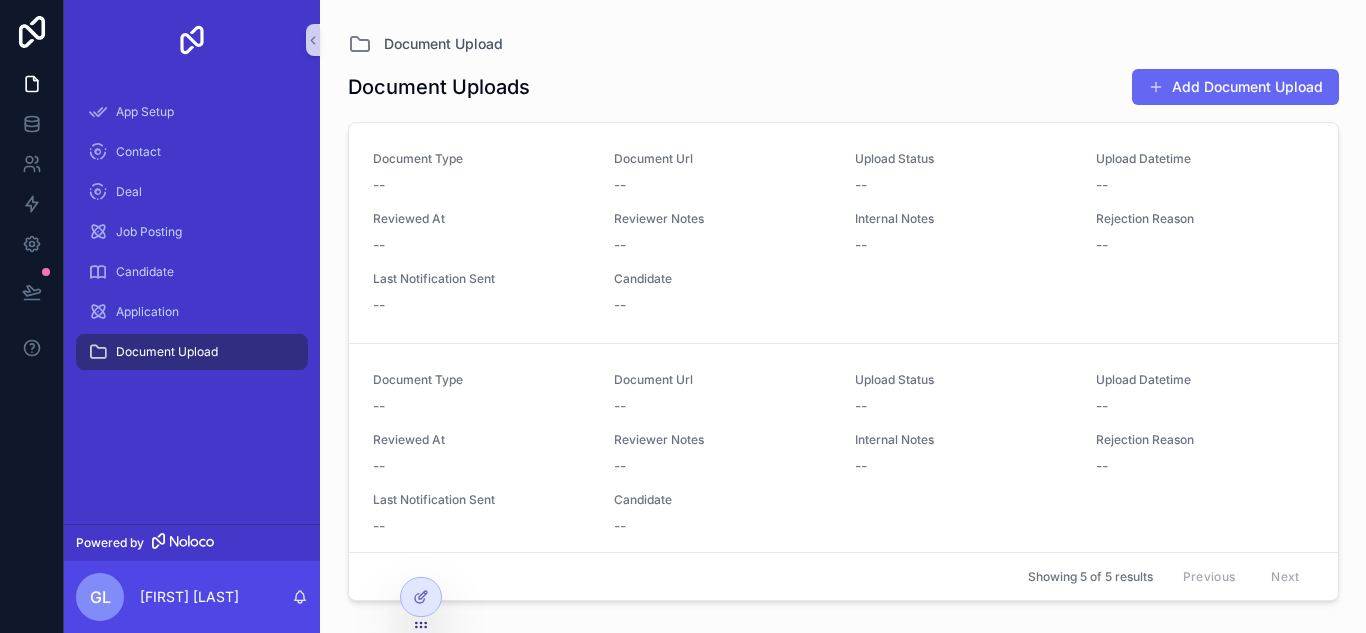 click at bounding box center (98, 352) 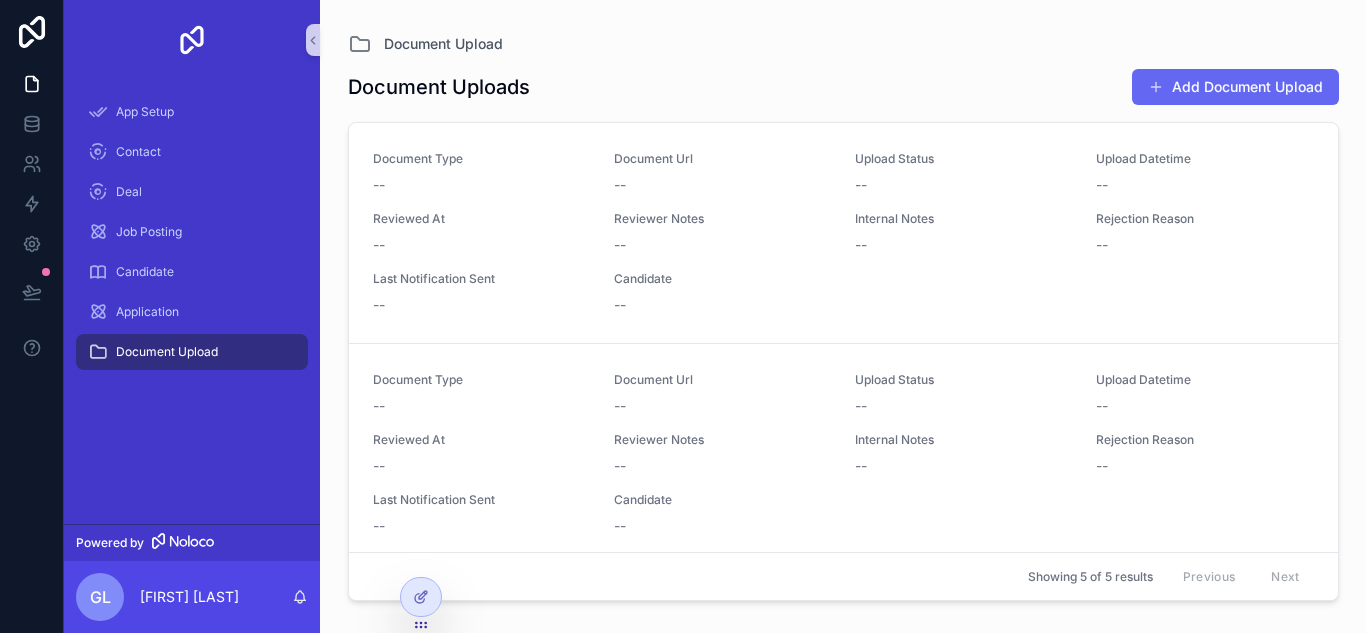 click on "Document Upload" at bounding box center (192, 352) 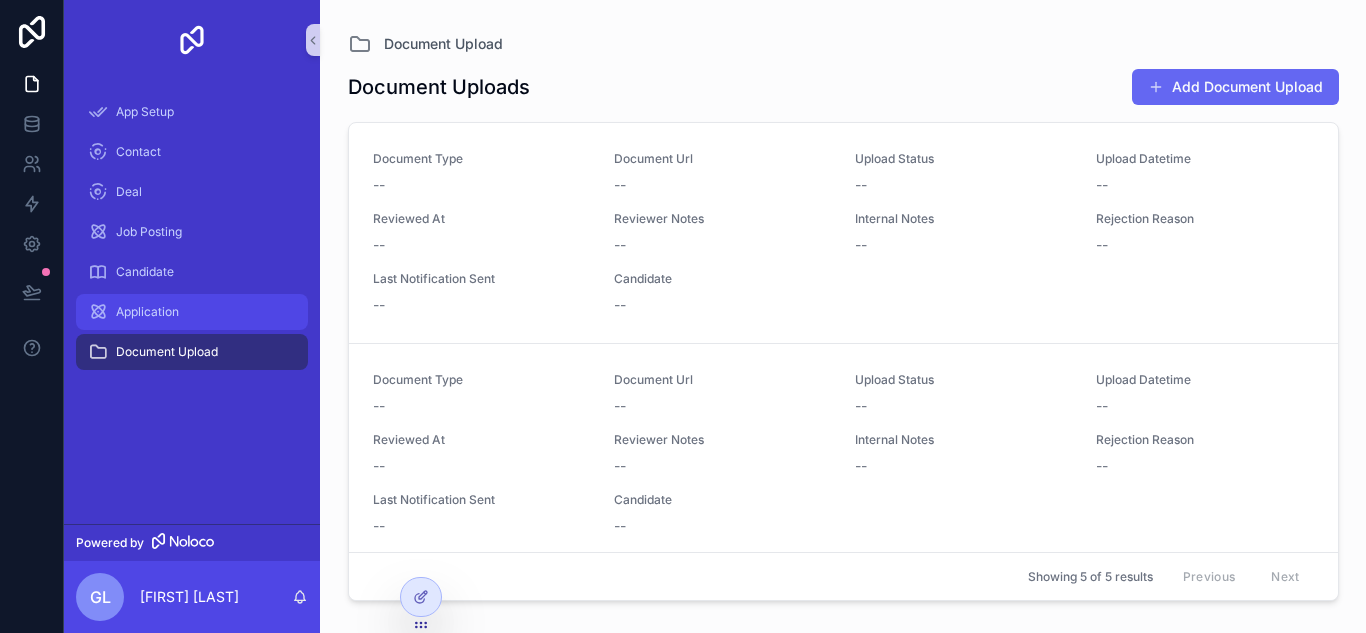 click on "Application" at bounding box center (192, 312) 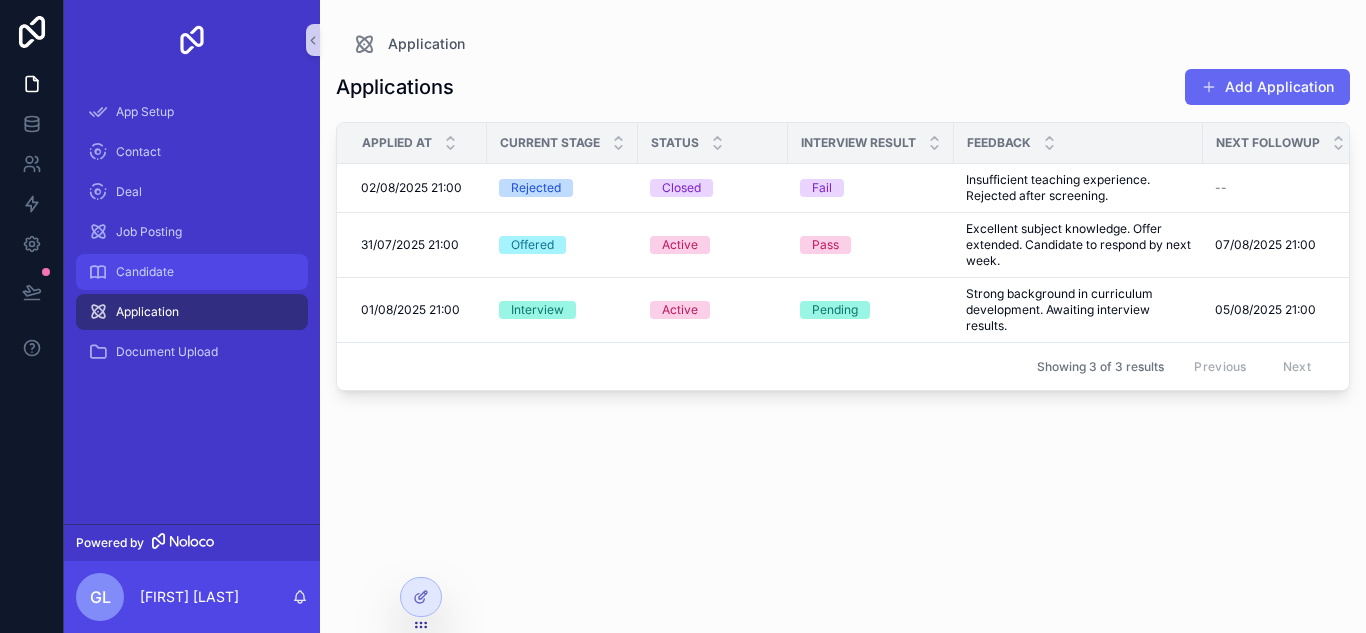 click on "Candidate" at bounding box center (192, 272) 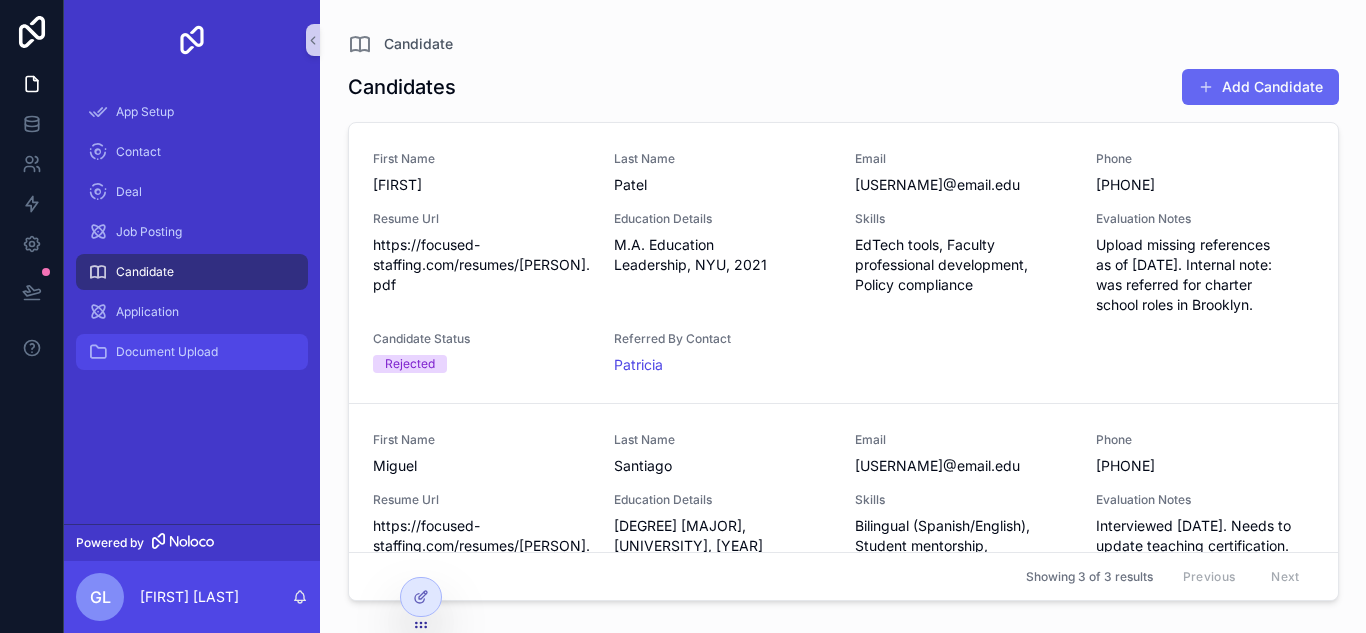 click on "Document Upload" at bounding box center [192, 352] 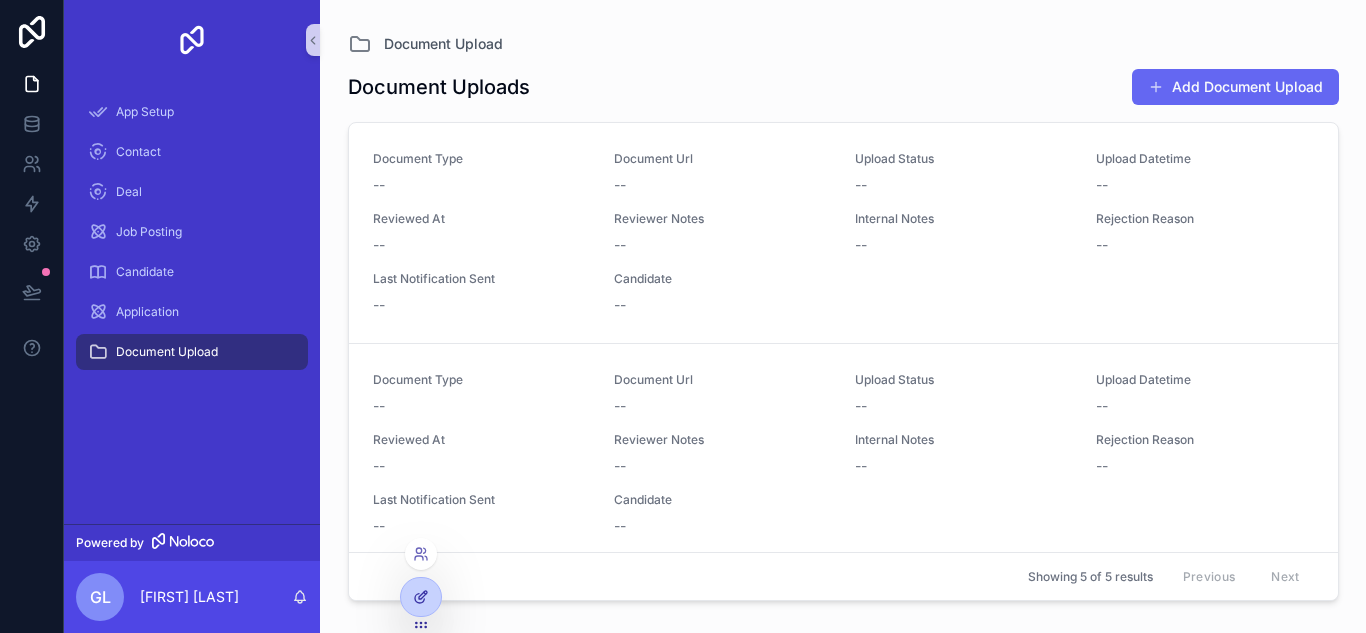 click at bounding box center [421, 597] 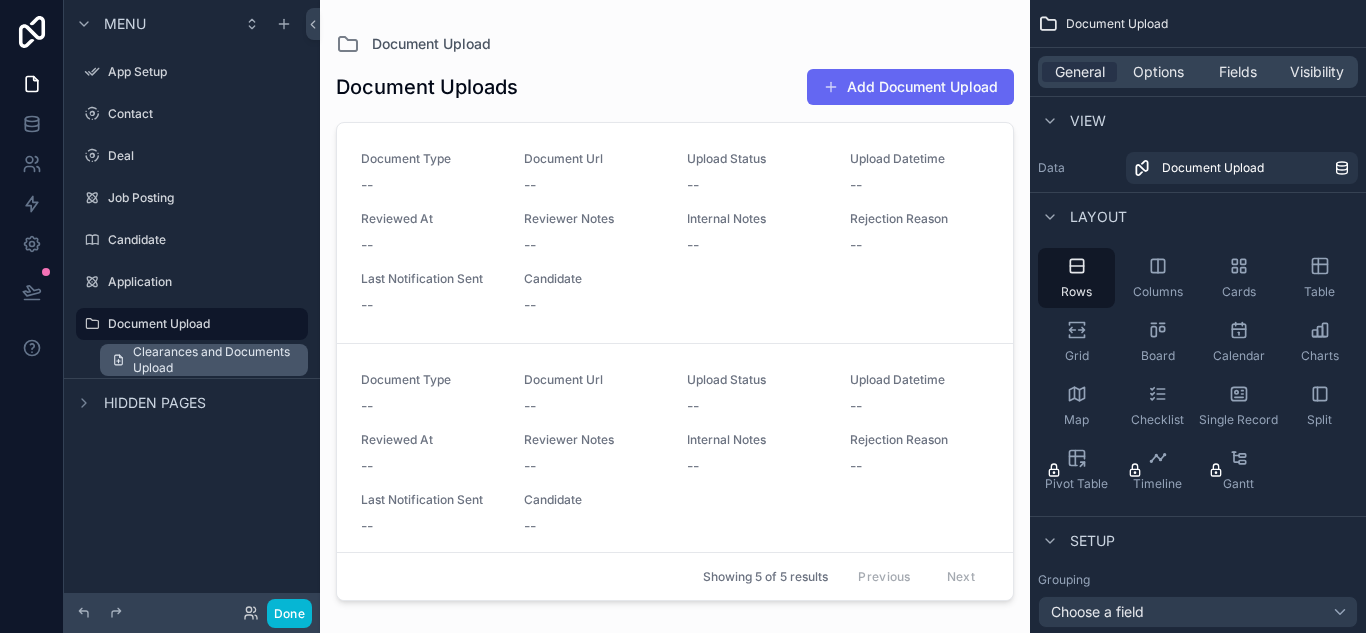 click on "Clearances and Documents Upload" at bounding box center [214, 360] 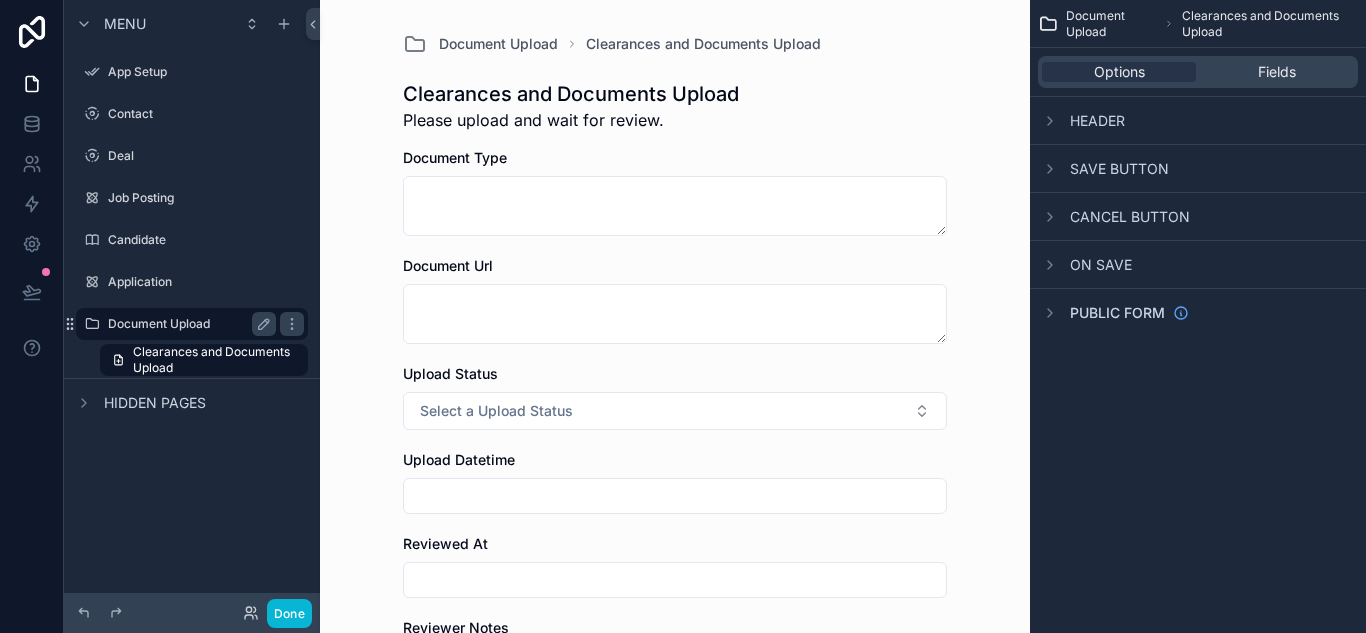 click on "Document Upload" at bounding box center [188, 324] 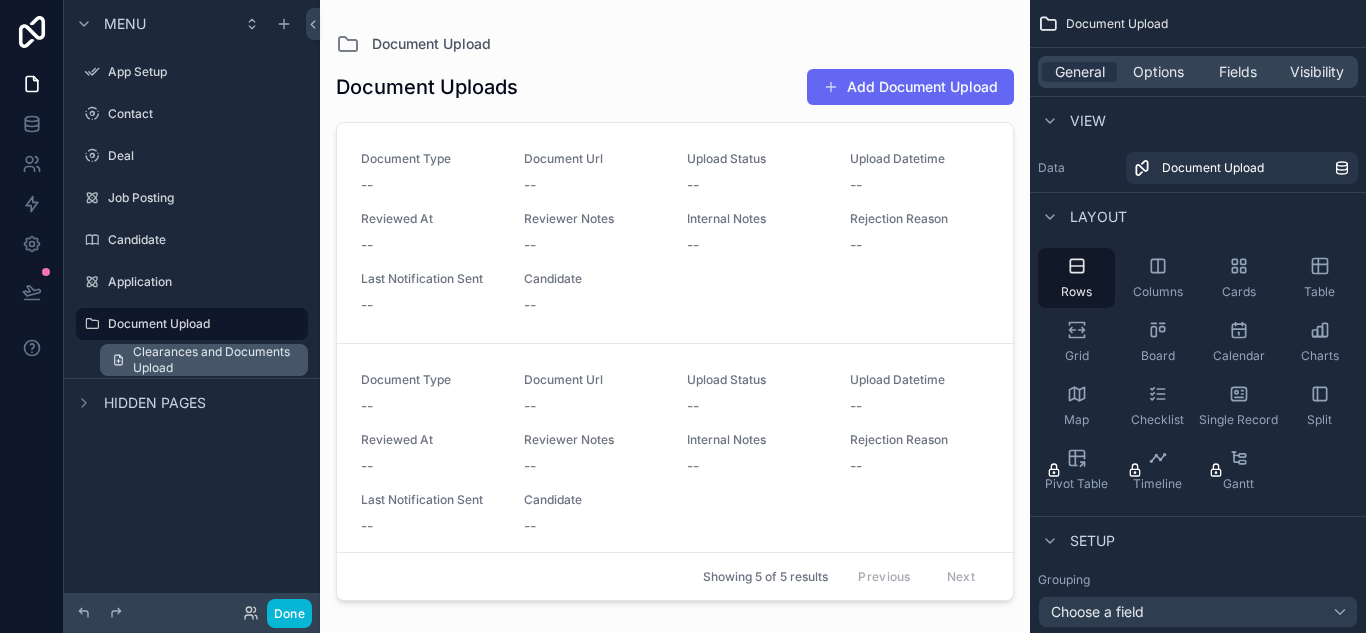 click on "Clearances and Documents Upload" at bounding box center [214, 360] 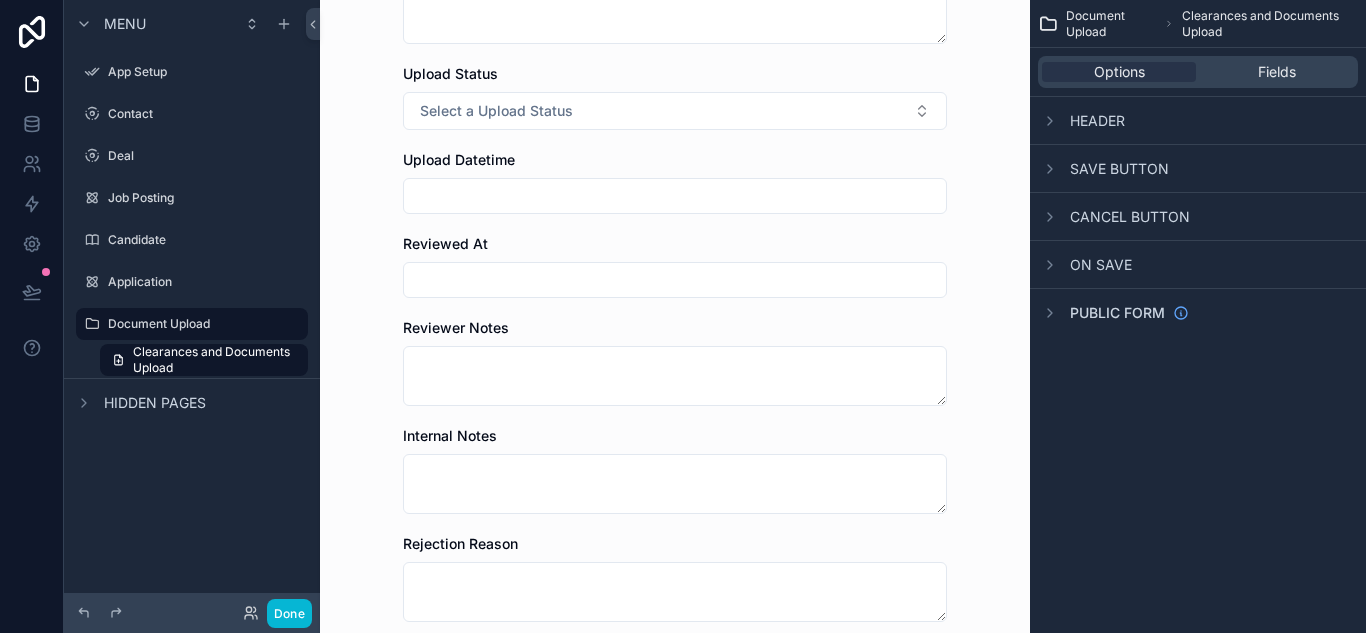scroll, scrollTop: 0, scrollLeft: 0, axis: both 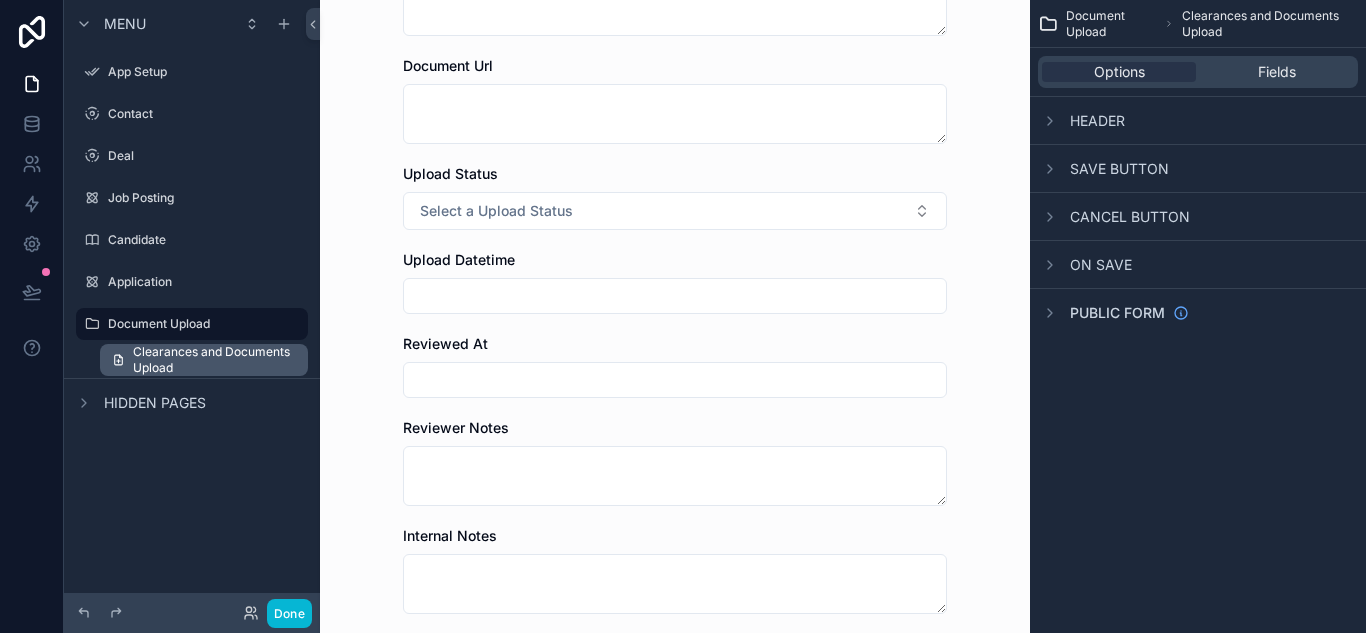click on "Clearances and Documents Upload" at bounding box center (204, 360) 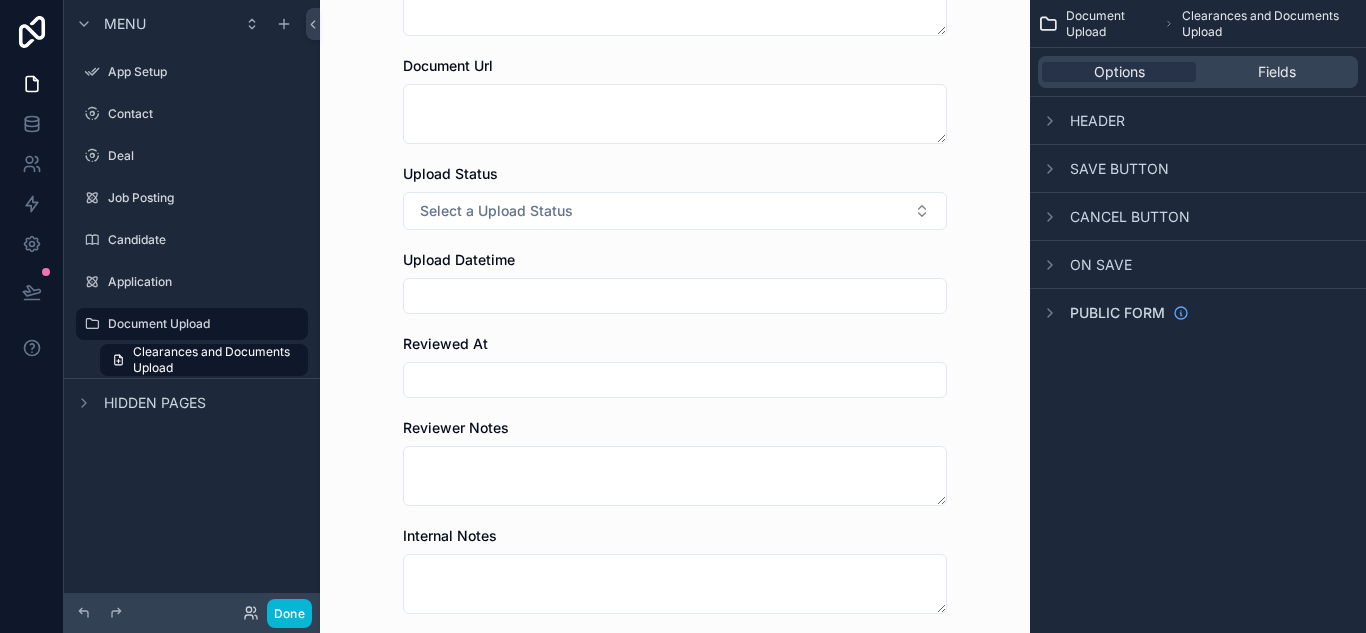scroll, scrollTop: 0, scrollLeft: 0, axis: both 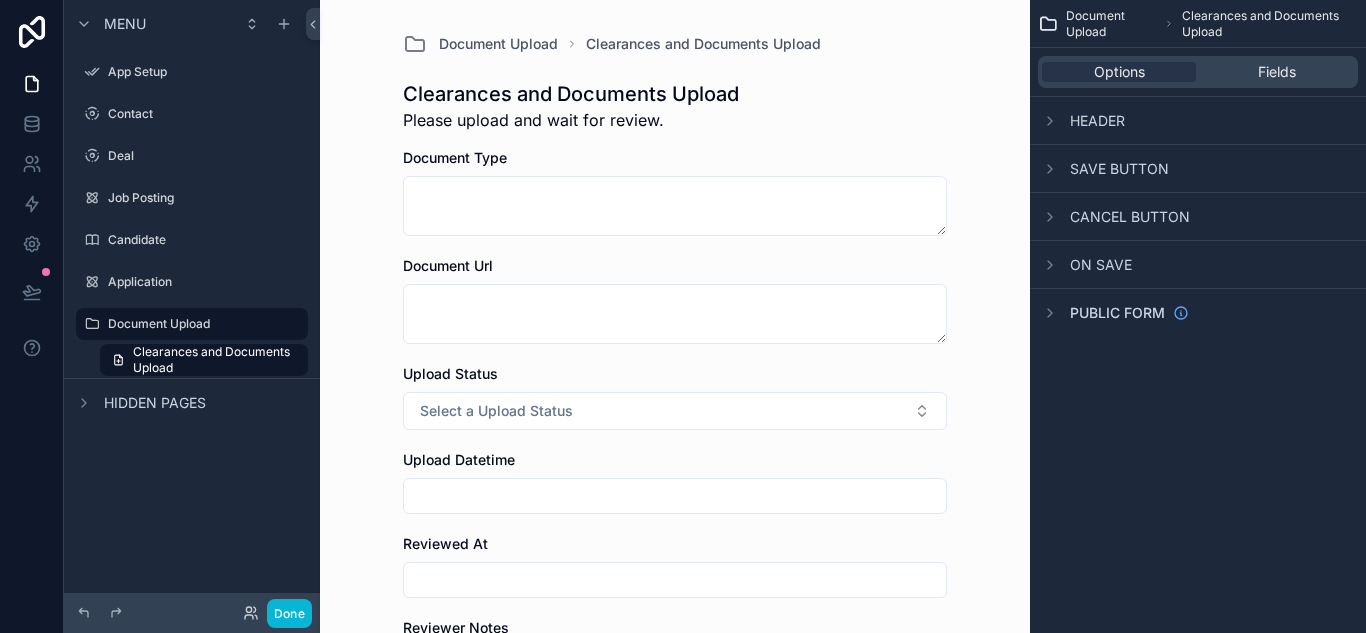 click on "Save button" at bounding box center [1198, 168] 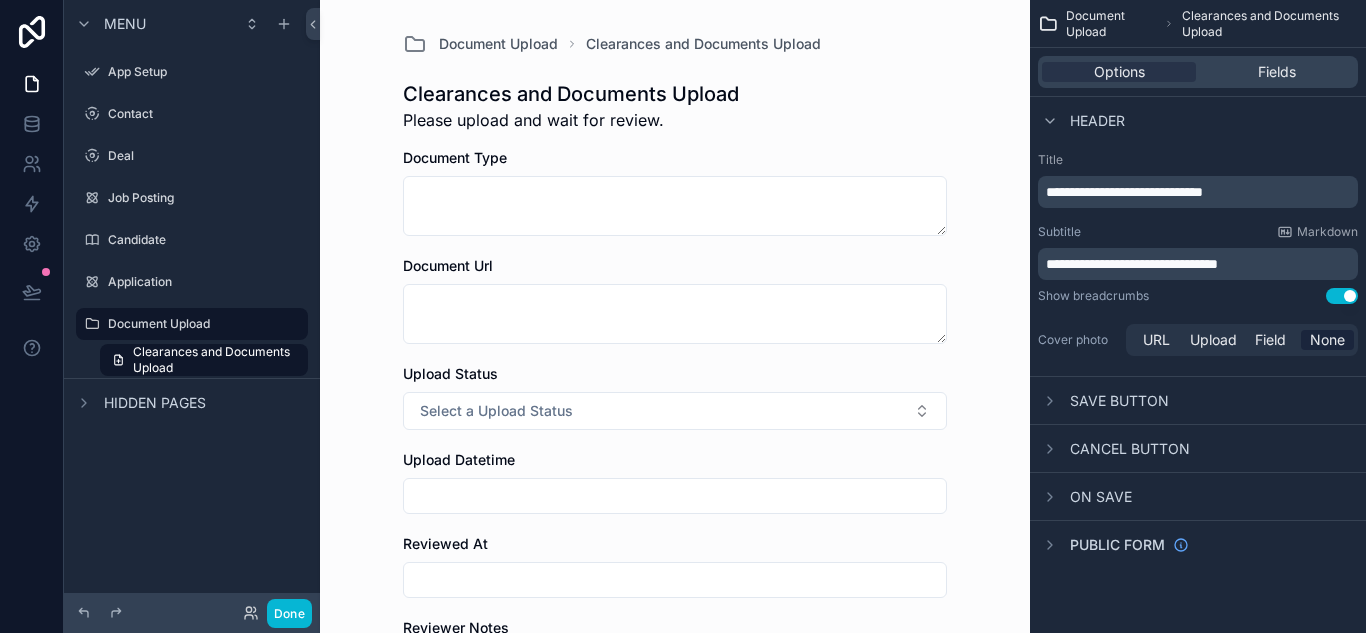 click on "Save button" at bounding box center [1119, 401] 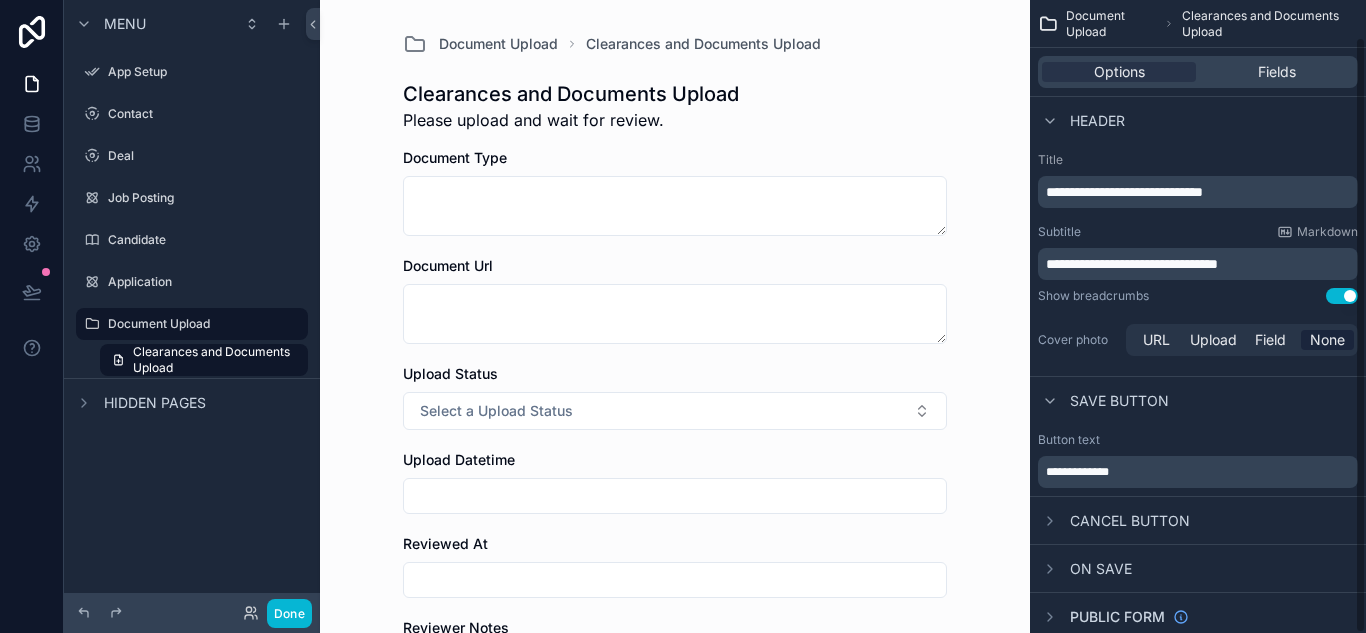scroll, scrollTop: 39, scrollLeft: 0, axis: vertical 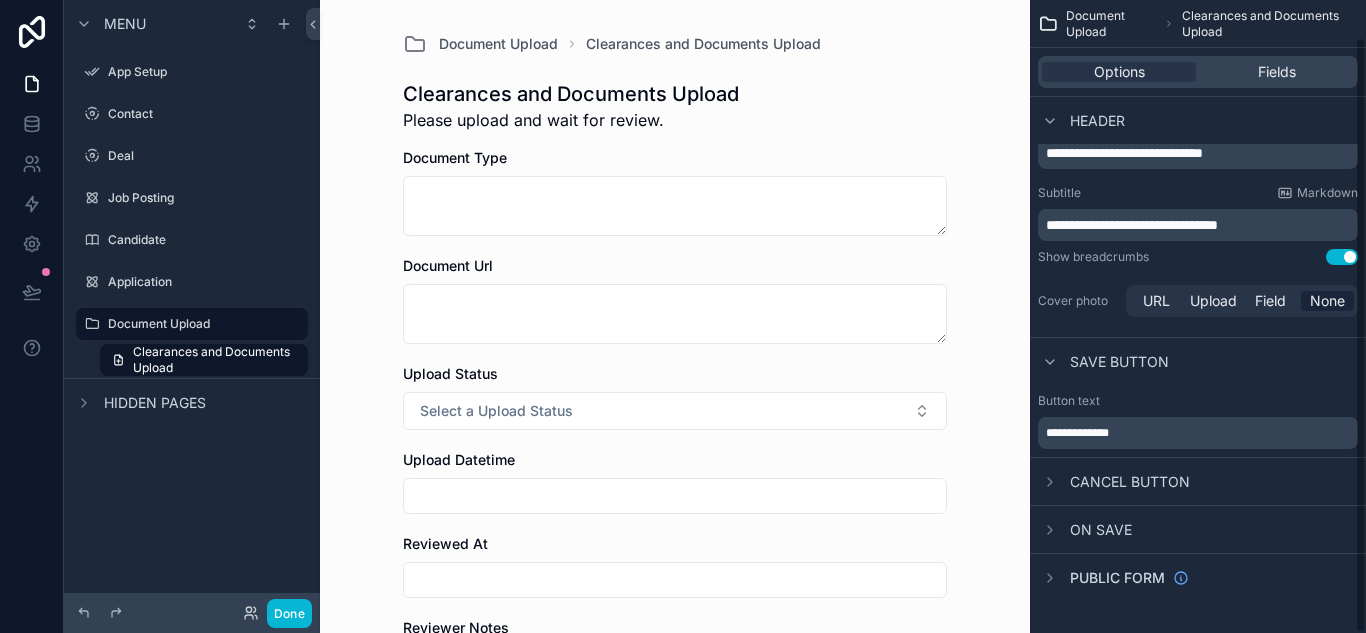 click on "Cancel button" at bounding box center [1198, 481] 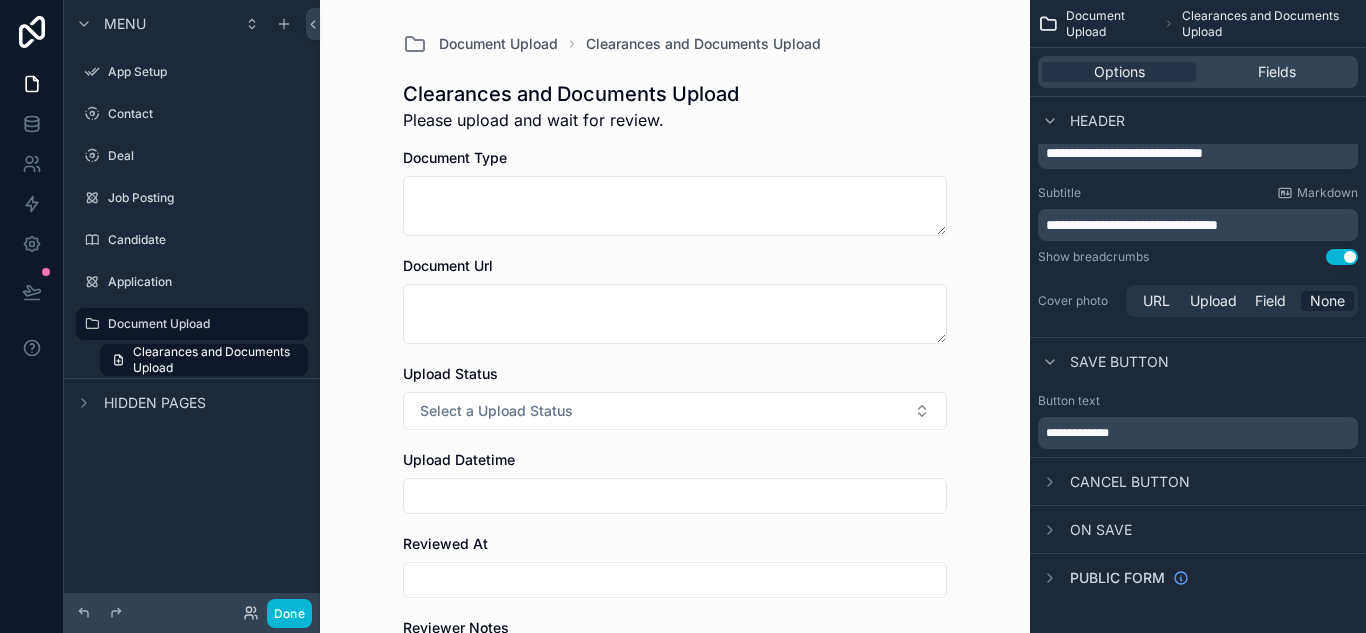 click on "On save" at bounding box center (1085, 530) 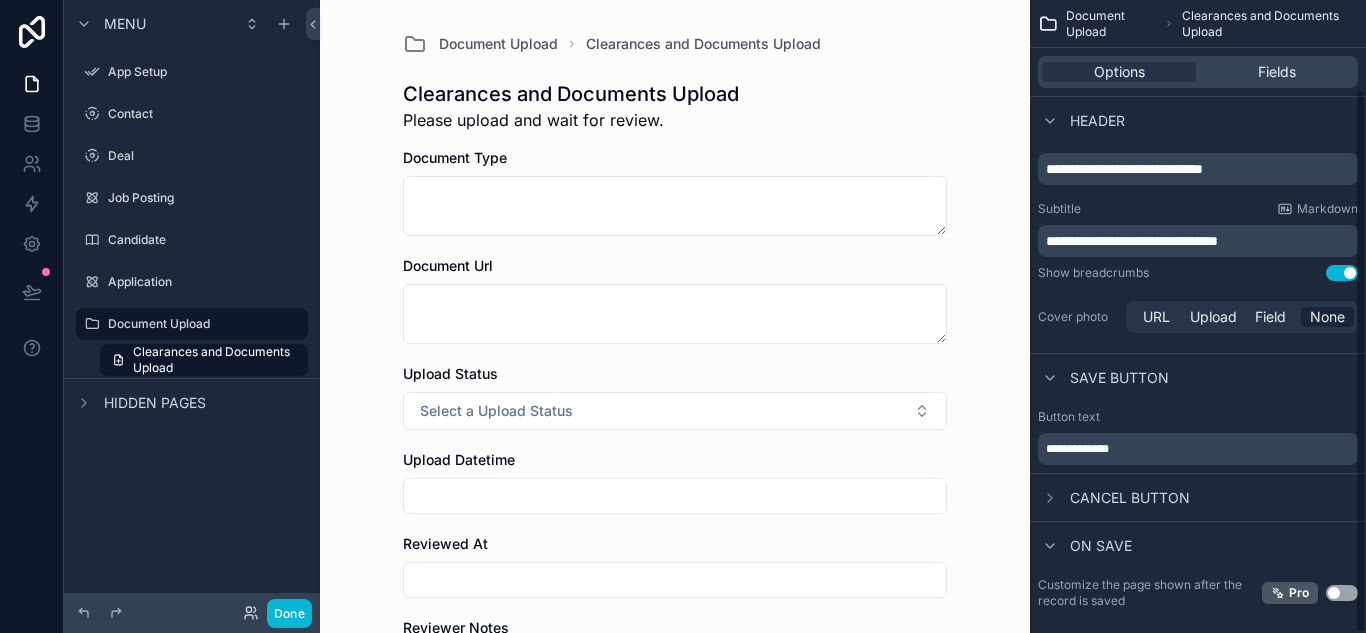 scroll, scrollTop: 103, scrollLeft: 0, axis: vertical 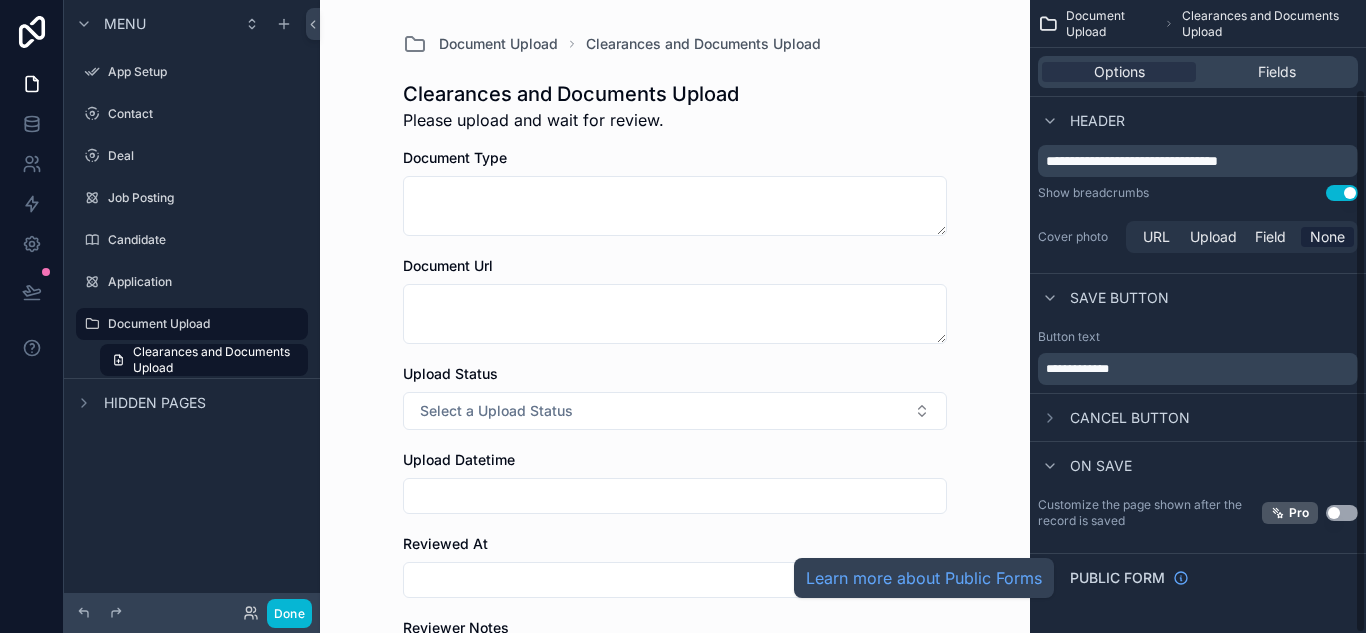 click on "Public form" at bounding box center (1117, 578) 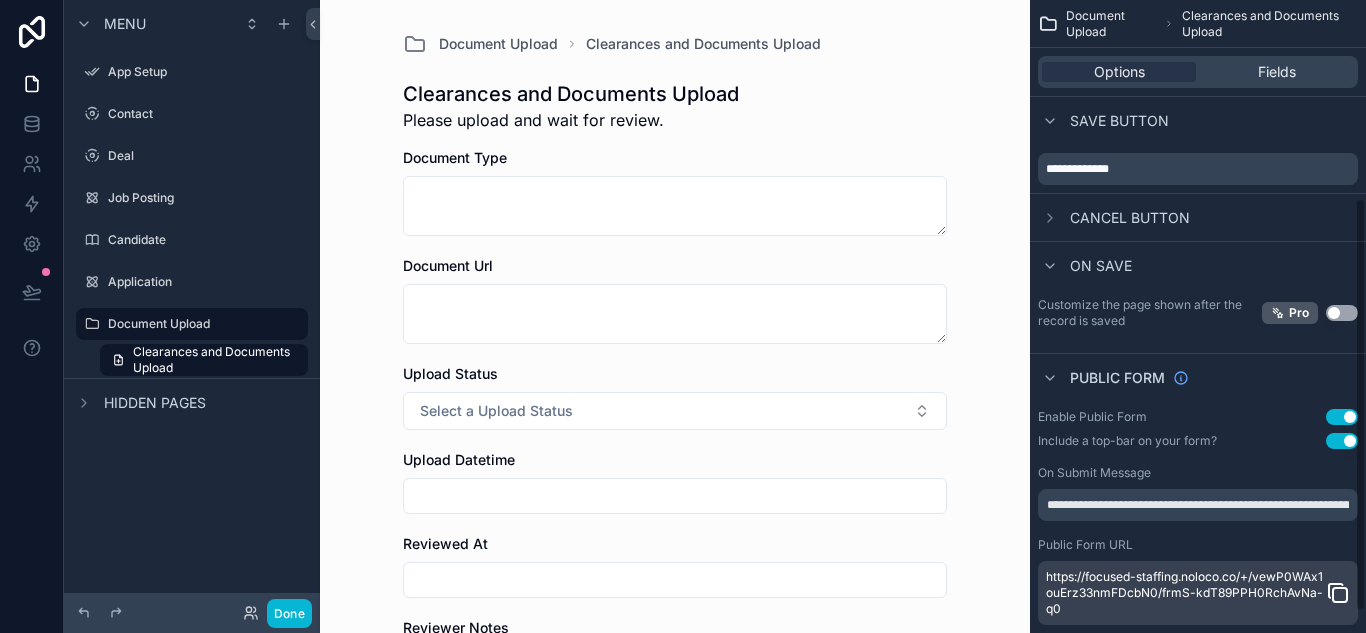 scroll, scrollTop: 335, scrollLeft: 0, axis: vertical 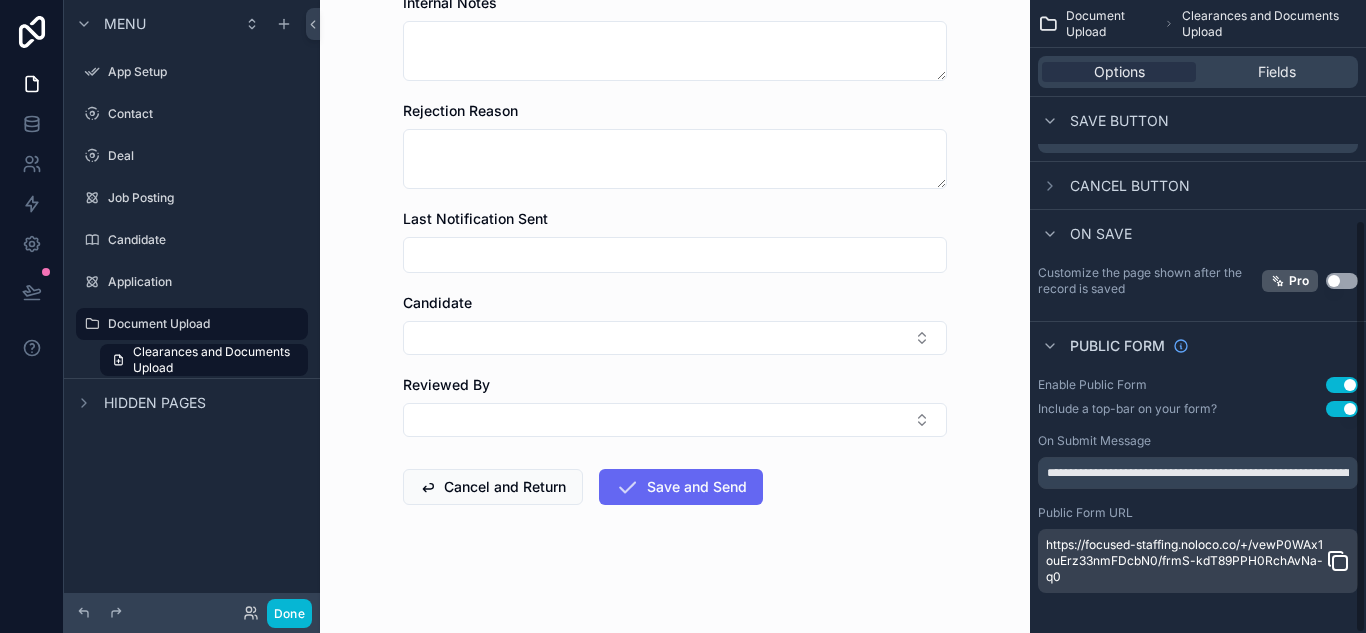 click on "Options Fields" at bounding box center (1198, 72) 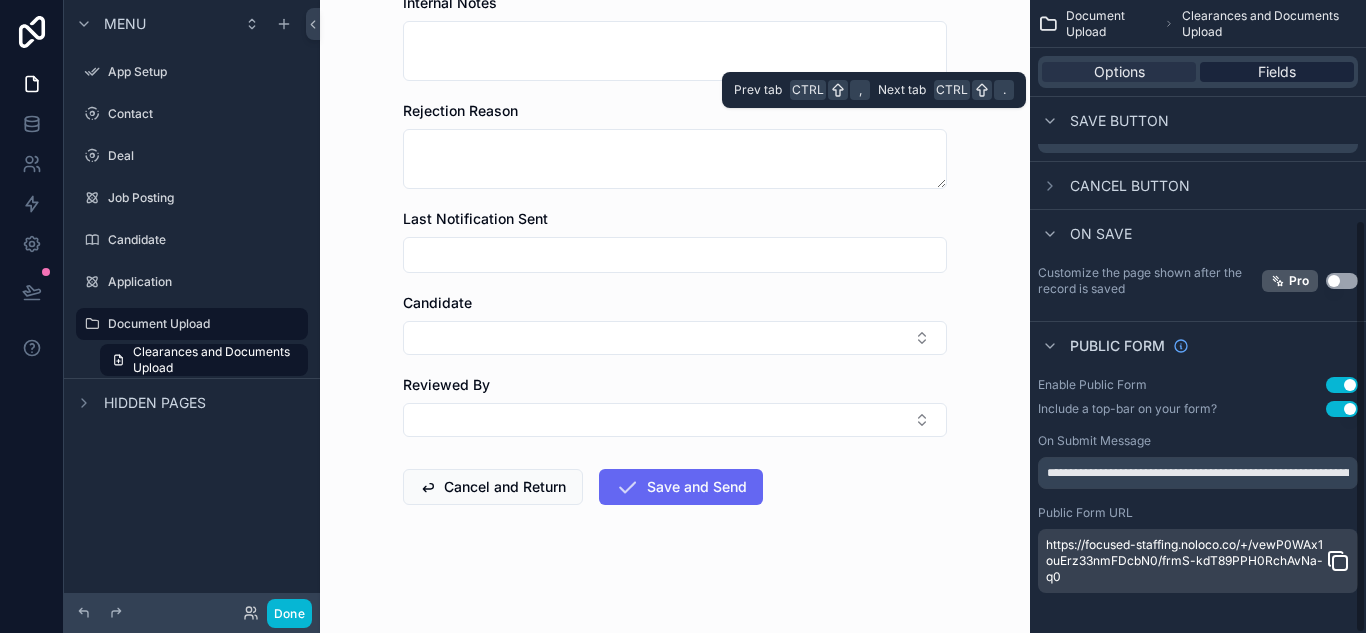 click on "Fields" at bounding box center [1277, 72] 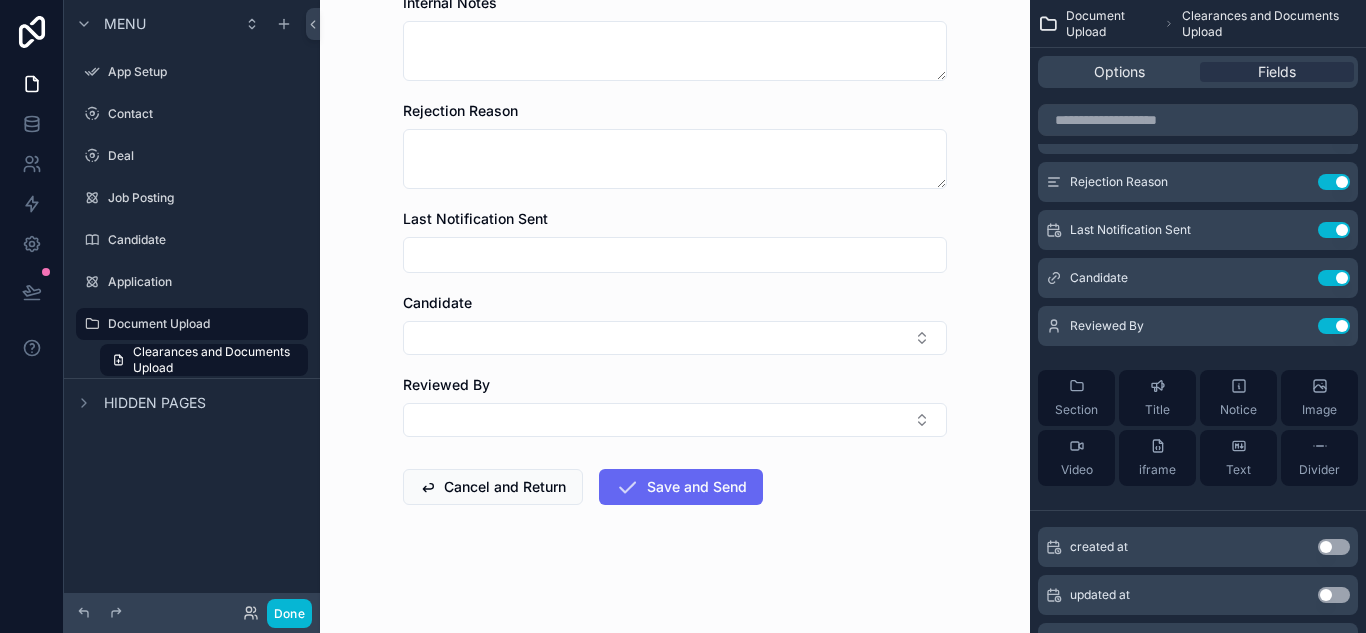 scroll, scrollTop: 0, scrollLeft: 0, axis: both 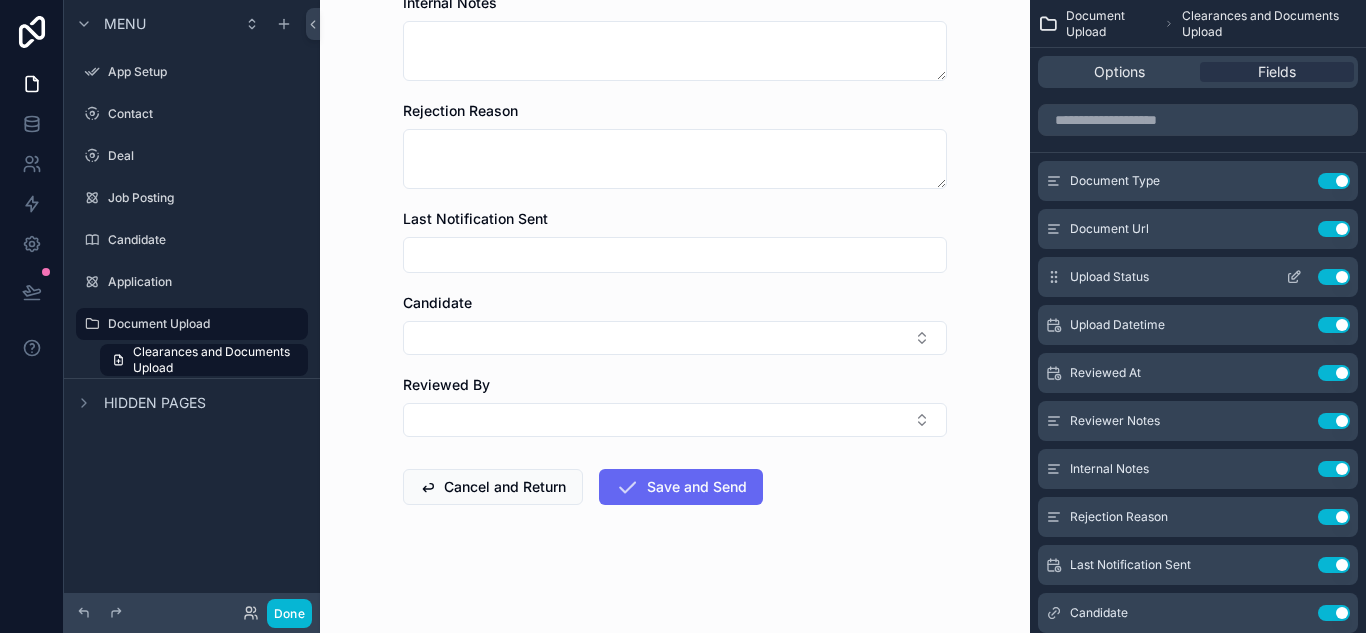 click on "Use setting" at bounding box center [1334, 277] 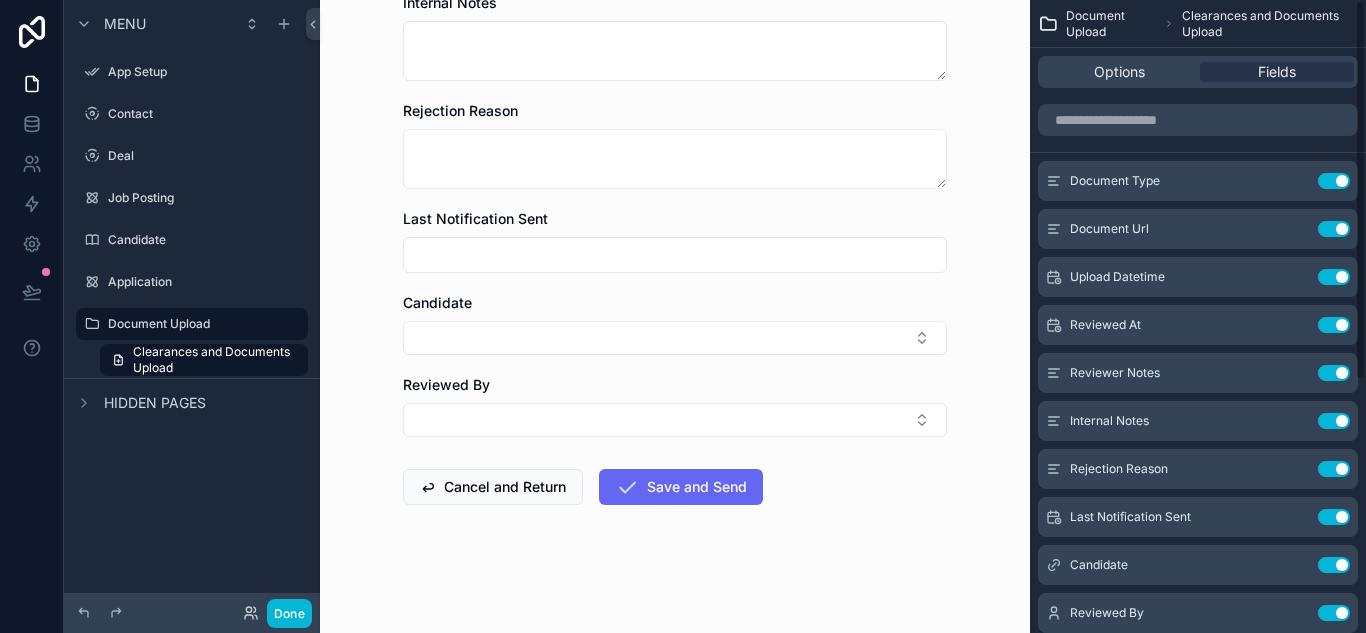 scroll, scrollTop: 0, scrollLeft: 0, axis: both 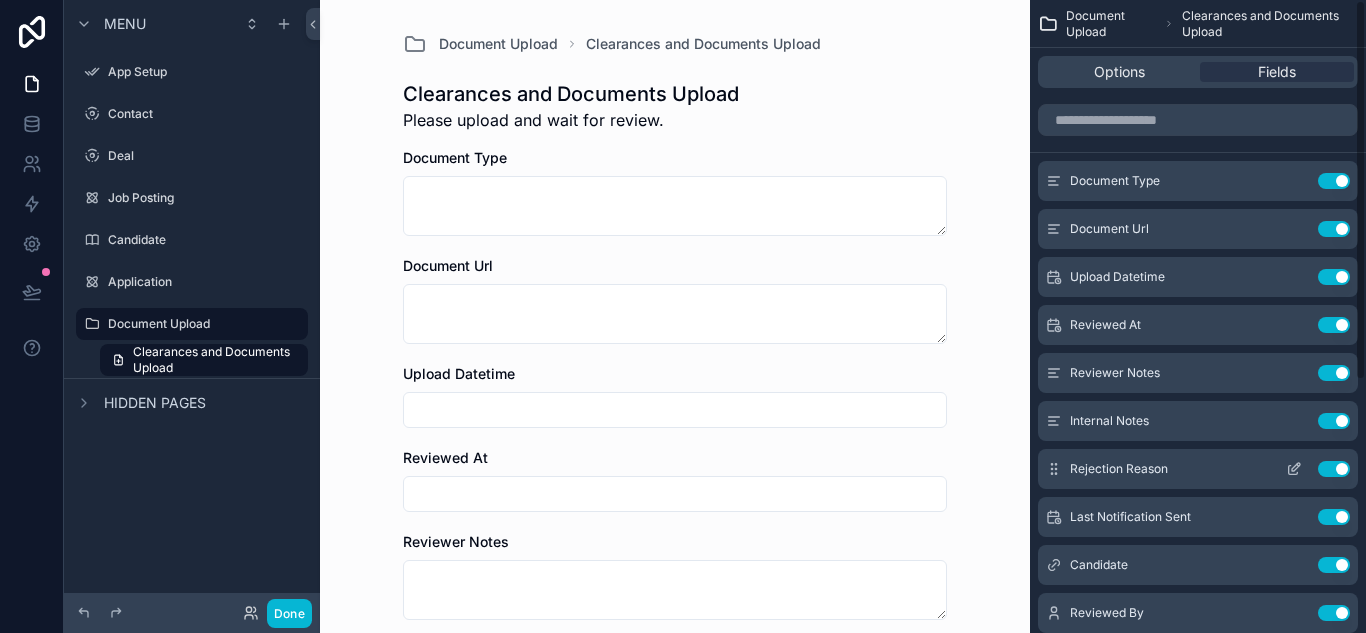 click on "Use setting" at bounding box center (1334, 469) 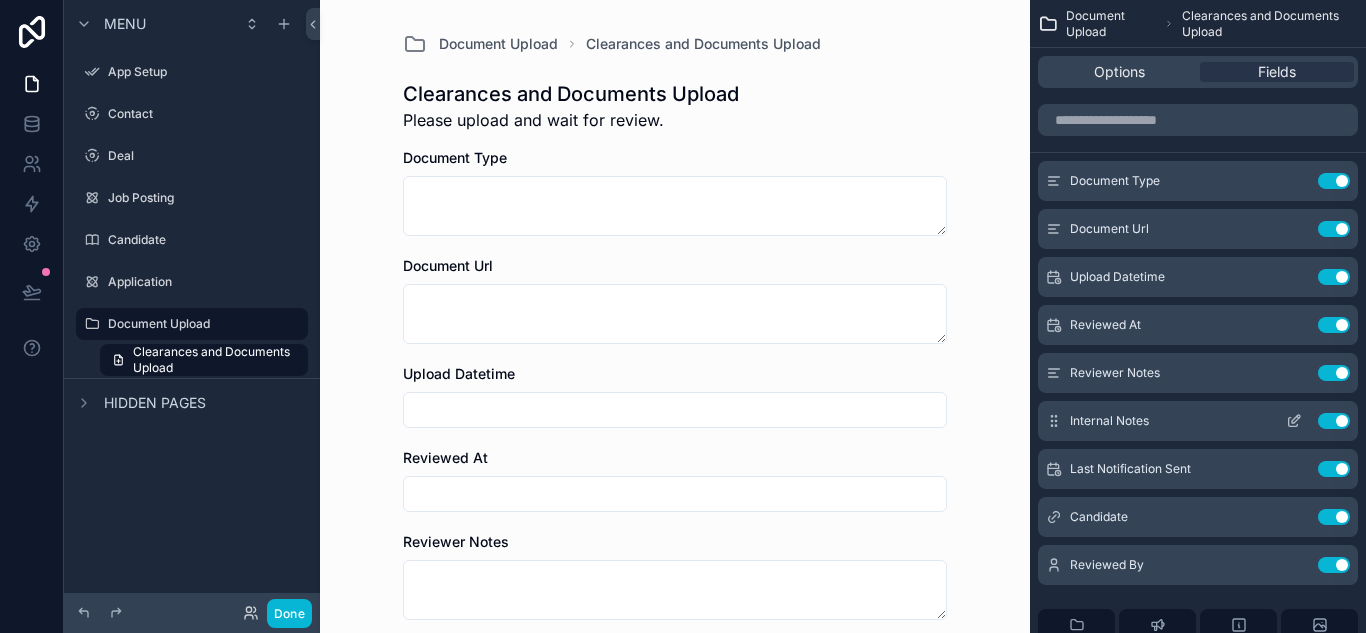 click on "Use setting" at bounding box center (1334, 421) 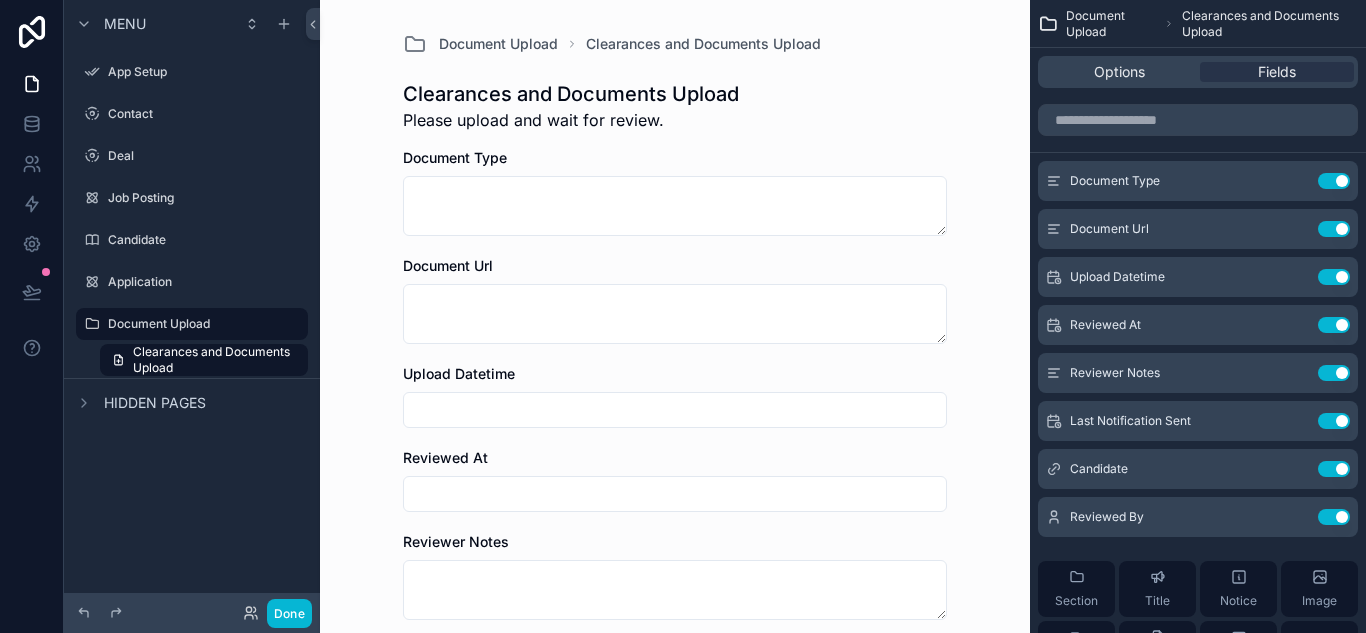 scroll, scrollTop: 200, scrollLeft: 0, axis: vertical 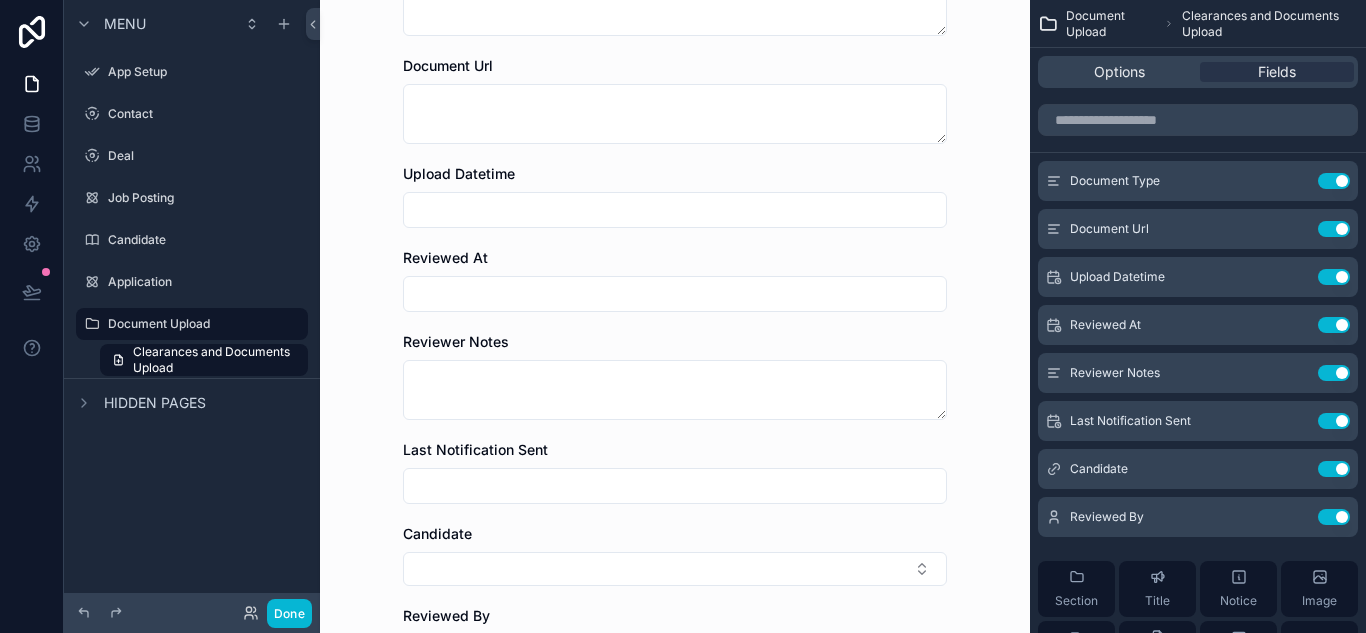click at bounding box center (675, 294) 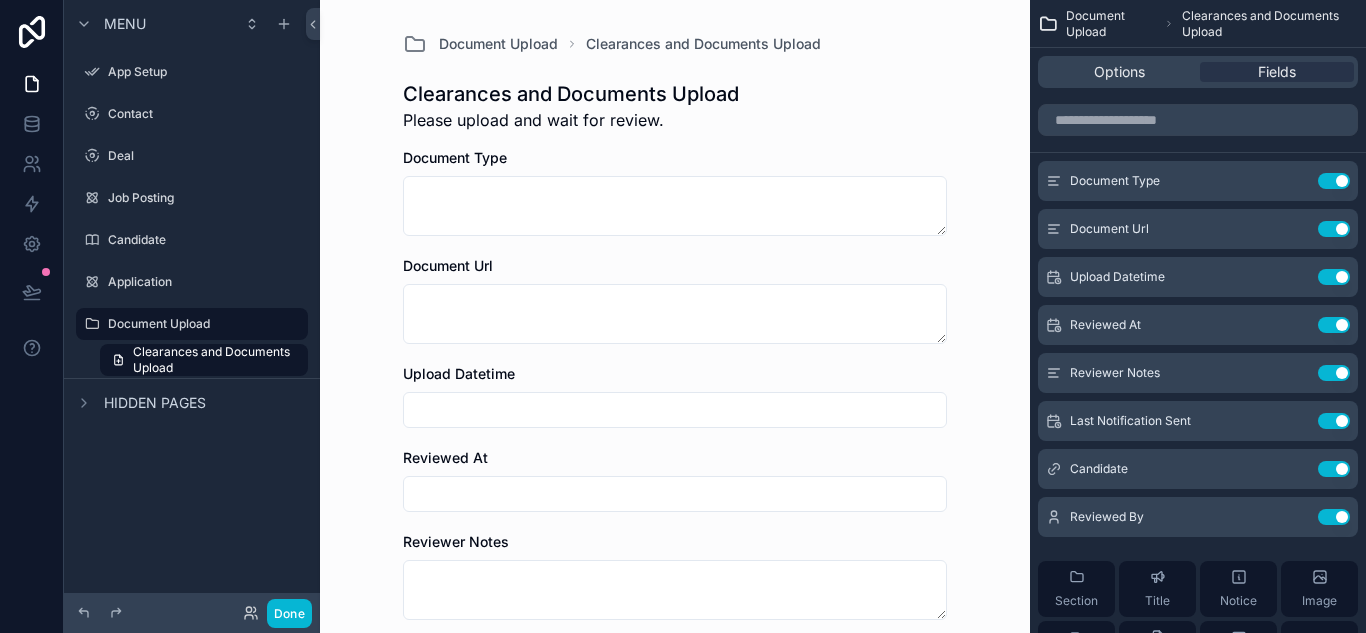 click at bounding box center [675, 494] 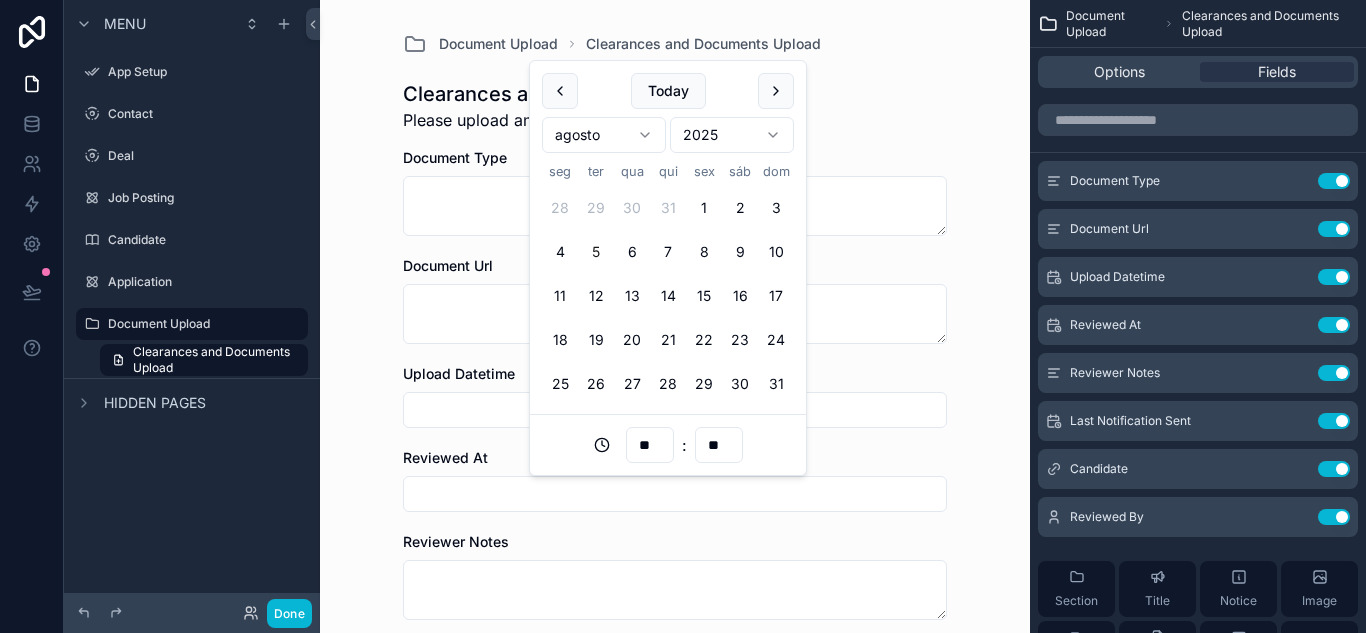 click on "Document Type Document Url Upload Datetime Reviewed At Reviewer Notes Last Notification Sent Candidate Reviewed By Cancel and Return Save and Send" at bounding box center [675, 606] 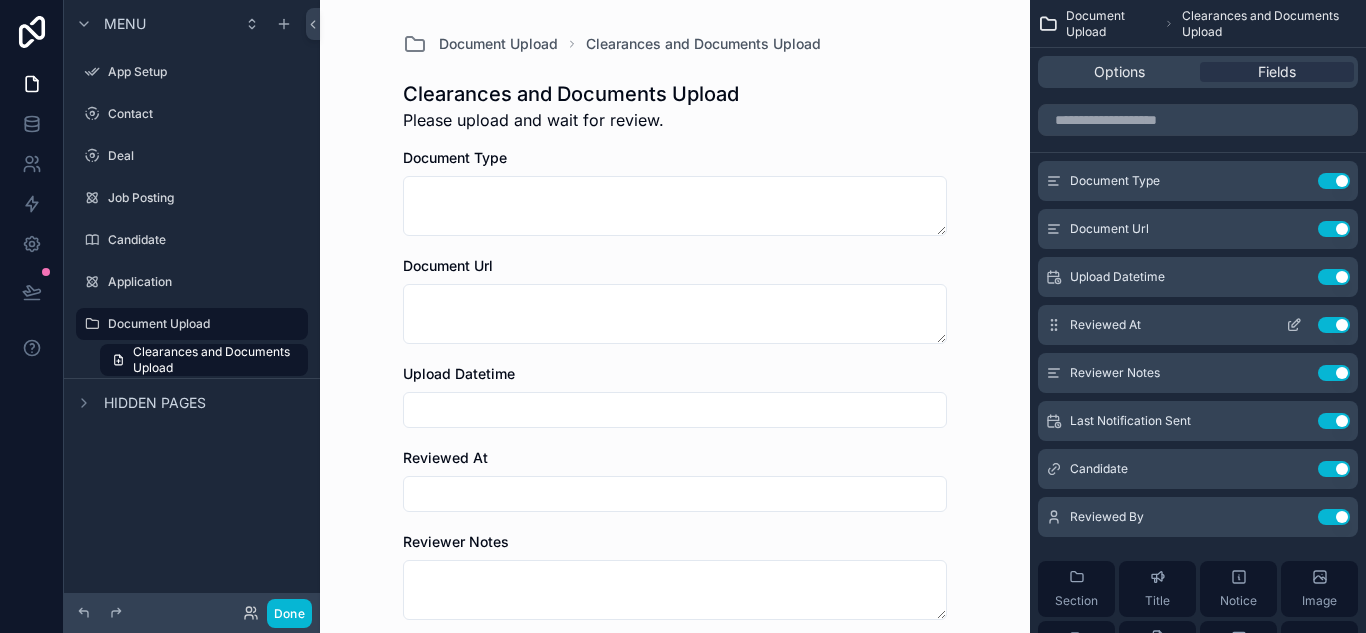 click on "Use setting" at bounding box center (1334, 325) 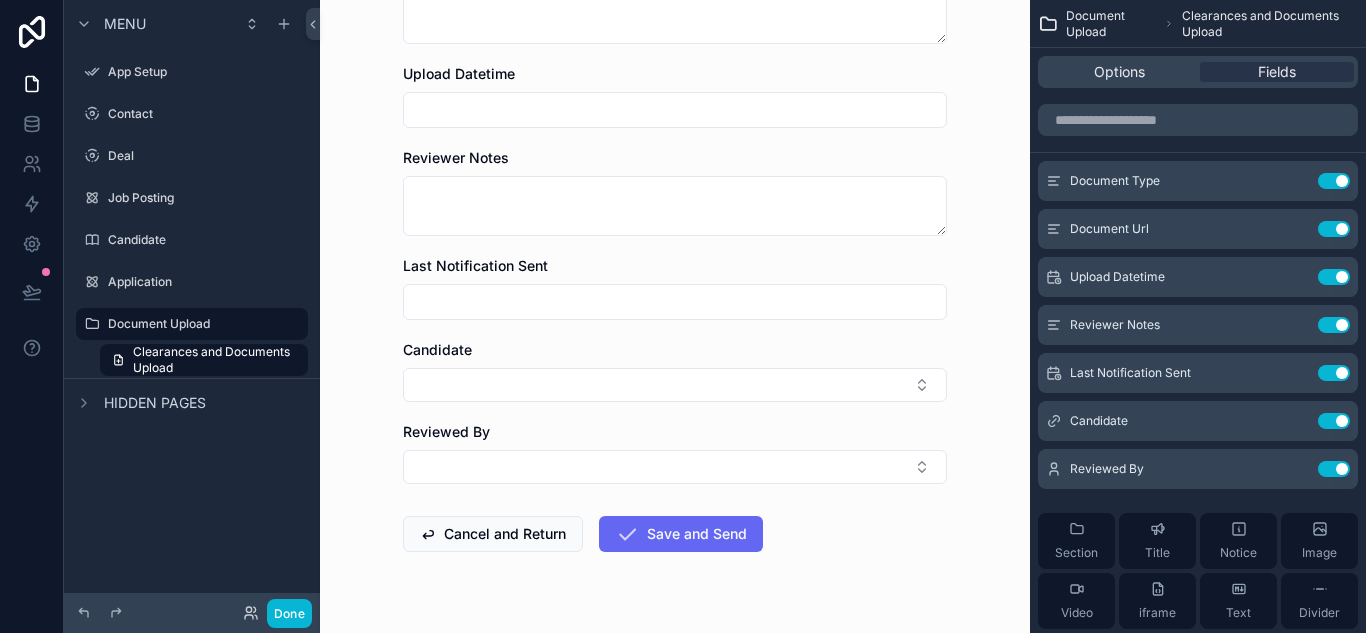 scroll, scrollTop: 0, scrollLeft: 0, axis: both 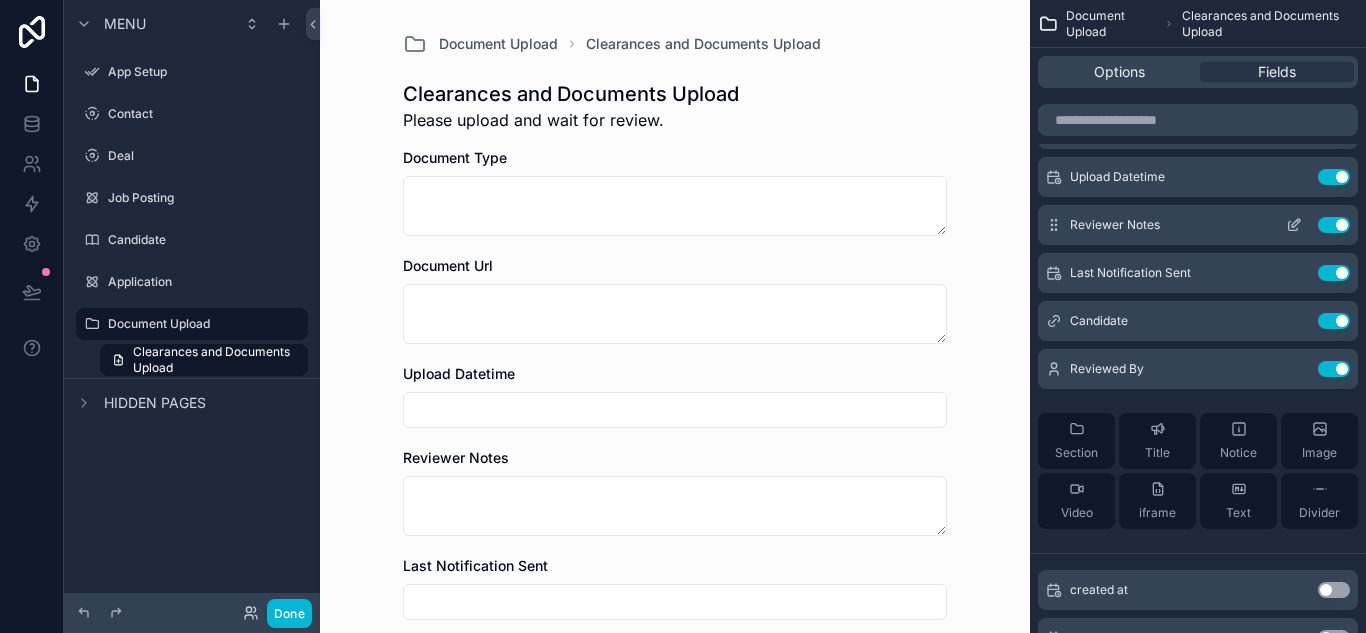 click on "Use setting" at bounding box center [1334, 225] 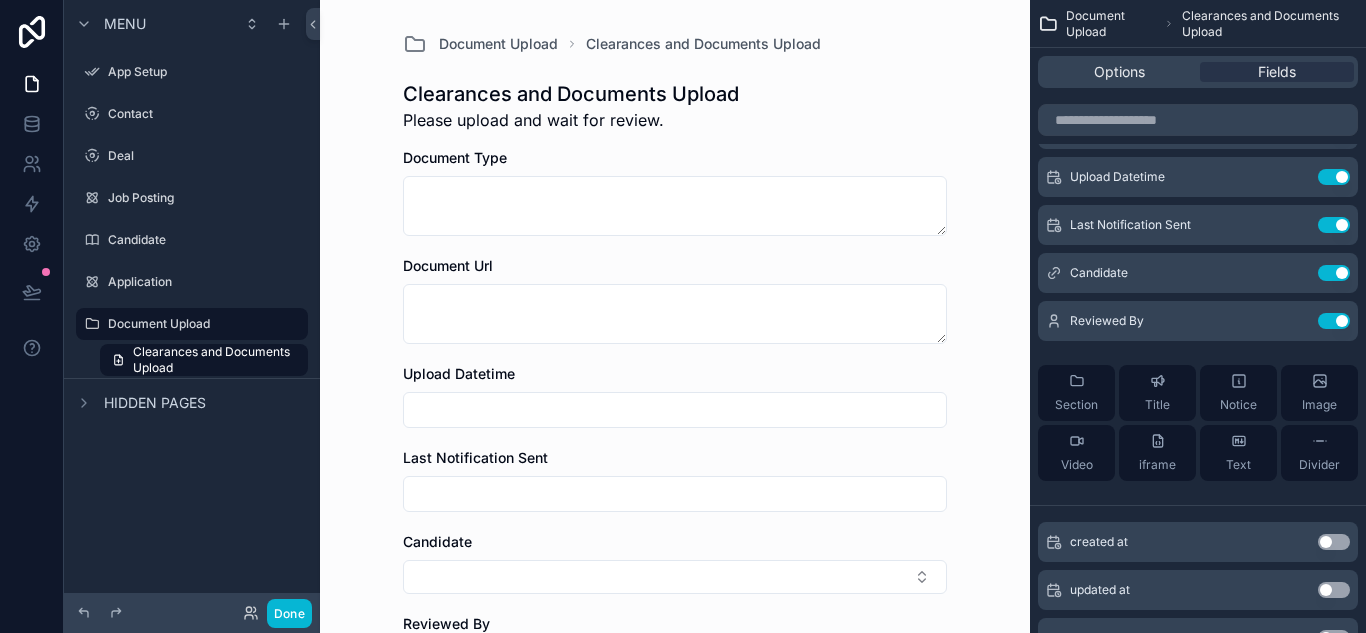click at bounding box center [675, 410] 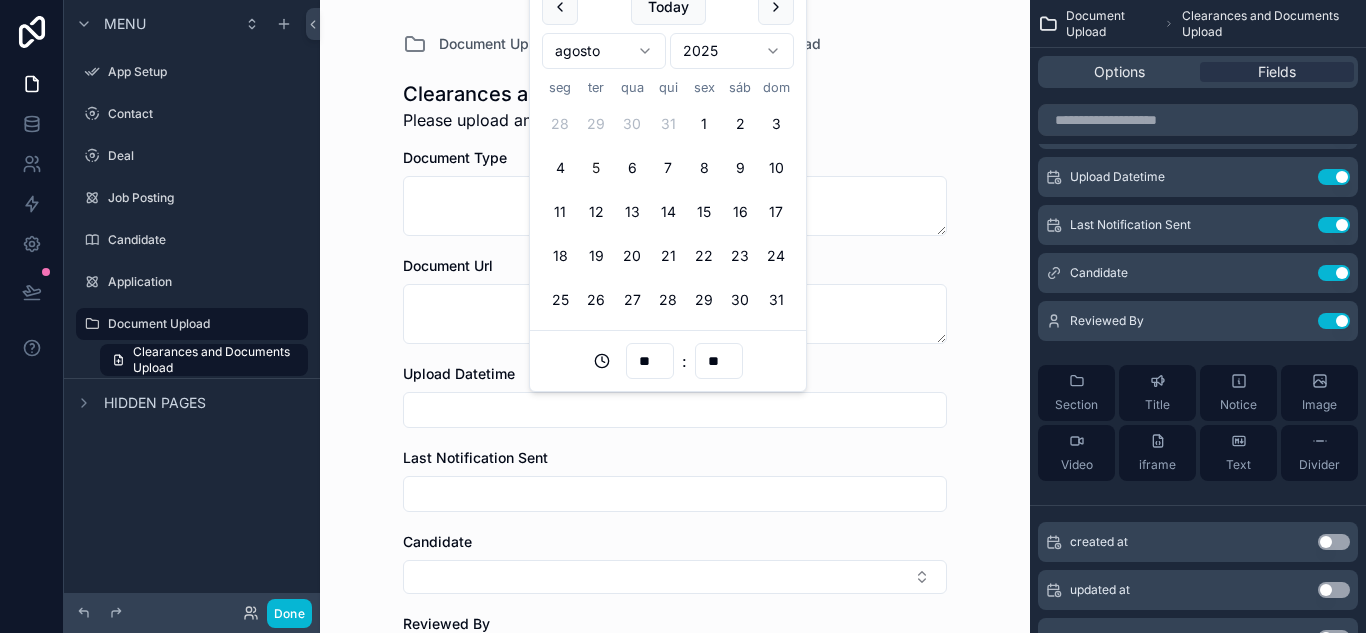 click on "Upload Datetime" at bounding box center [675, 374] 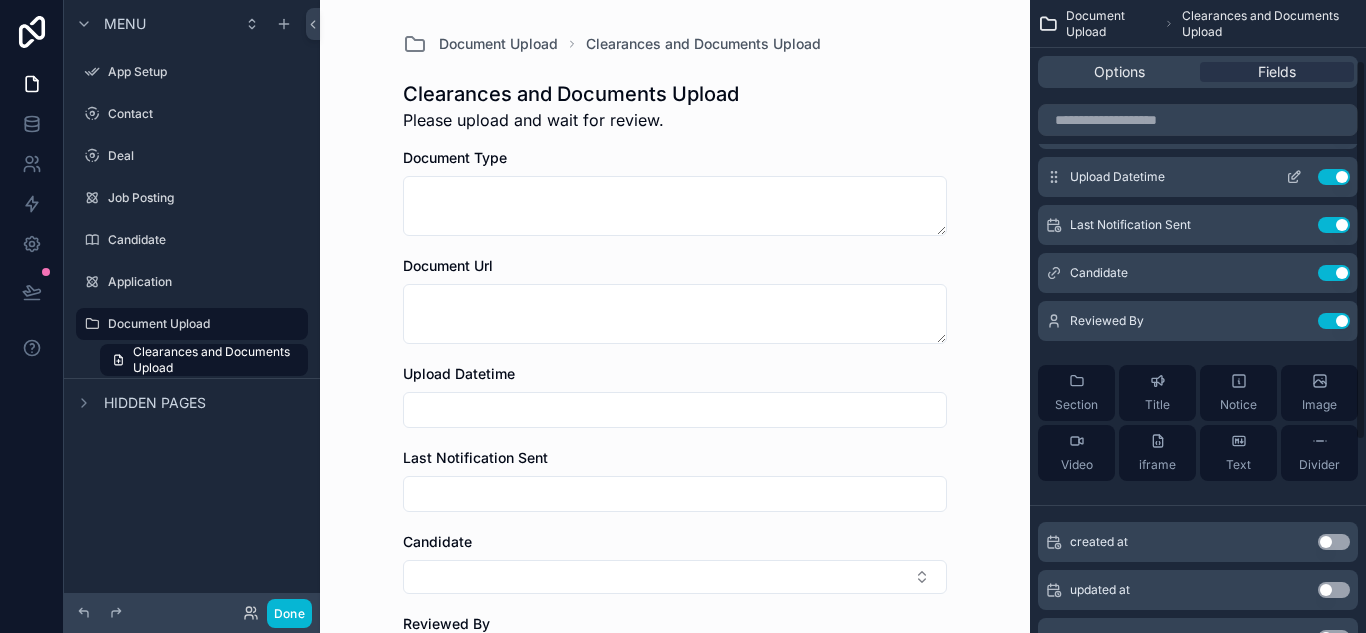 click on "Use setting" at bounding box center (1334, 177) 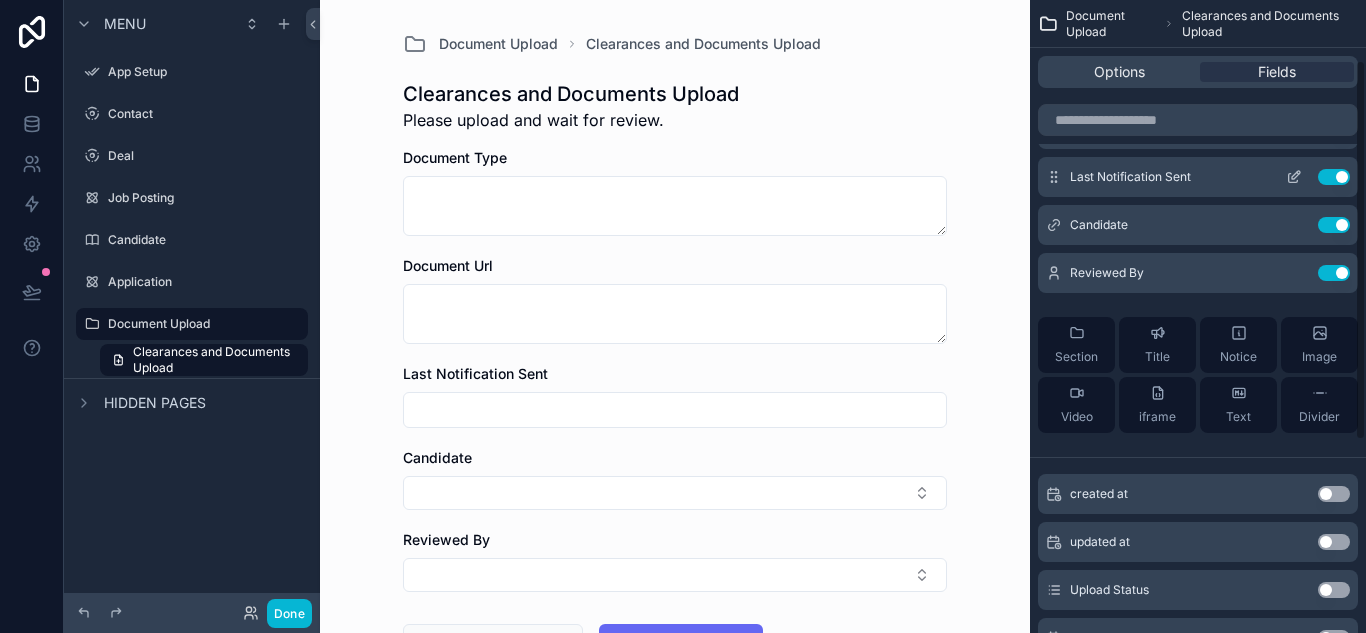 click on "Use setting" at bounding box center (1334, 177) 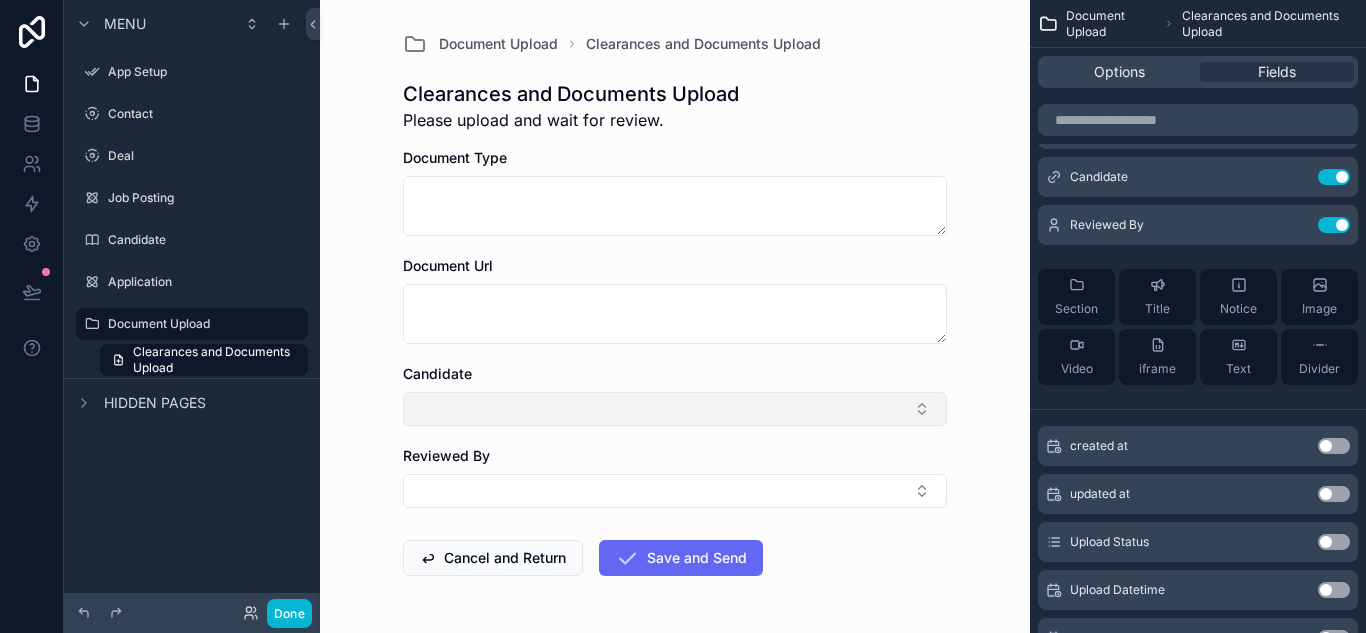 click at bounding box center [675, 409] 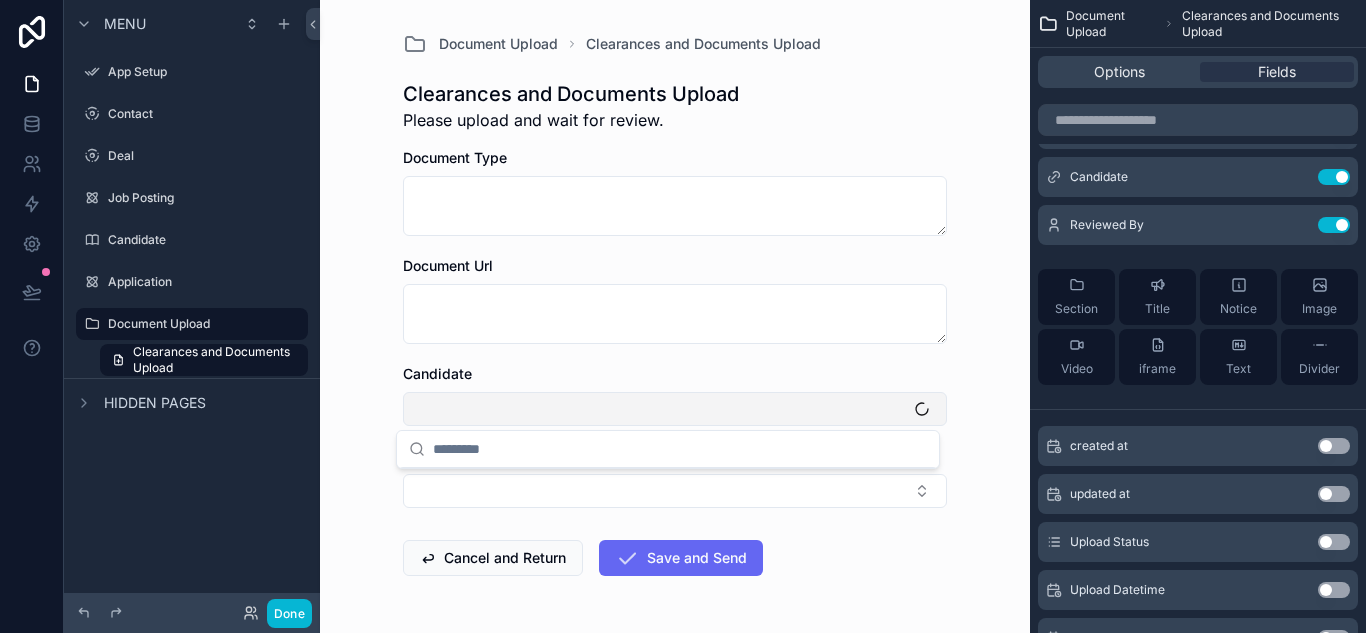click at bounding box center (675, 409) 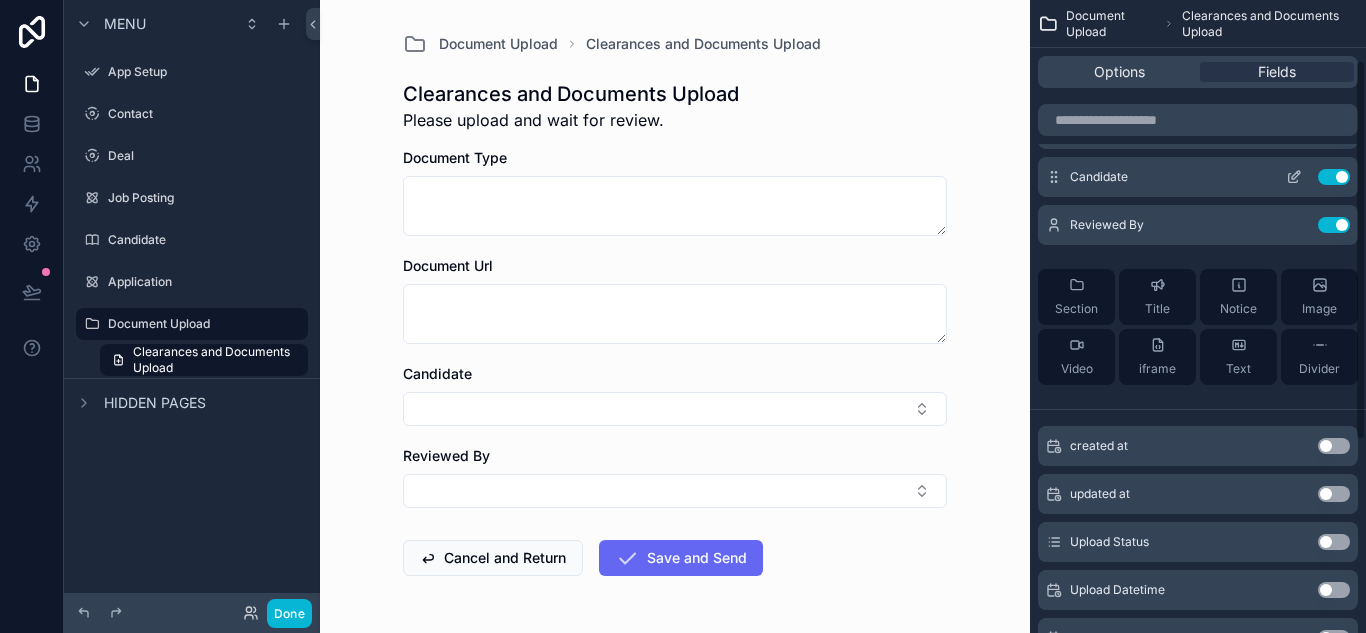 click on "Use setting" at bounding box center (1334, 177) 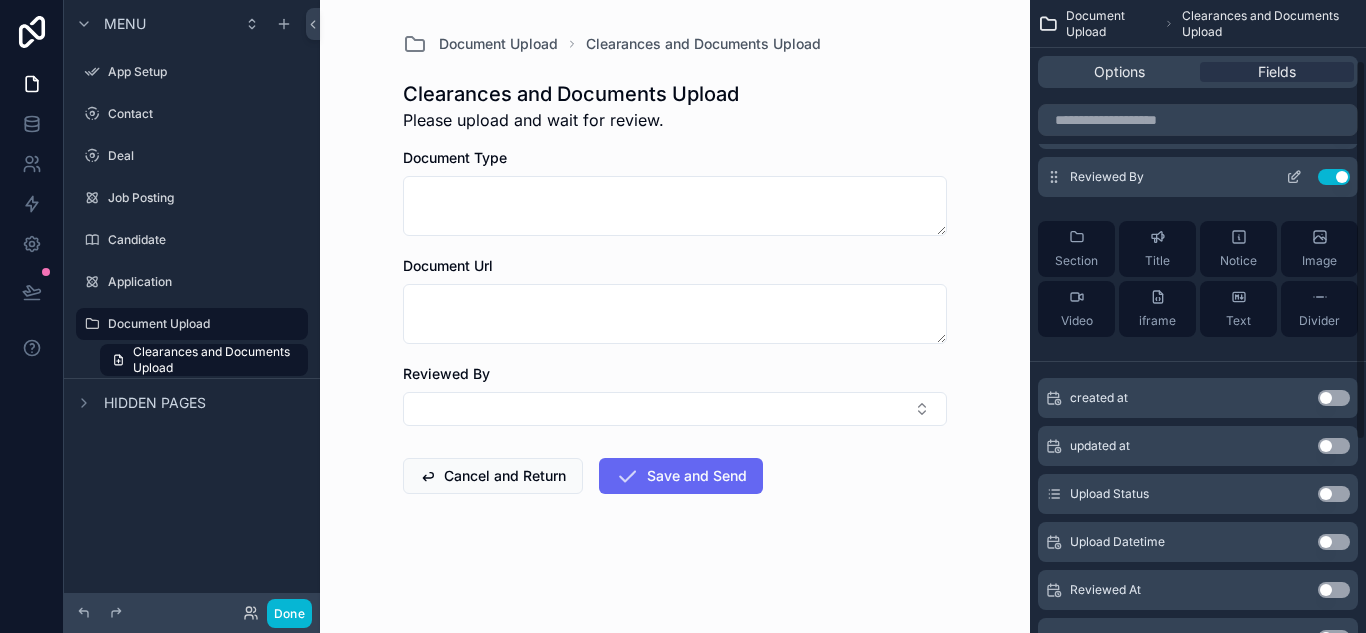 click on "Use setting" at bounding box center (1334, 177) 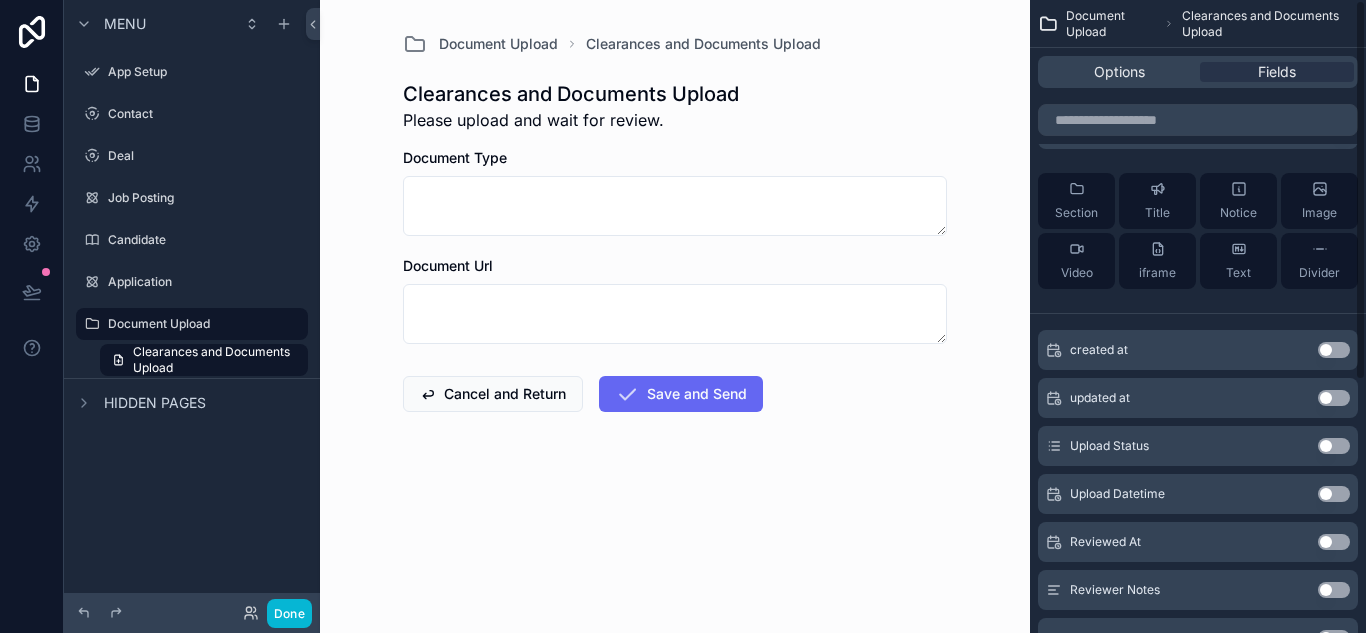 scroll, scrollTop: 0, scrollLeft: 0, axis: both 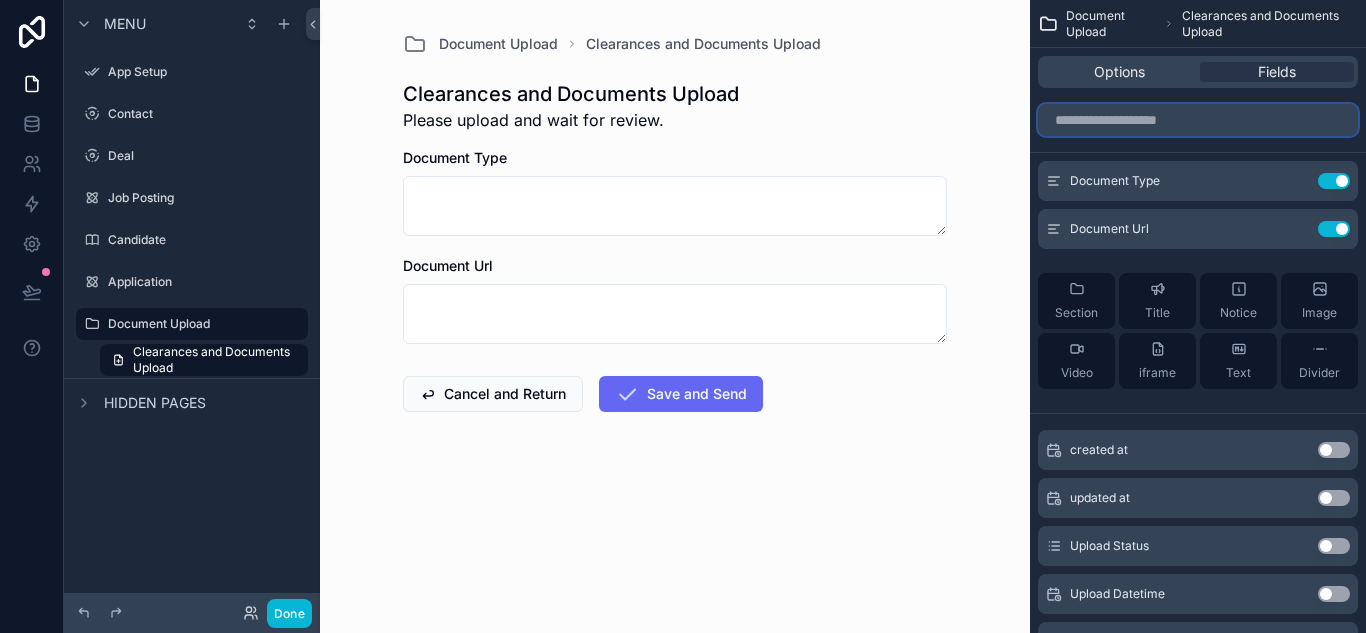 click at bounding box center [1198, 120] 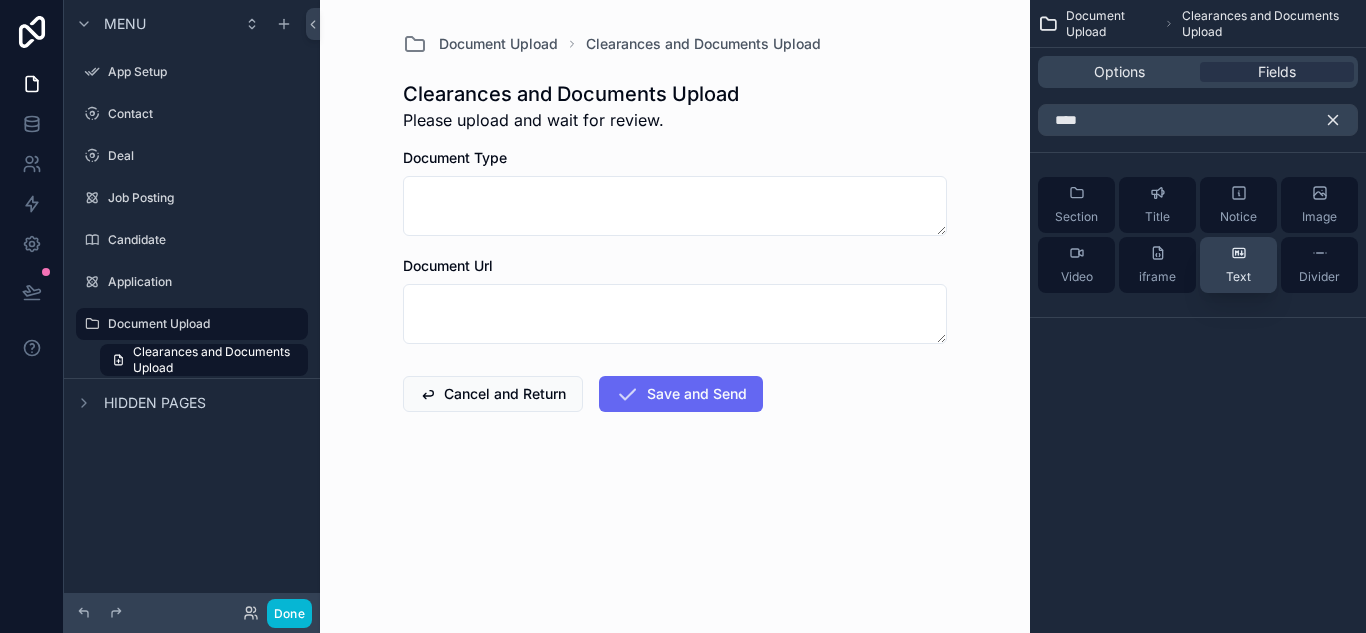 click on "Text" at bounding box center (1238, 265) 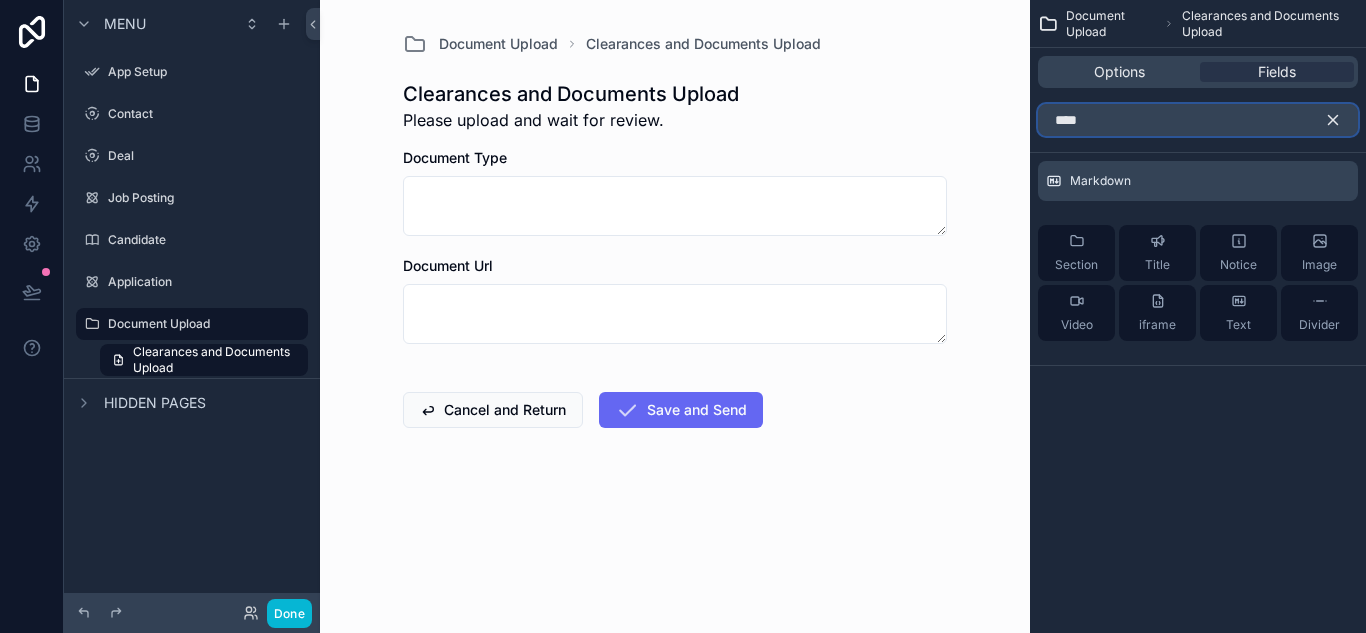 click on "****" at bounding box center (1198, 120) 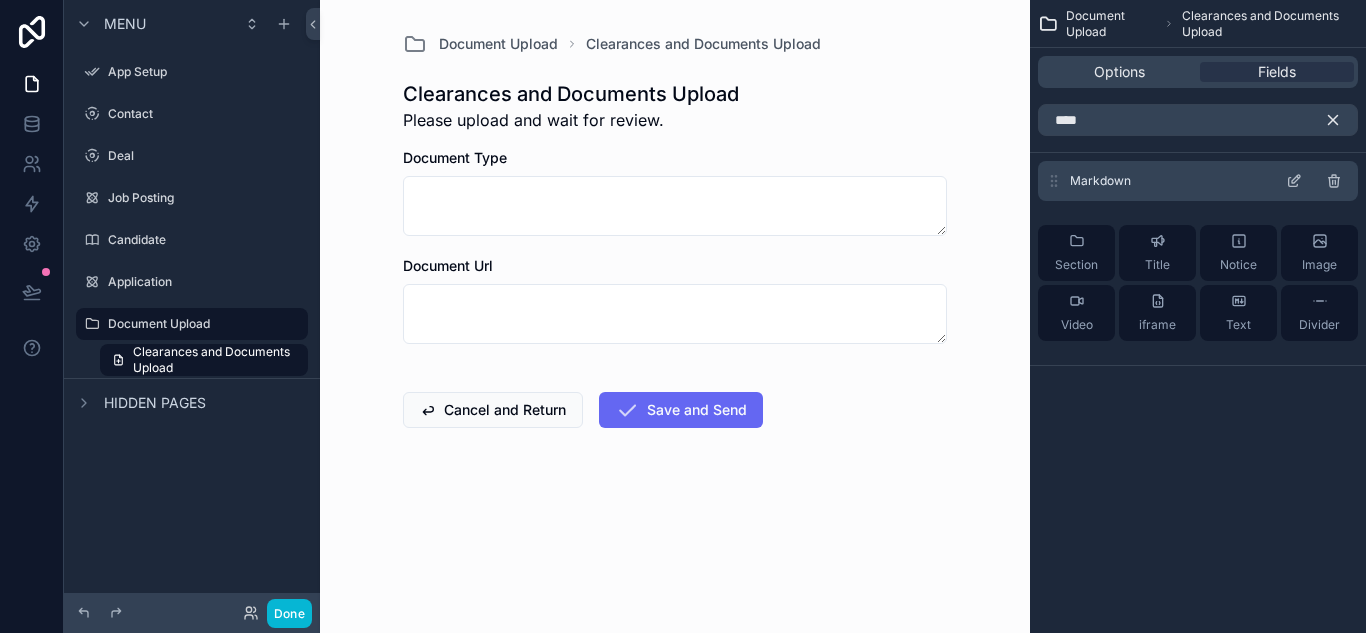 click on "Markdown" at bounding box center [1198, 181] 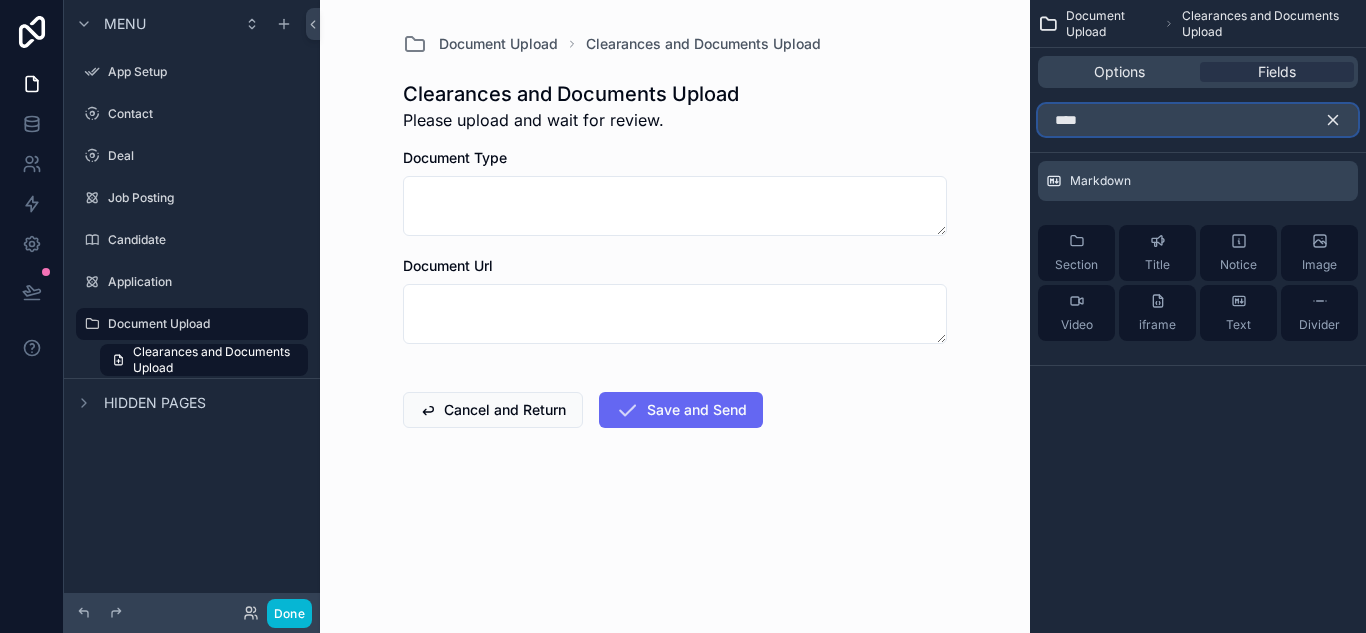 click on "****" at bounding box center (1198, 120) 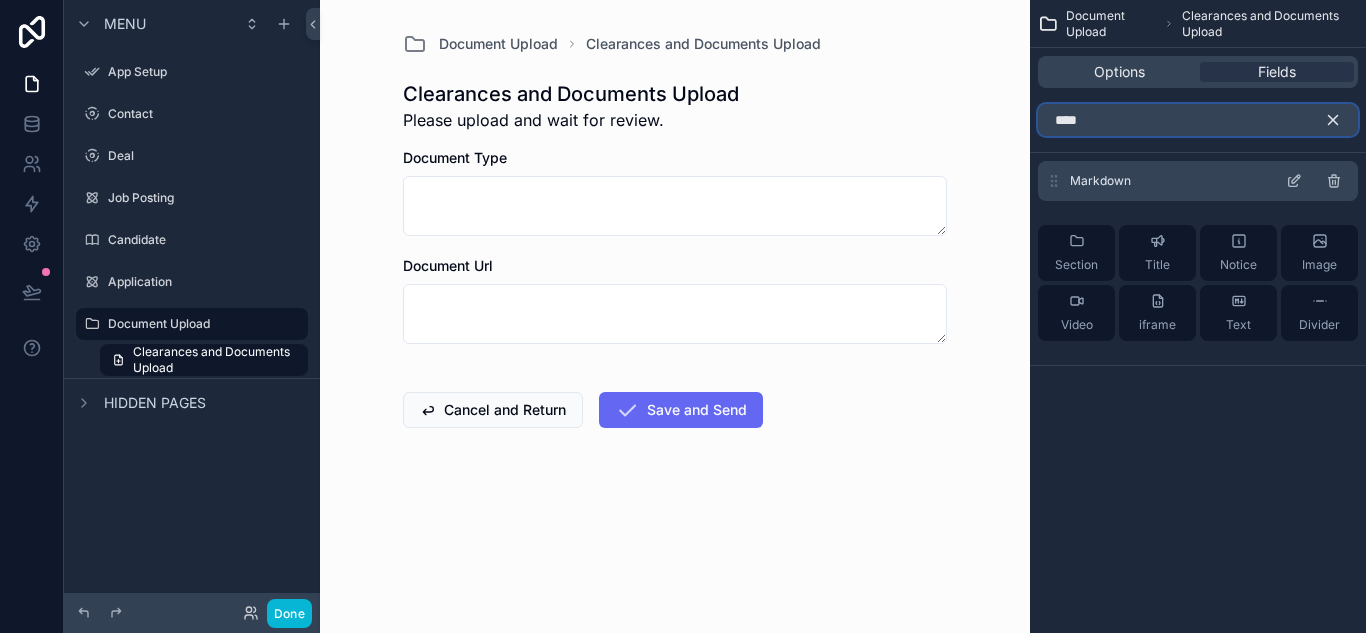 type on "****" 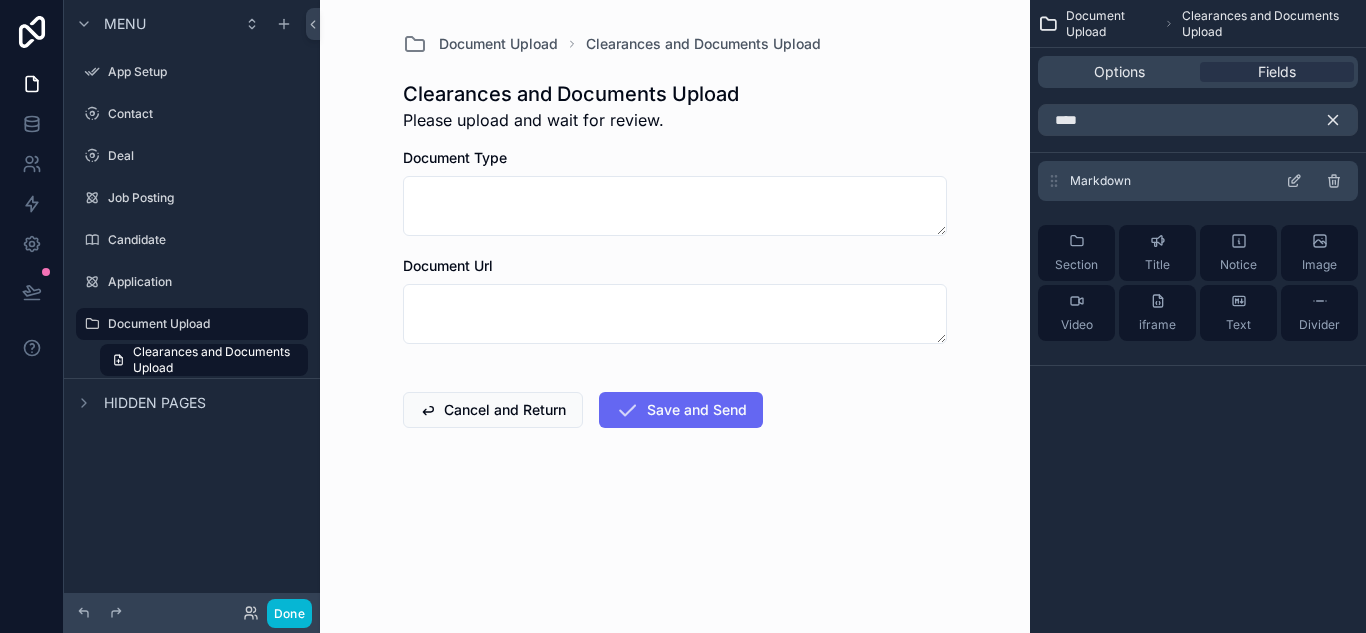 click on "Markdown" at bounding box center (1198, 181) 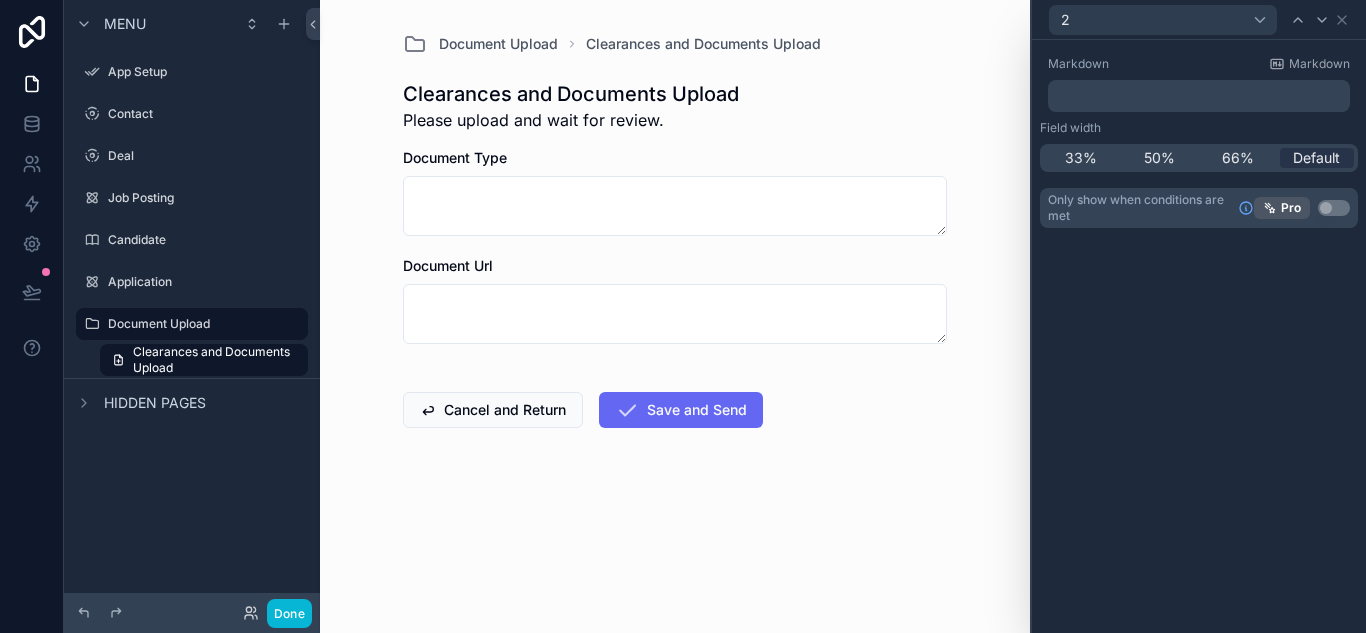 click on "﻿" at bounding box center (1199, 96) 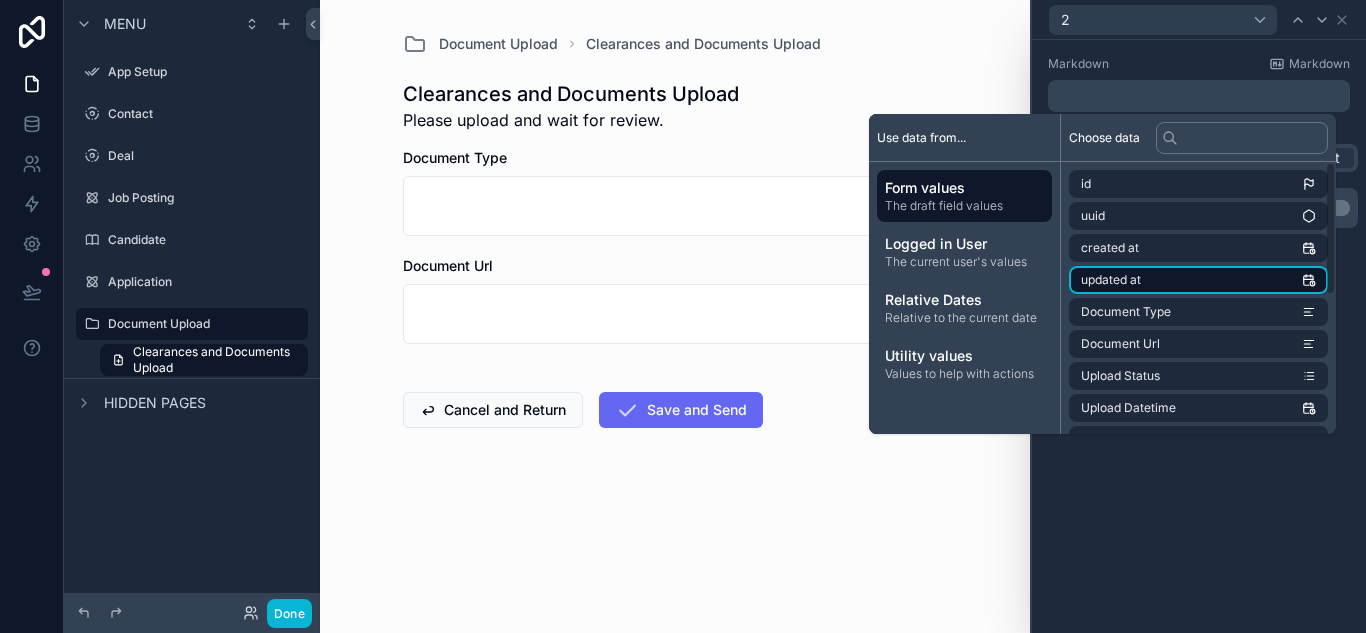 scroll, scrollTop: 284, scrollLeft: 0, axis: vertical 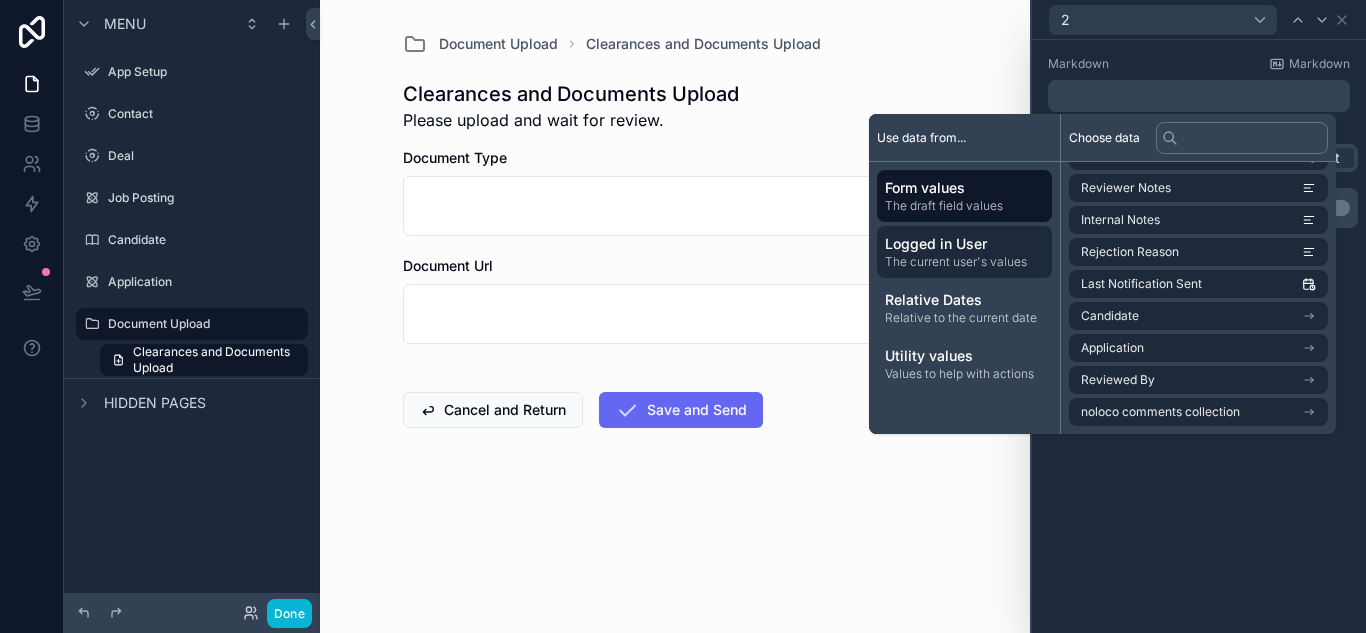 click on "Logged in User" at bounding box center (964, 244) 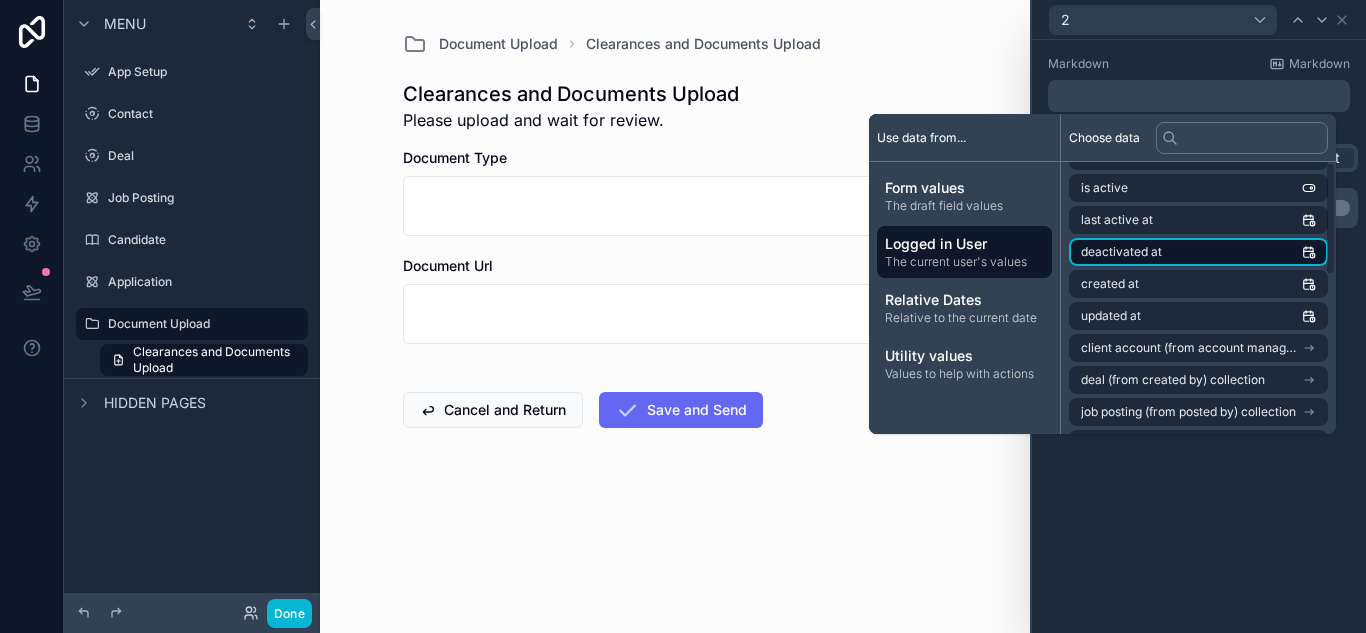 scroll, scrollTop: 0, scrollLeft: 0, axis: both 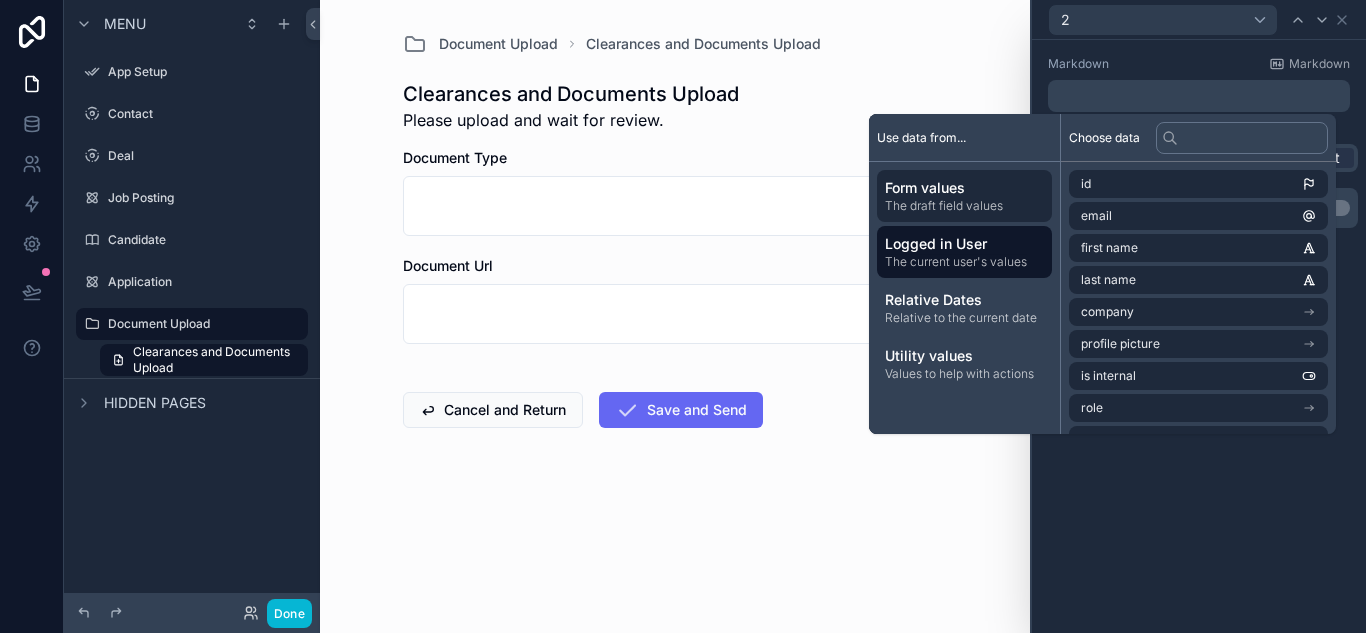 click on "The draft field values" at bounding box center [964, 206] 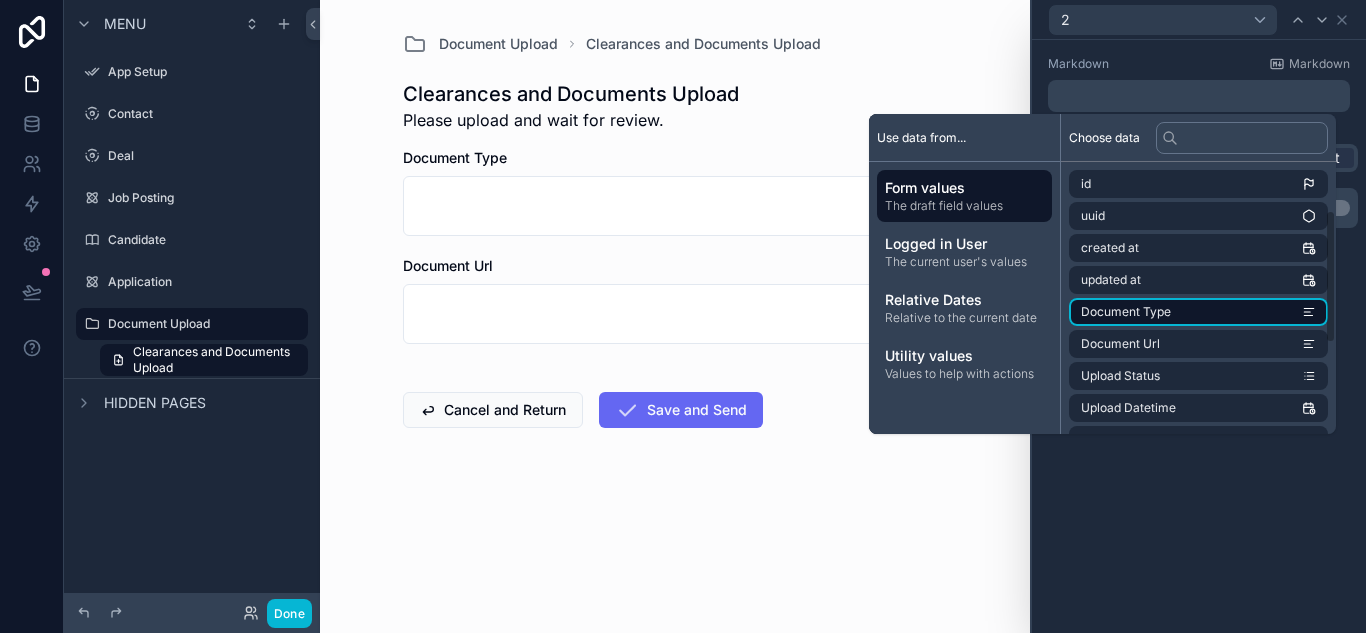 scroll, scrollTop: 284, scrollLeft: 0, axis: vertical 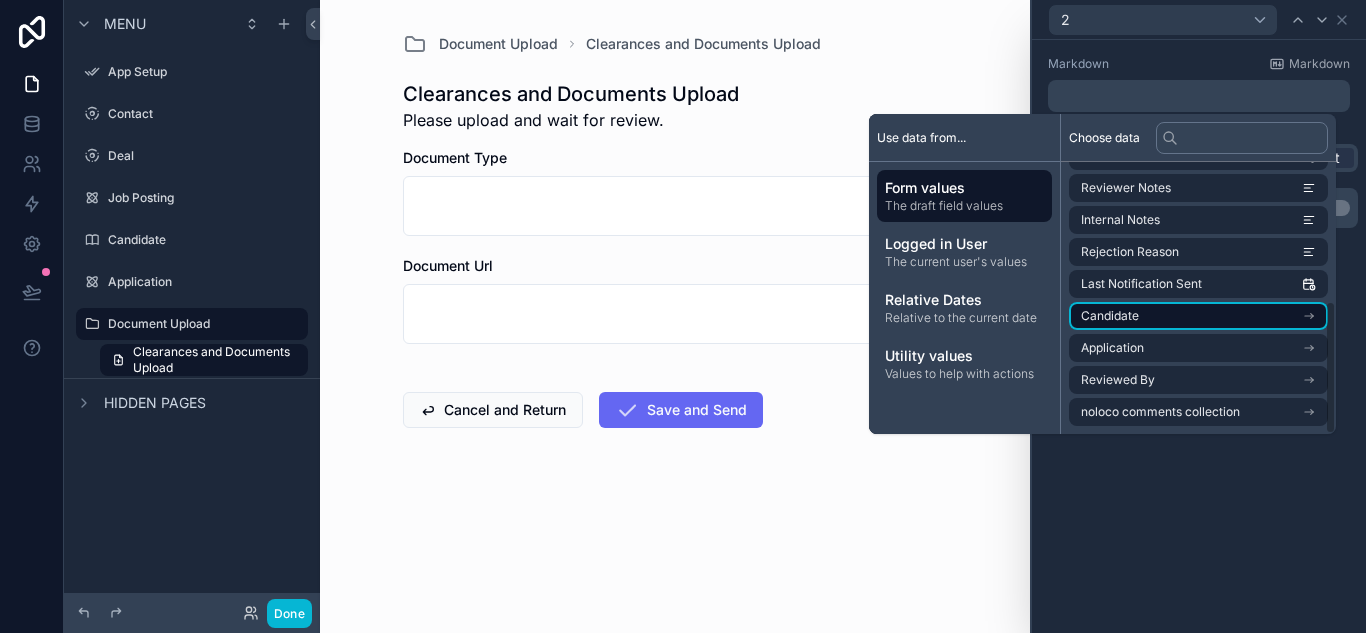 click on "Candidate" at bounding box center (1198, 316) 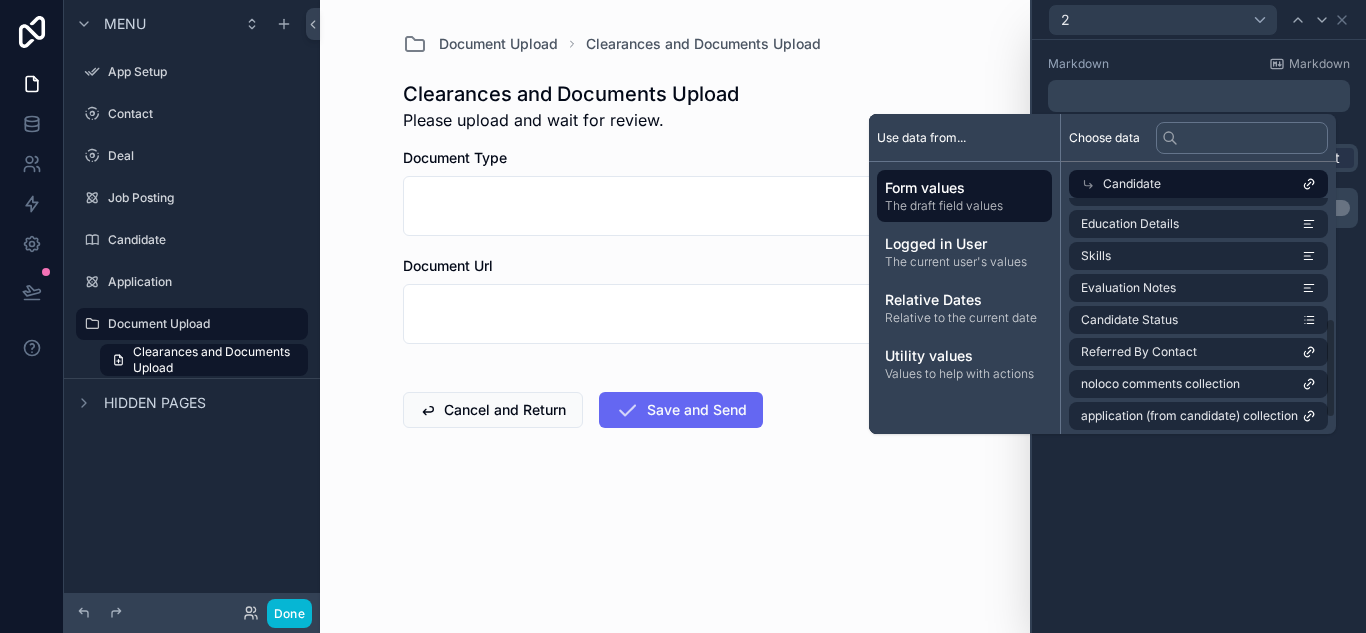 click on "Markdown Markdown ﻿ Field width 33% 50% 66% Default Only show when conditions are met Pro Use setting" at bounding box center (1199, 336) 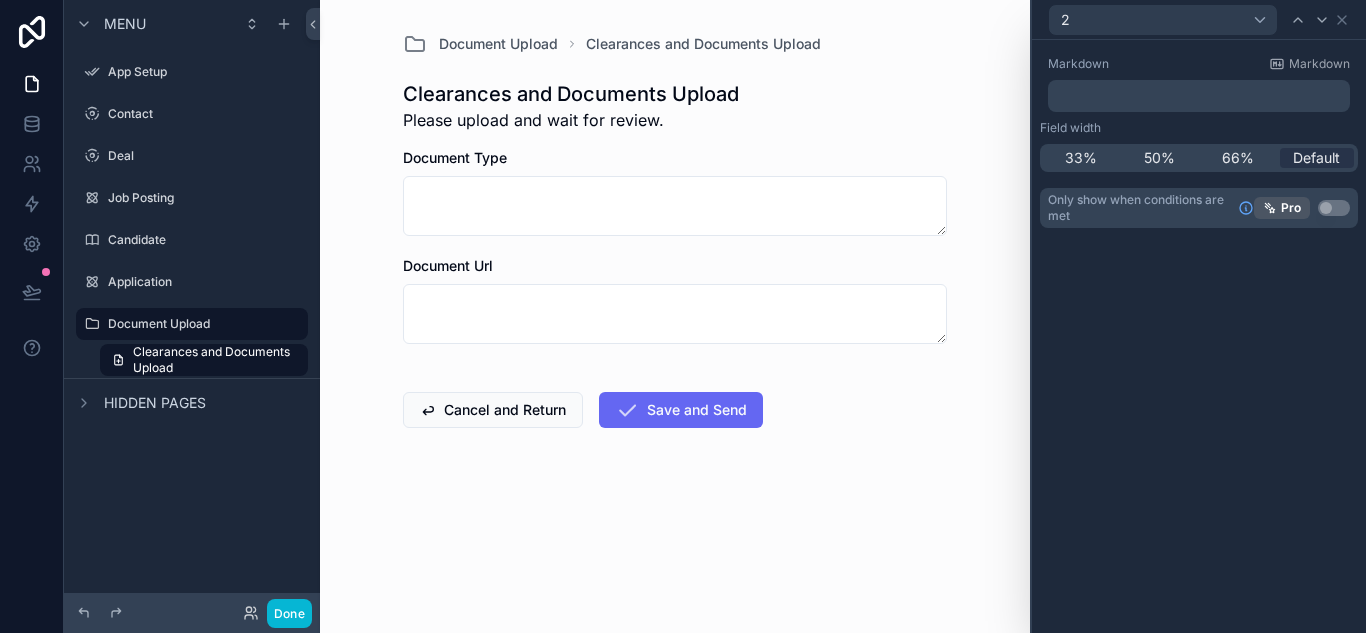 click on "﻿" at bounding box center (1201, 96) 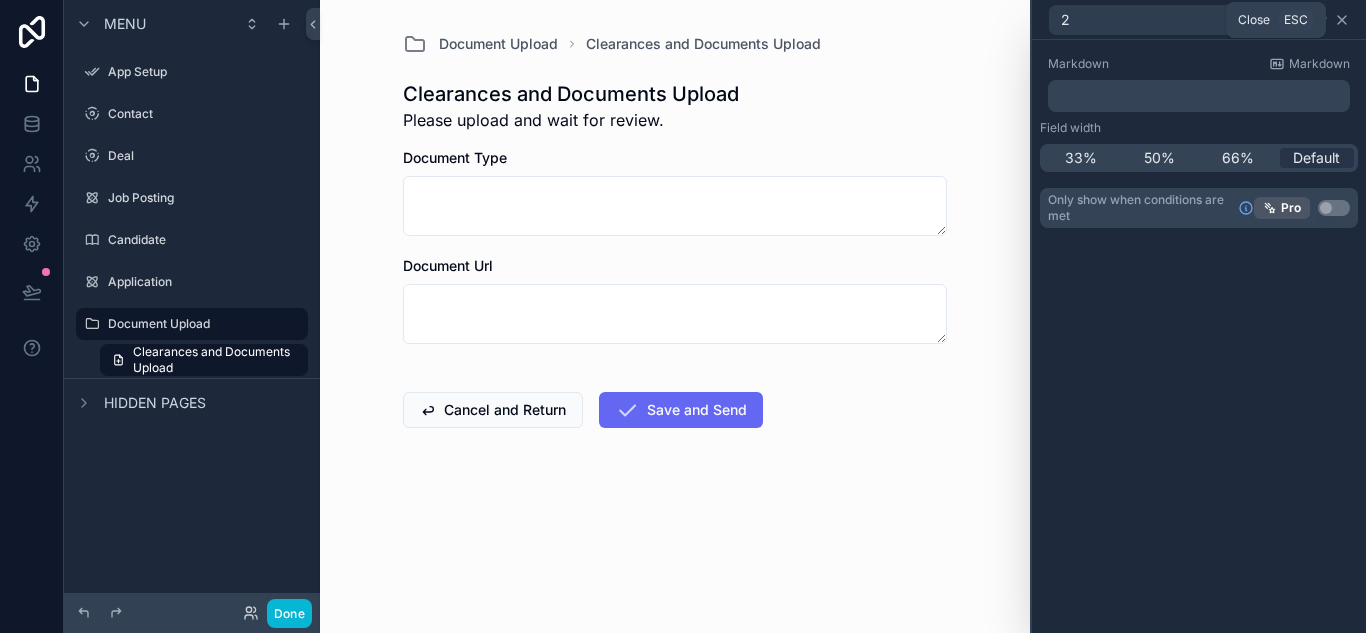 click 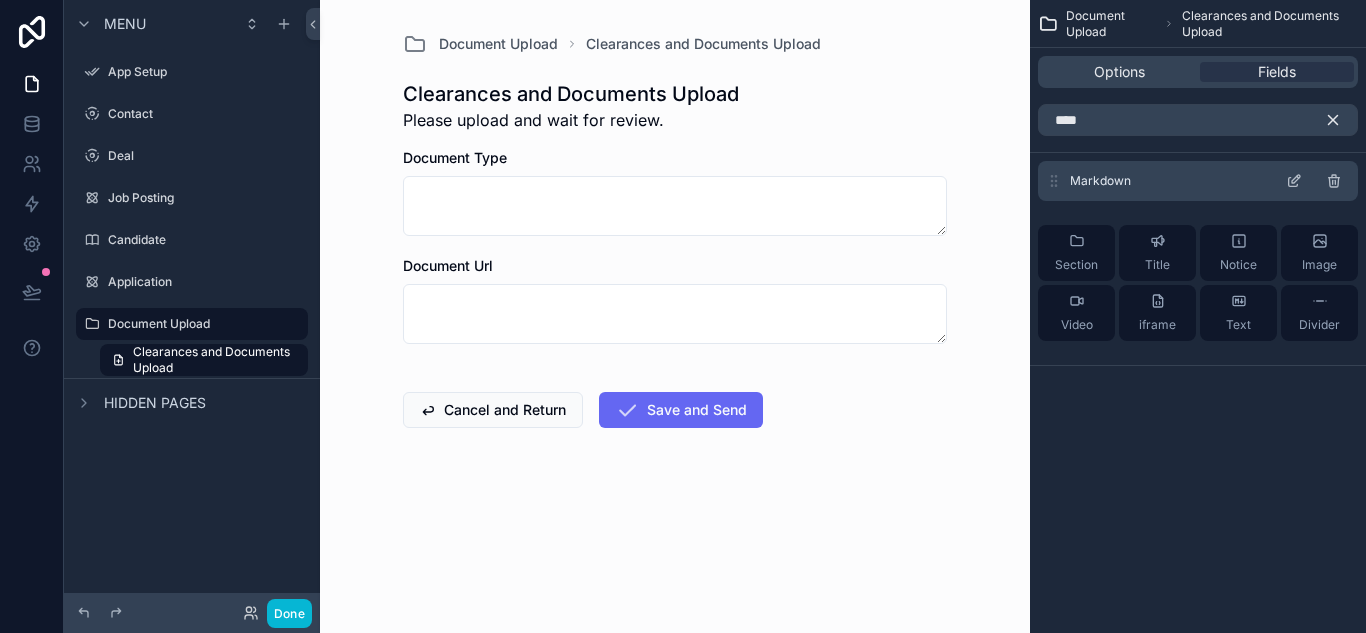click 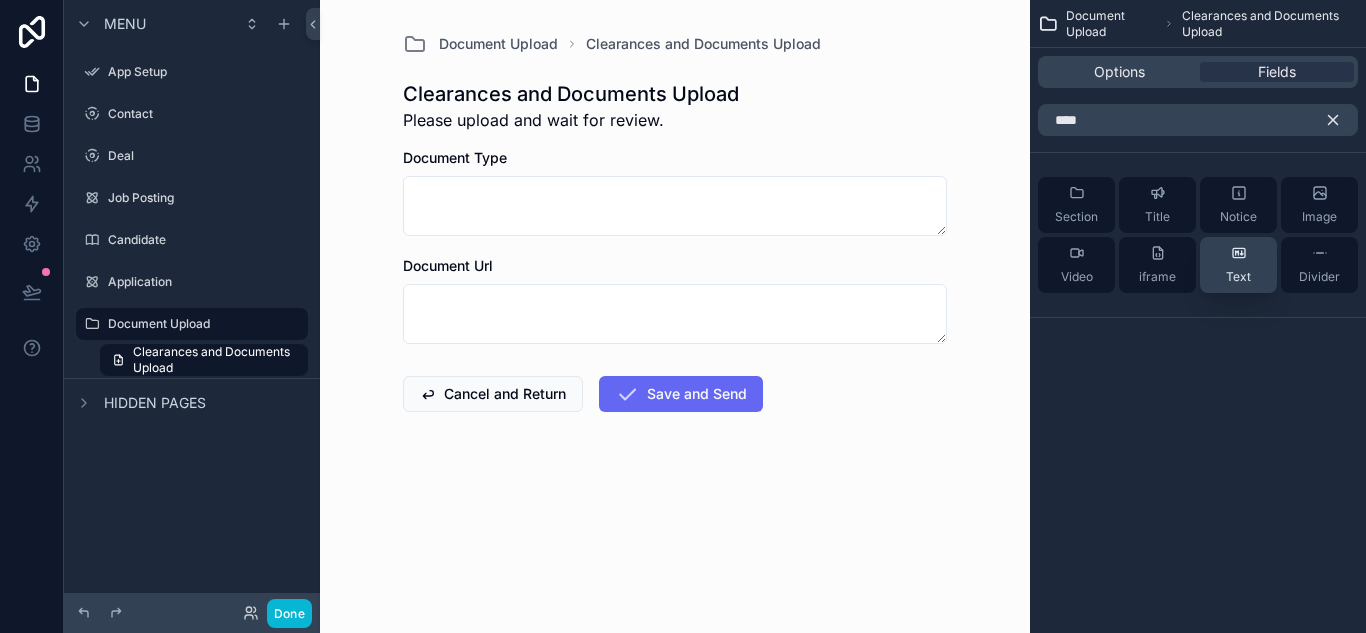 click on "Text" at bounding box center (1238, 265) 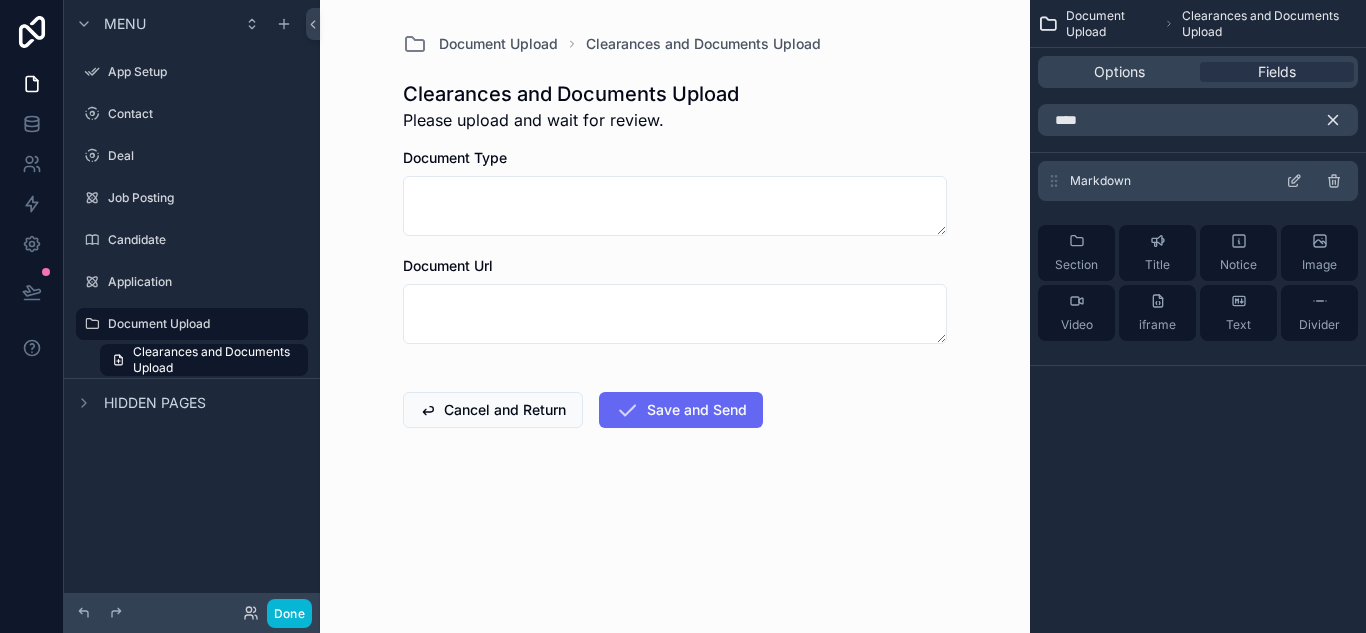 click on "Markdown" at bounding box center [1100, 181] 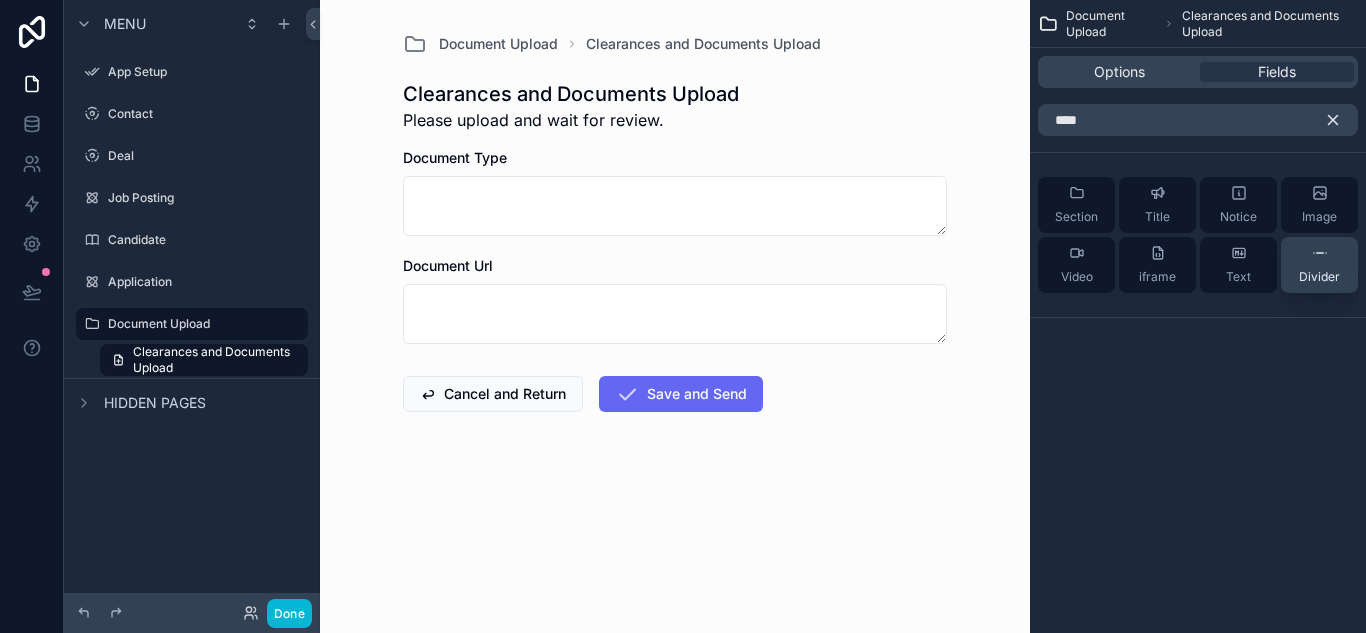 click on "Divider" at bounding box center (1319, 277) 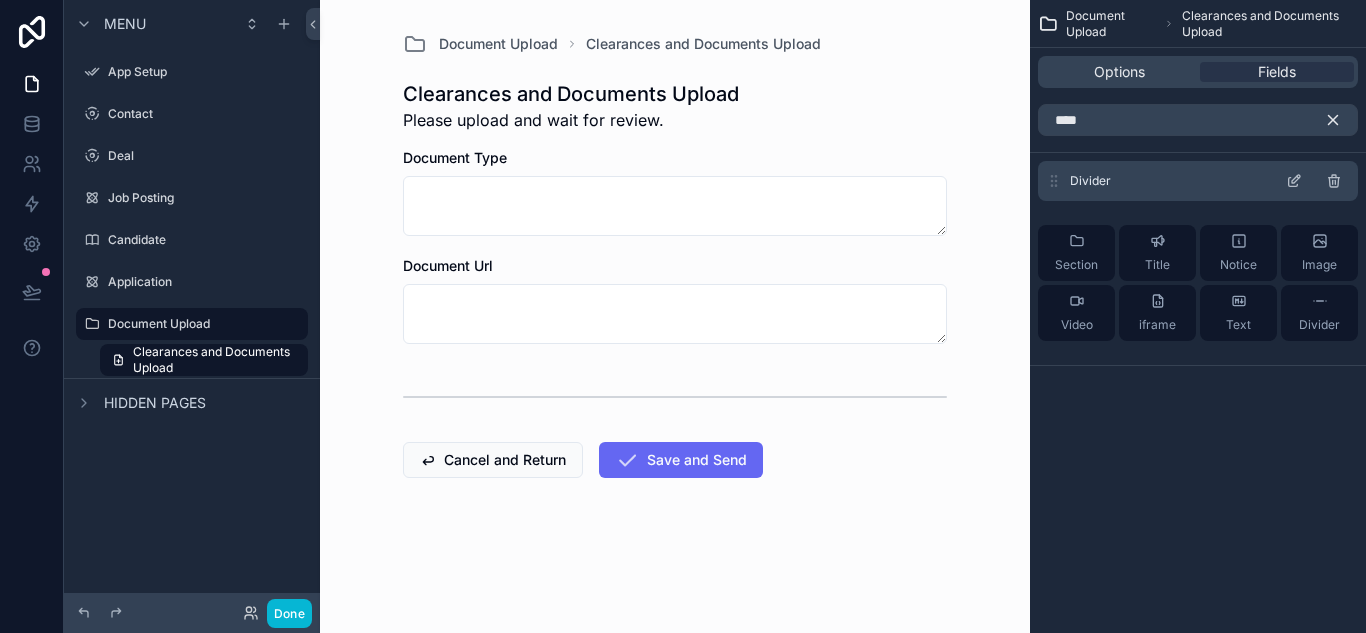 click 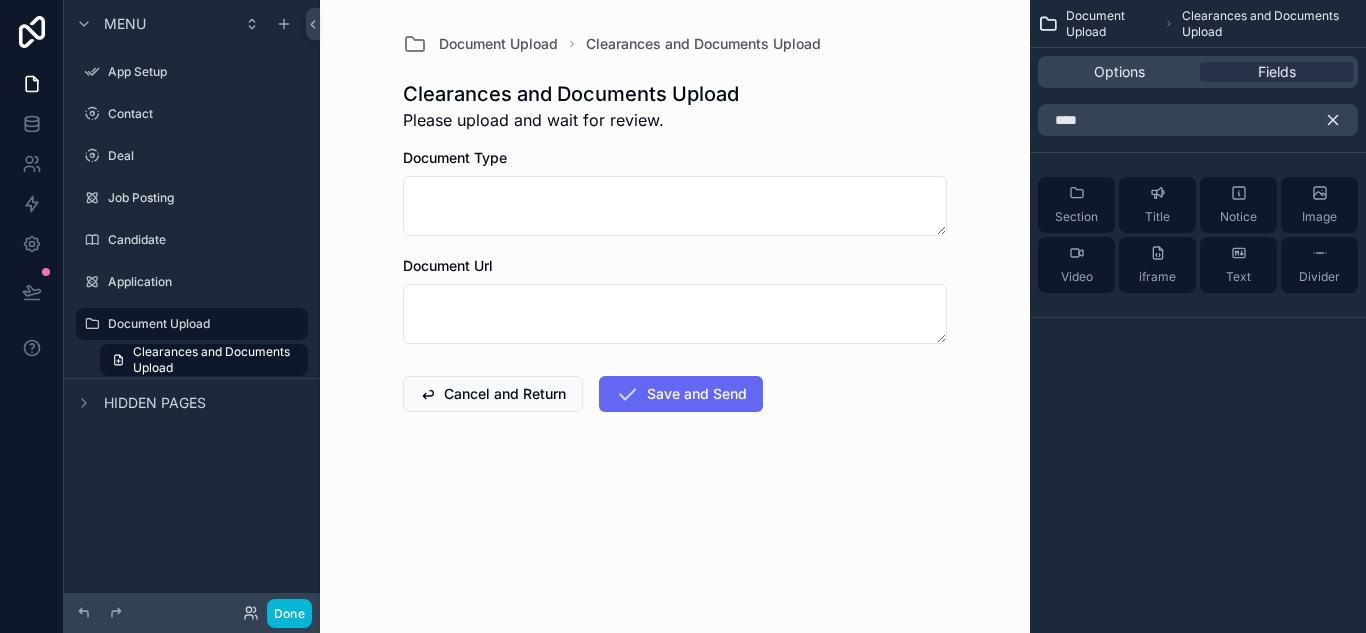 click 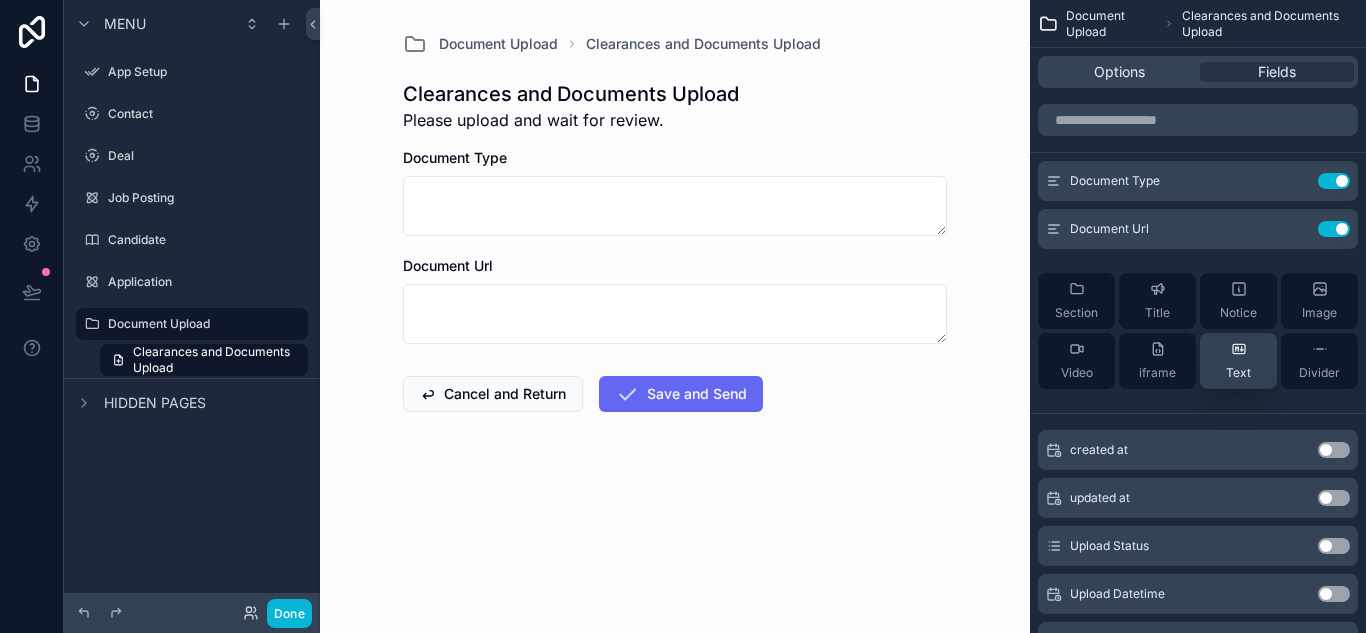 click on "Text" at bounding box center (1238, 373) 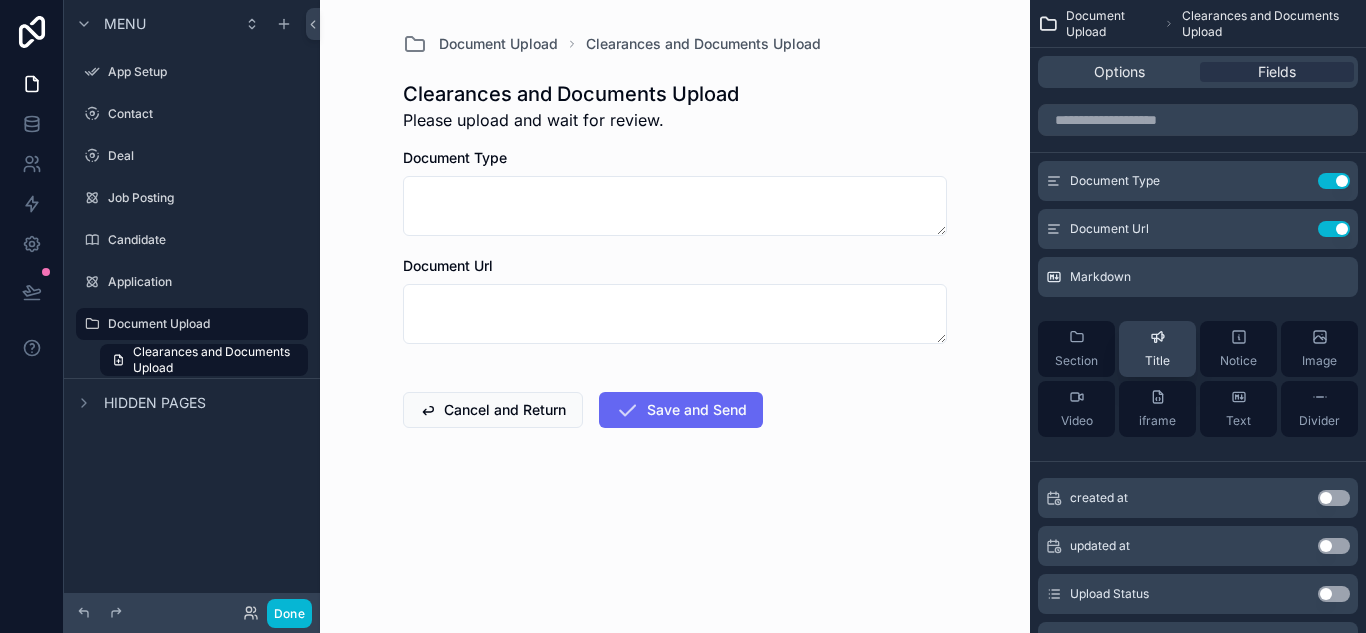 click on "Title" at bounding box center (1157, 361) 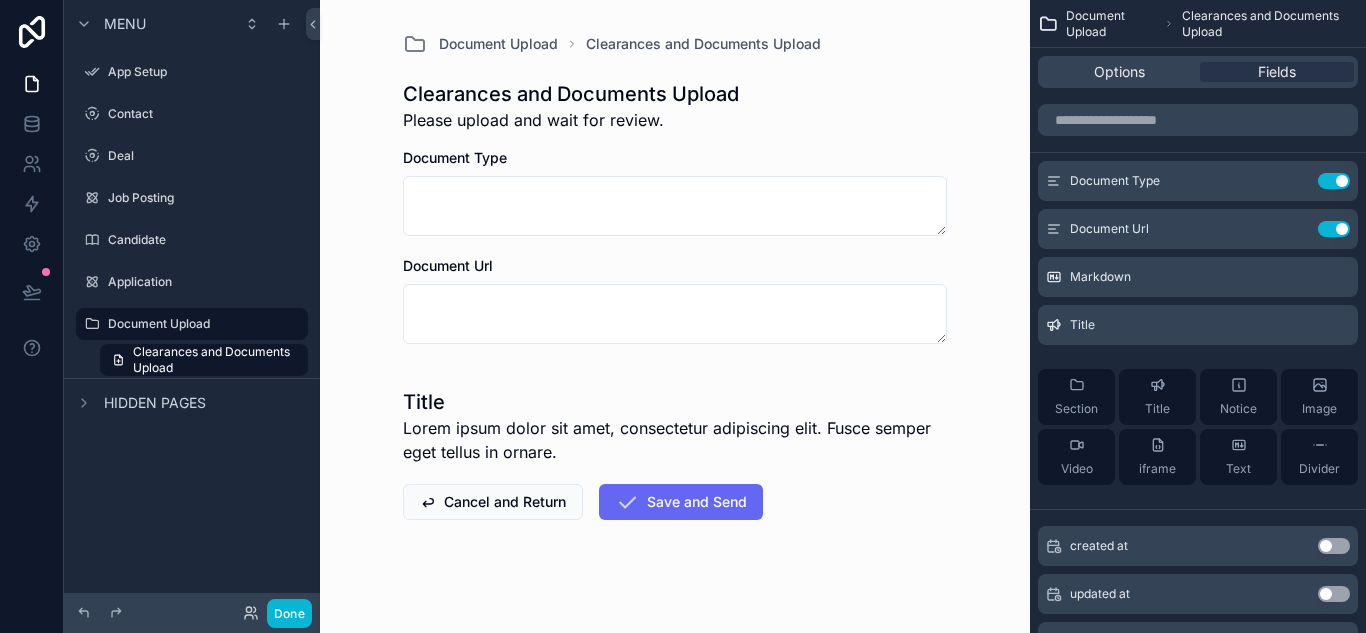 click on "Lorem ipsum dolor sit amet, consectetur adipiscing elit. Fusce semper eget tellus in ornare." at bounding box center (675, 440) 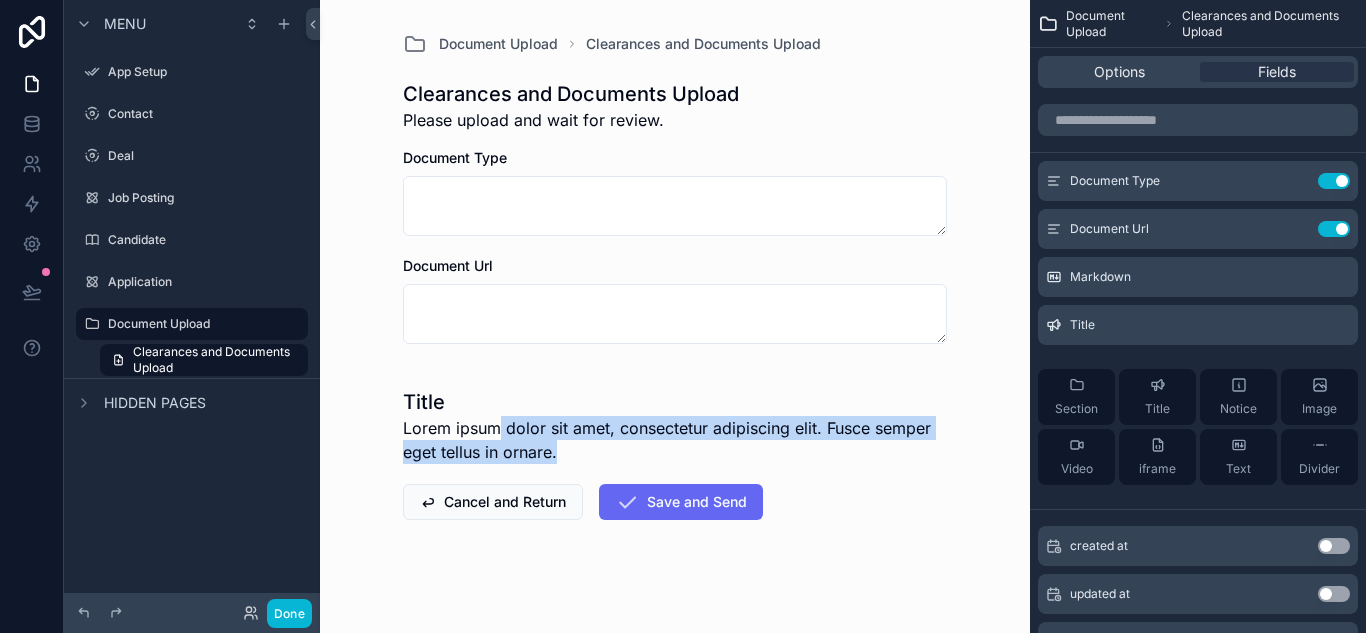 drag, startPoint x: 555, startPoint y: 442, endPoint x: 493, endPoint y: 419, distance: 66.12866 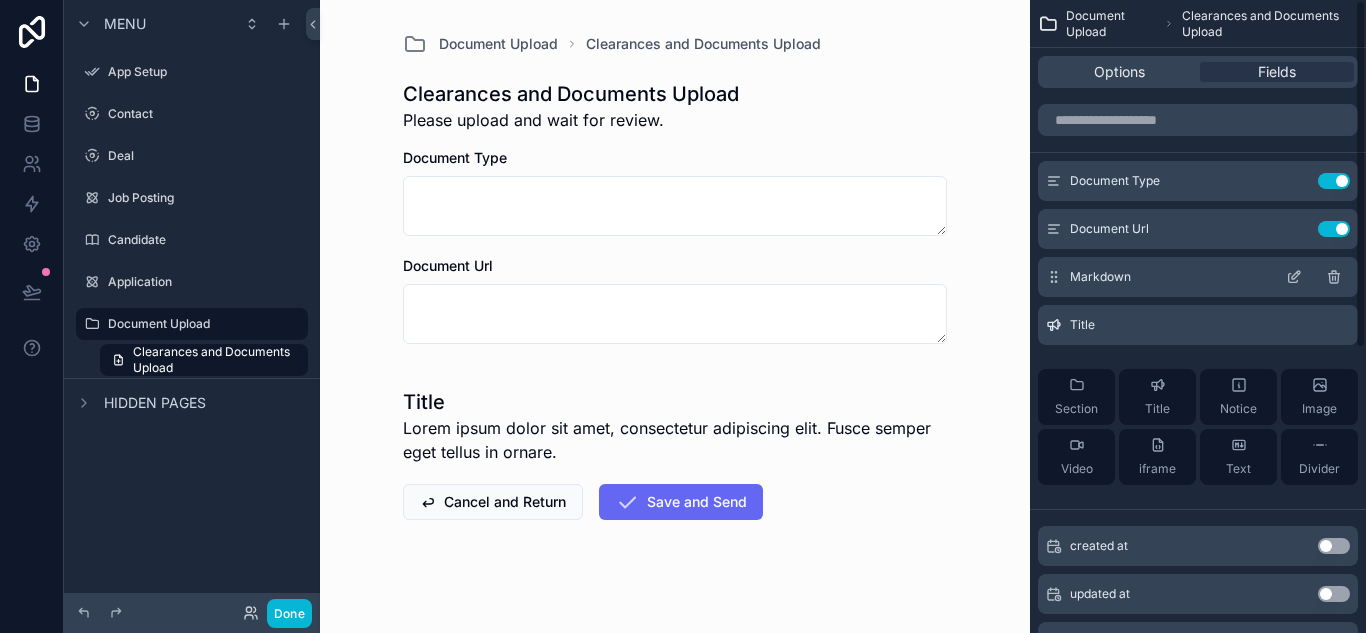 click 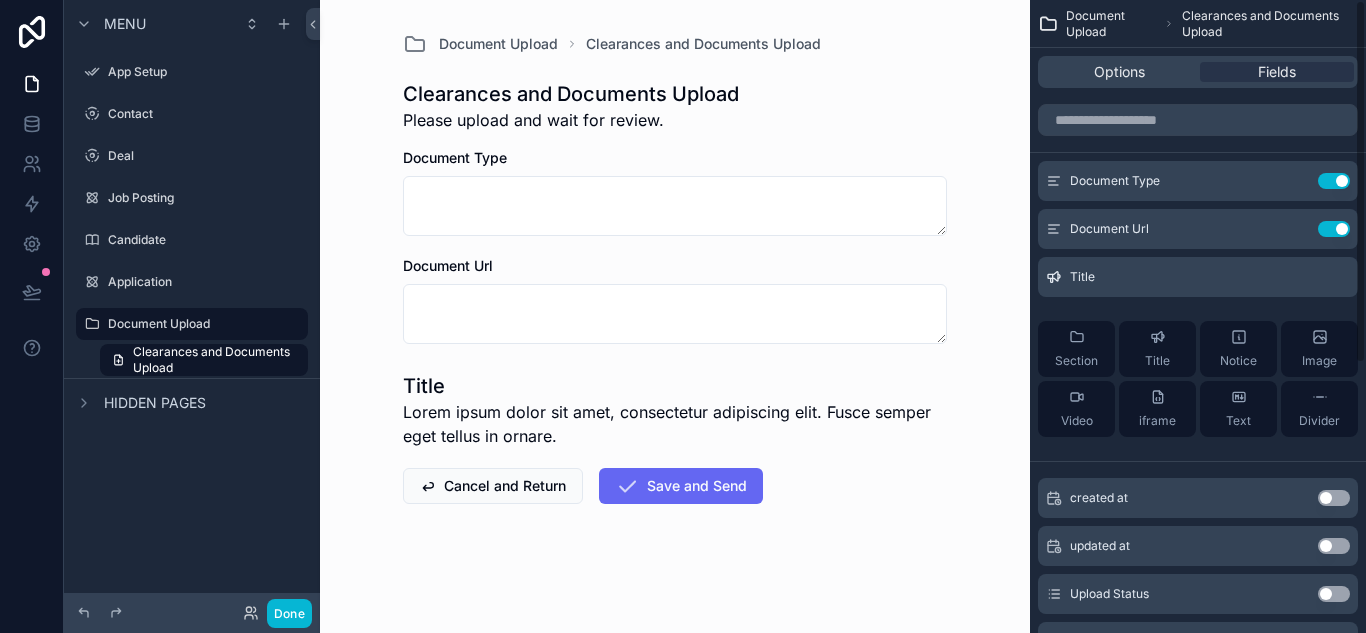 click 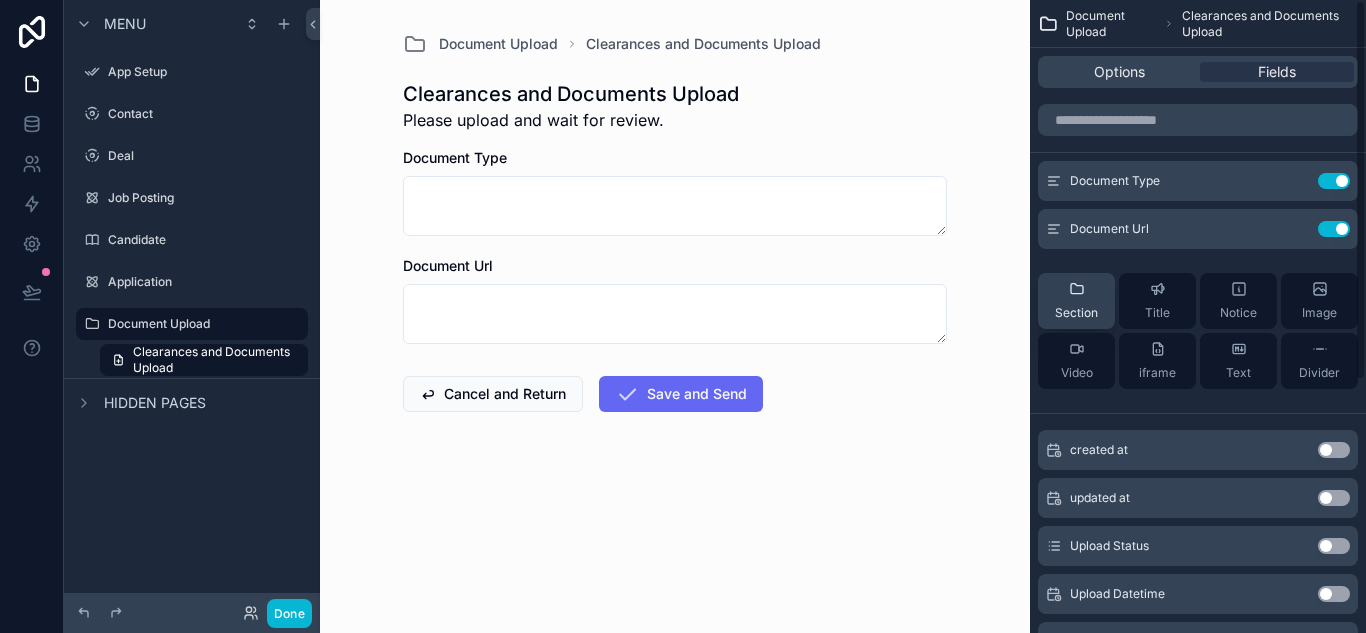 click on "Section" at bounding box center (1076, 301) 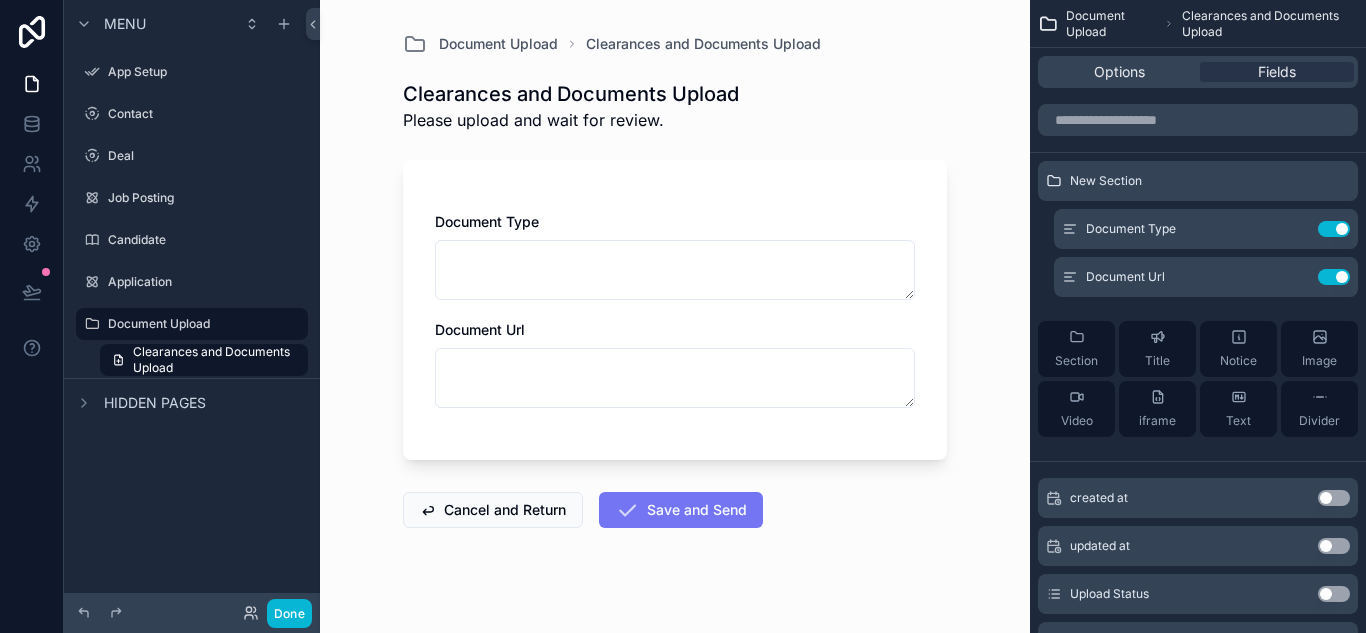 scroll, scrollTop: 23, scrollLeft: 0, axis: vertical 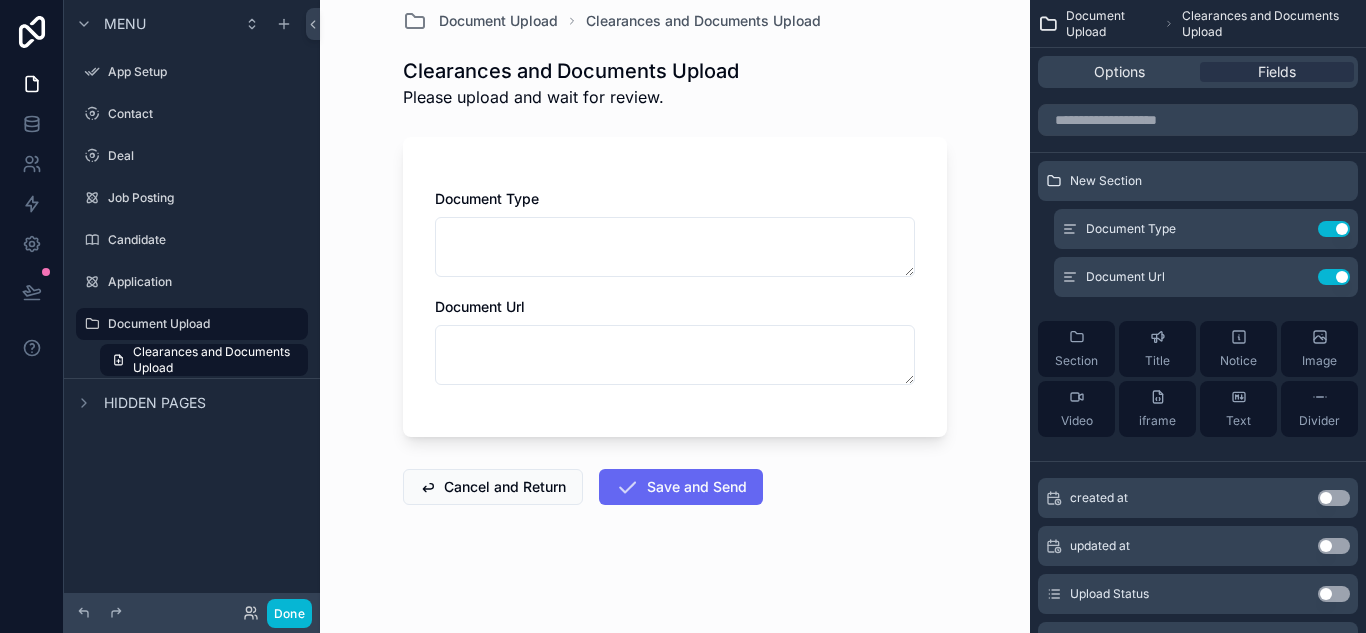 click on "Document Type Document Url" at bounding box center [675, 287] 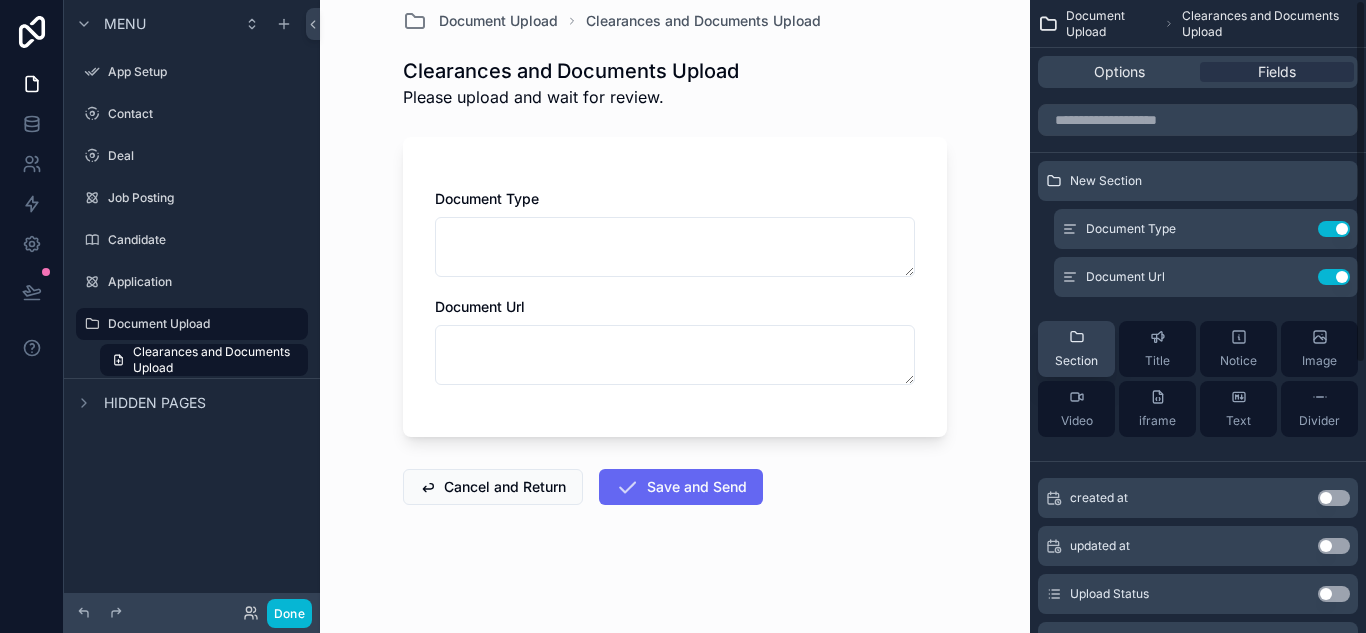 click on "Section" at bounding box center (1076, 349) 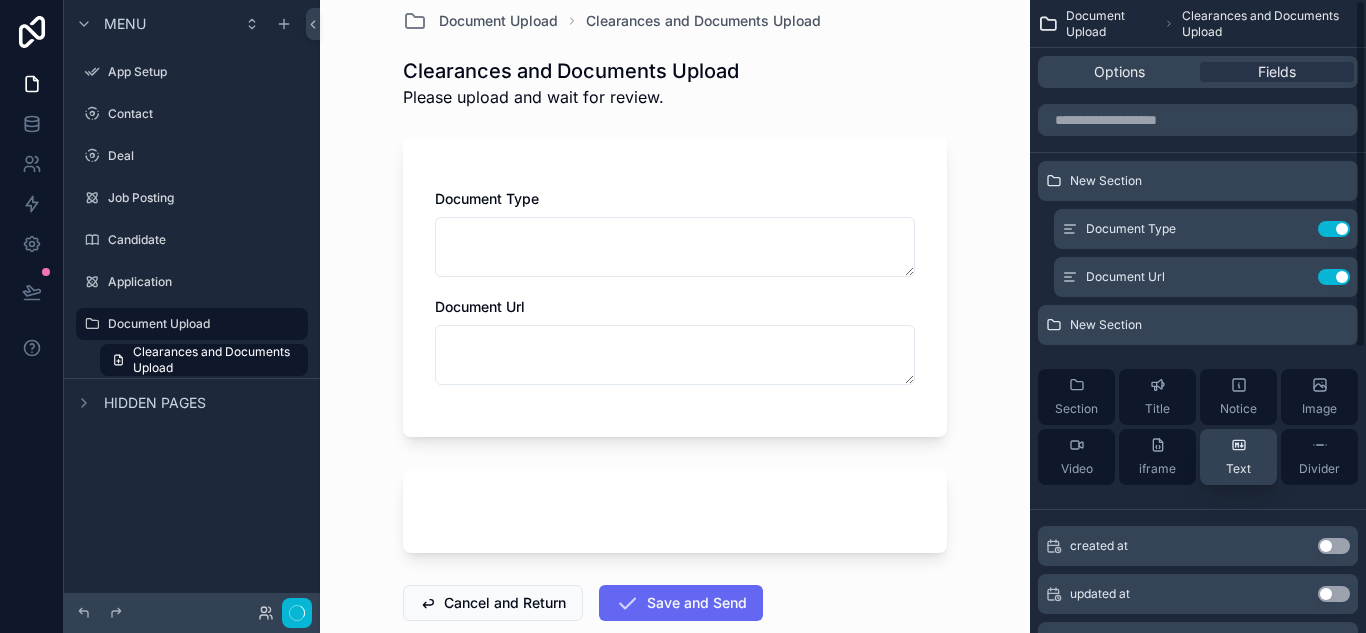 scroll, scrollTop: 0, scrollLeft: 0, axis: both 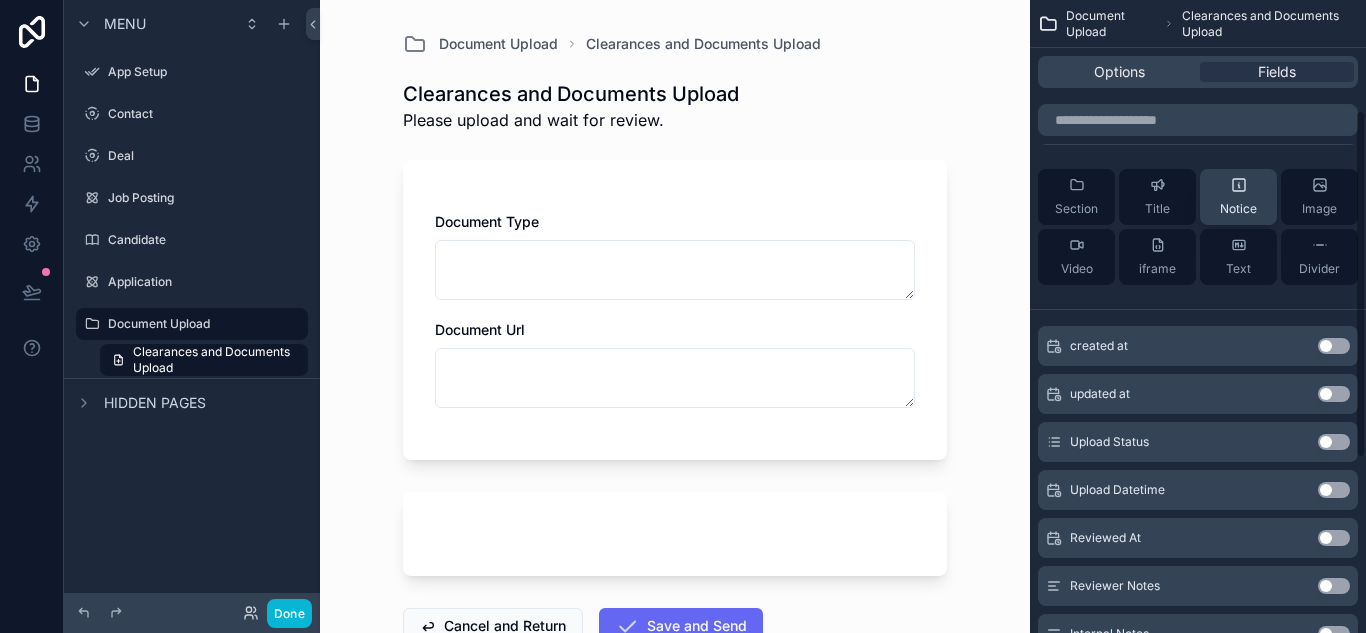 click on "Notice" at bounding box center (1238, 197) 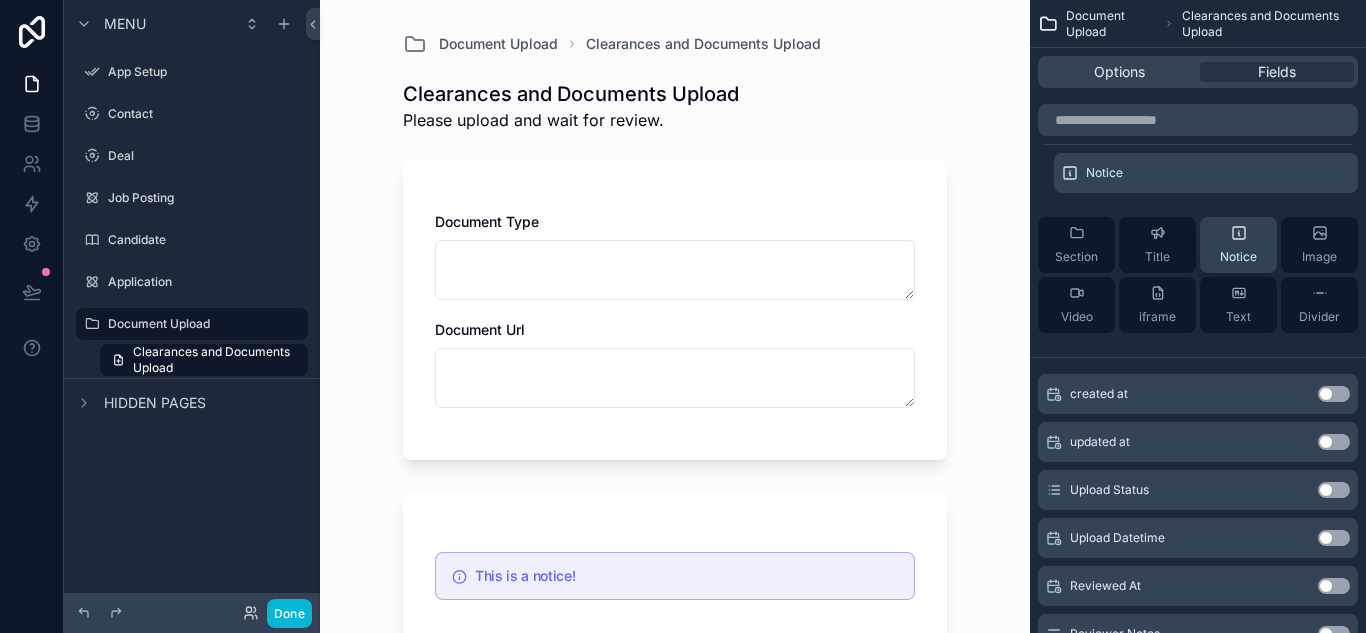 click on "Notice" at bounding box center (1238, 245) 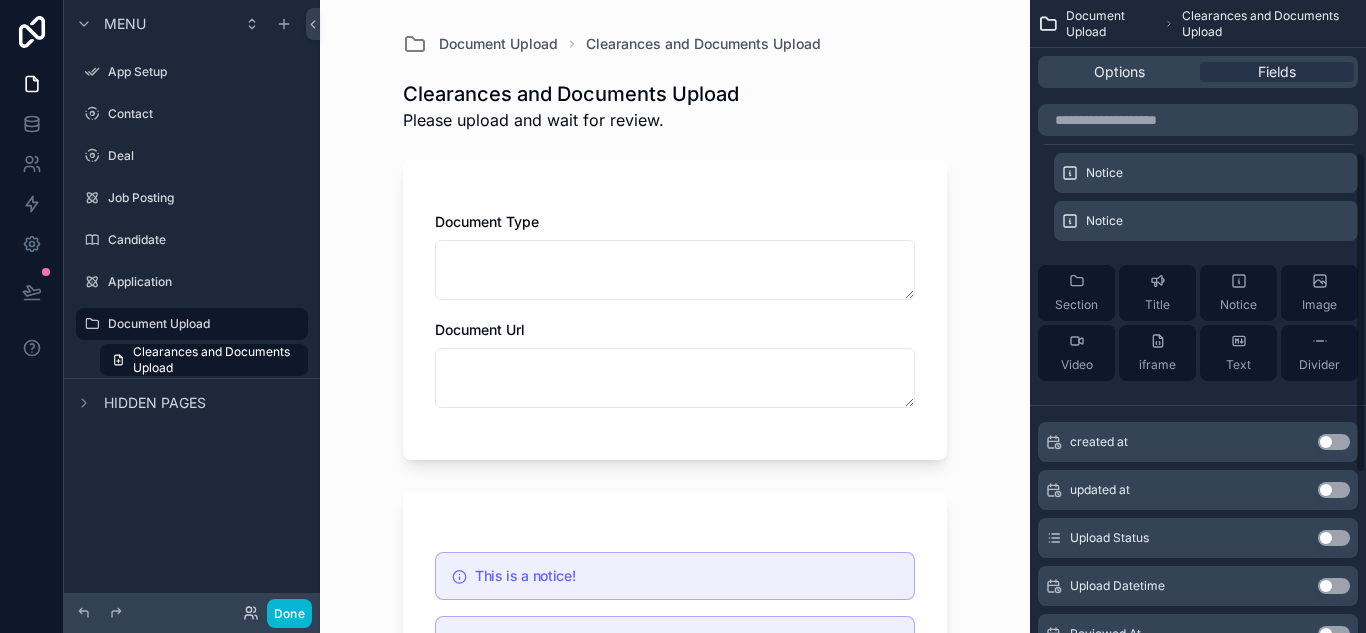 scroll, scrollTop: 600, scrollLeft: 0, axis: vertical 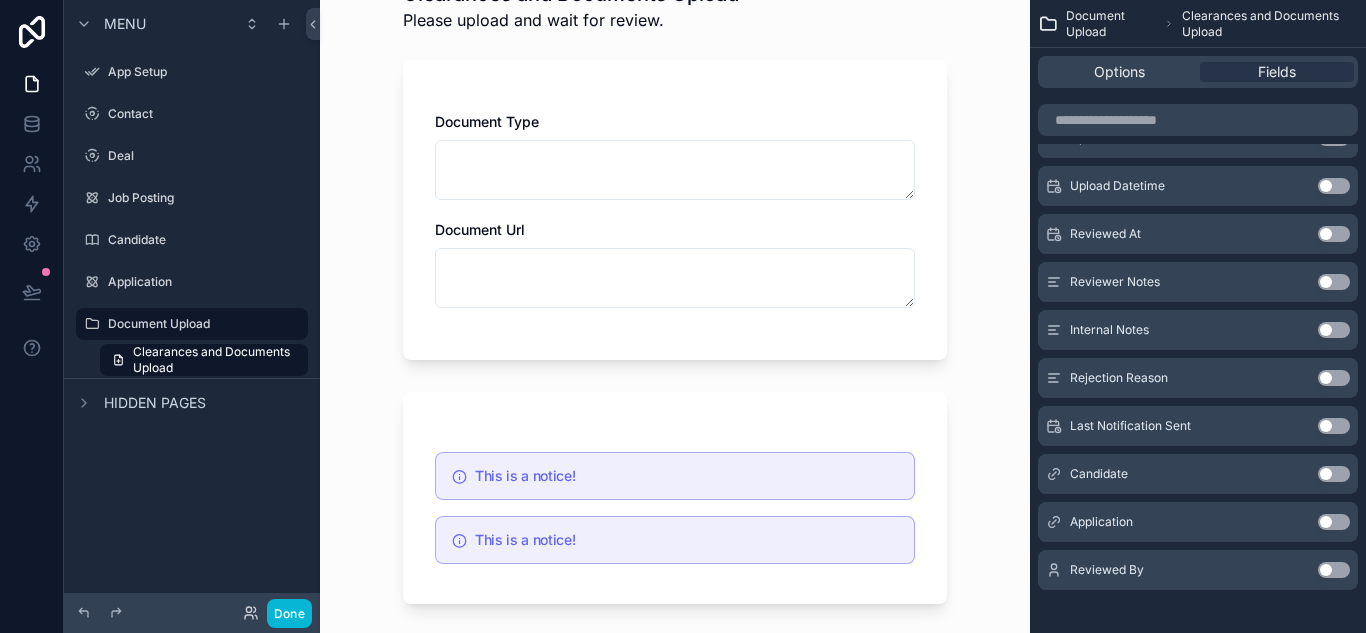 click on "This is a notice!" at bounding box center (686, 476) 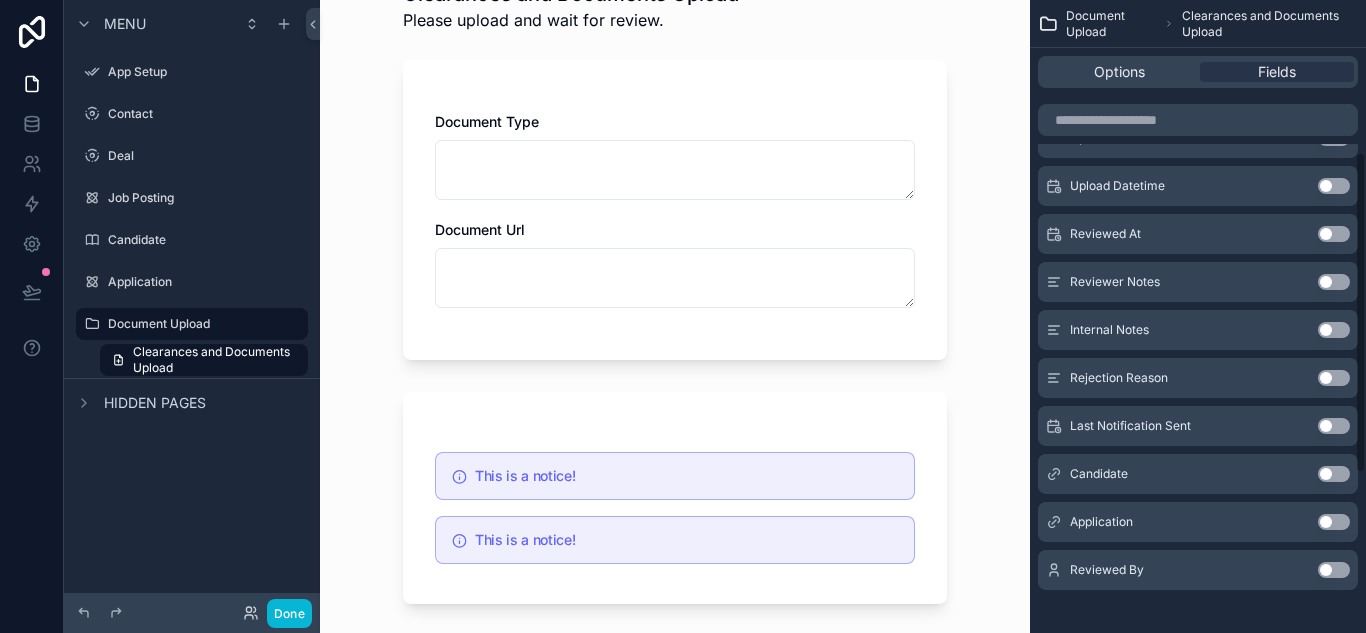 scroll, scrollTop: 200, scrollLeft: 0, axis: vertical 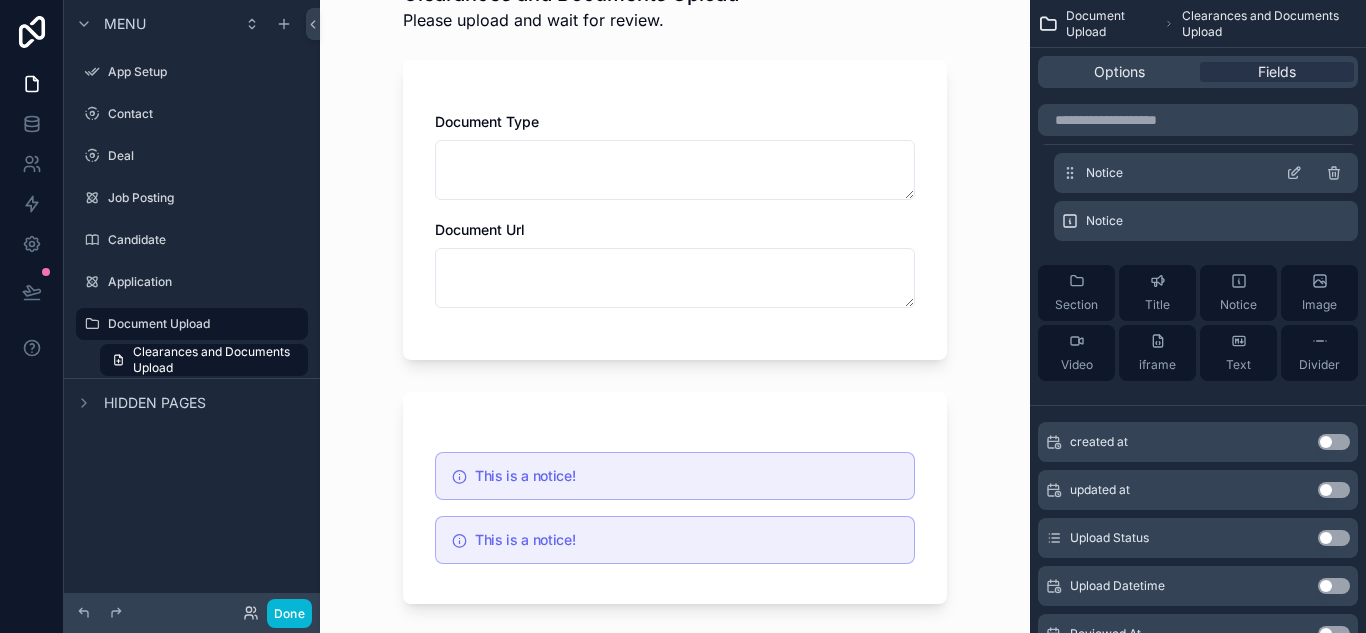 click 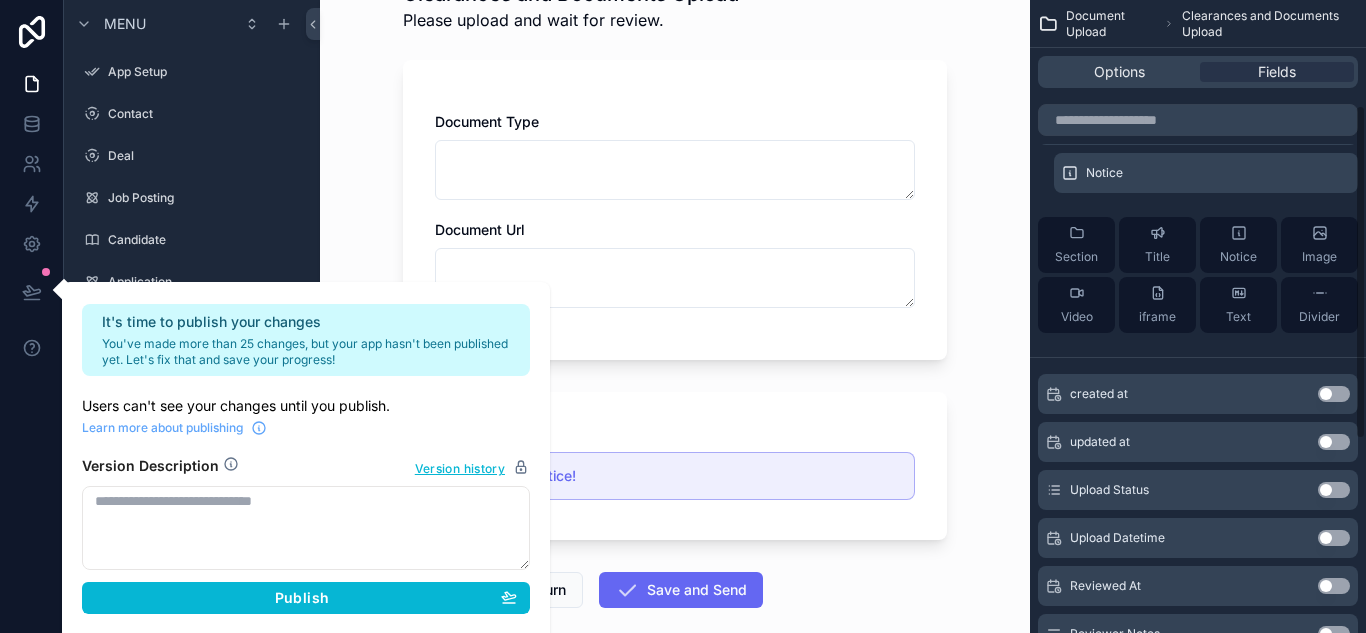 scroll, scrollTop: 0, scrollLeft: 0, axis: both 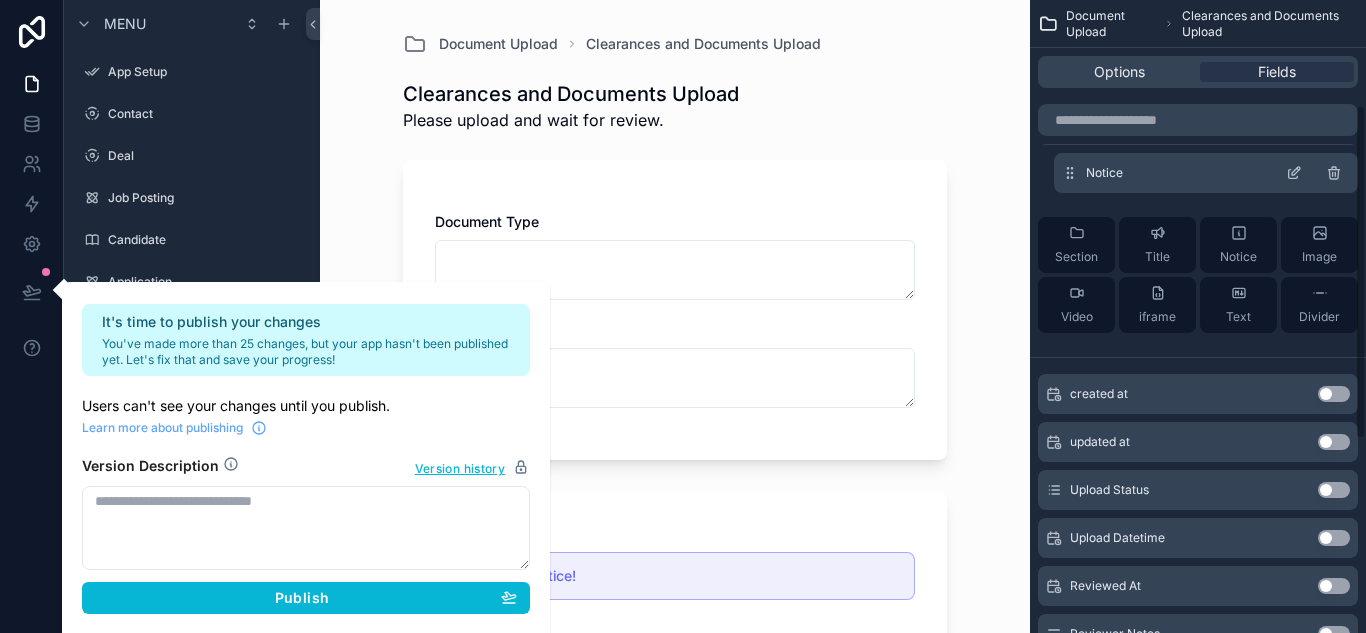 click 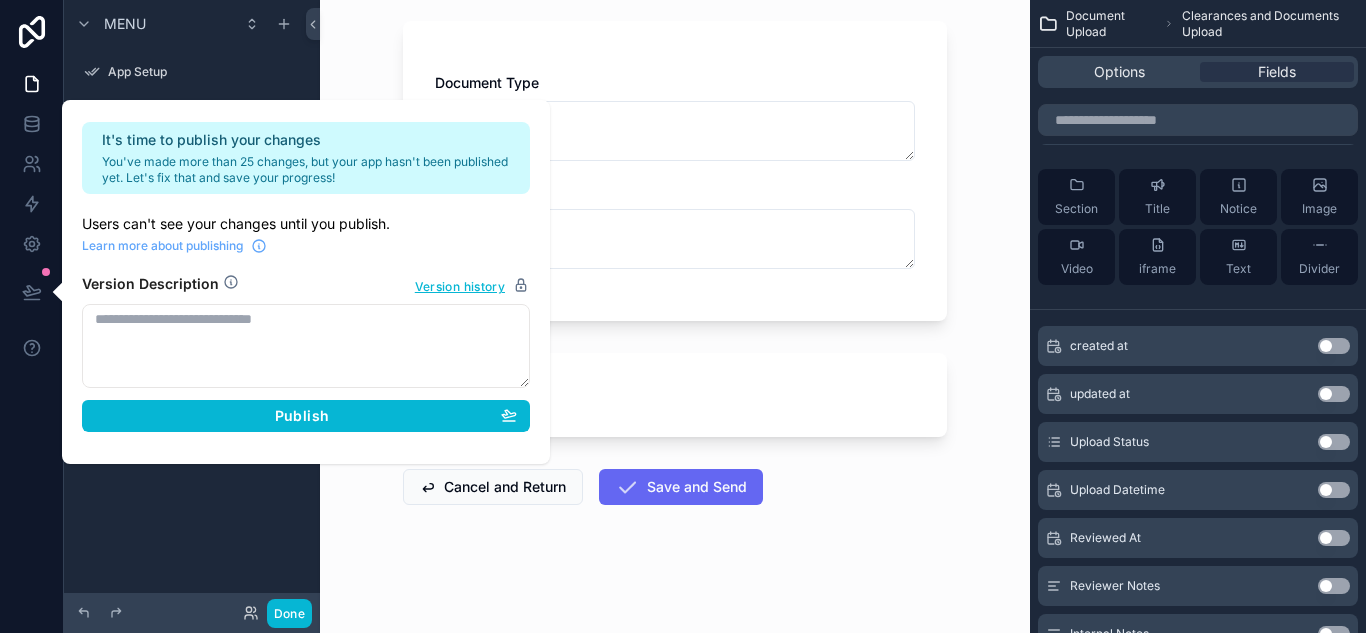 scroll, scrollTop: 0, scrollLeft: 0, axis: both 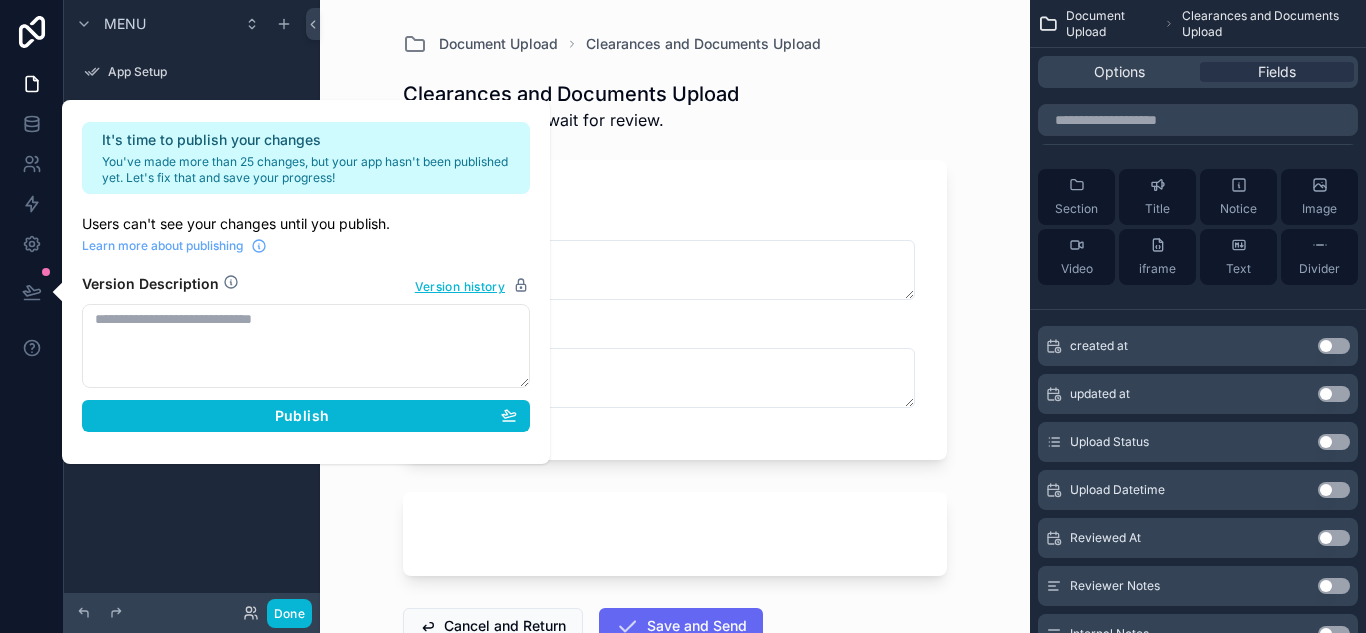 click at bounding box center (675, 534) 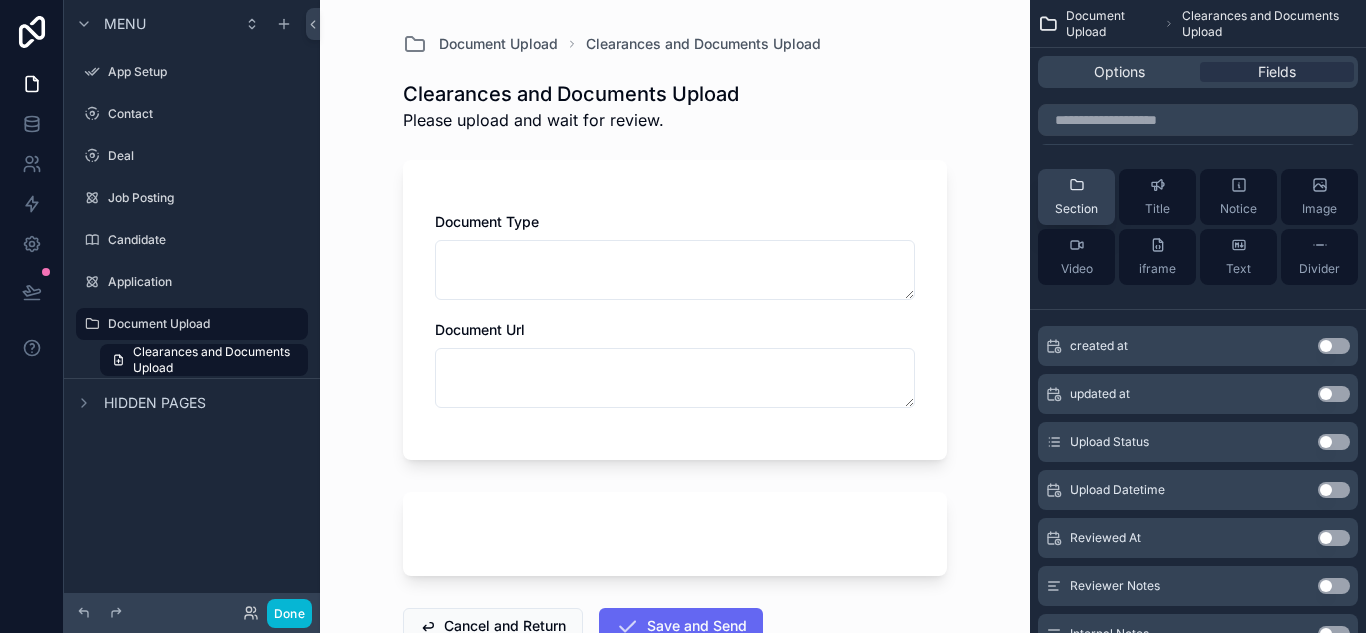 click on "Section" at bounding box center [1076, 197] 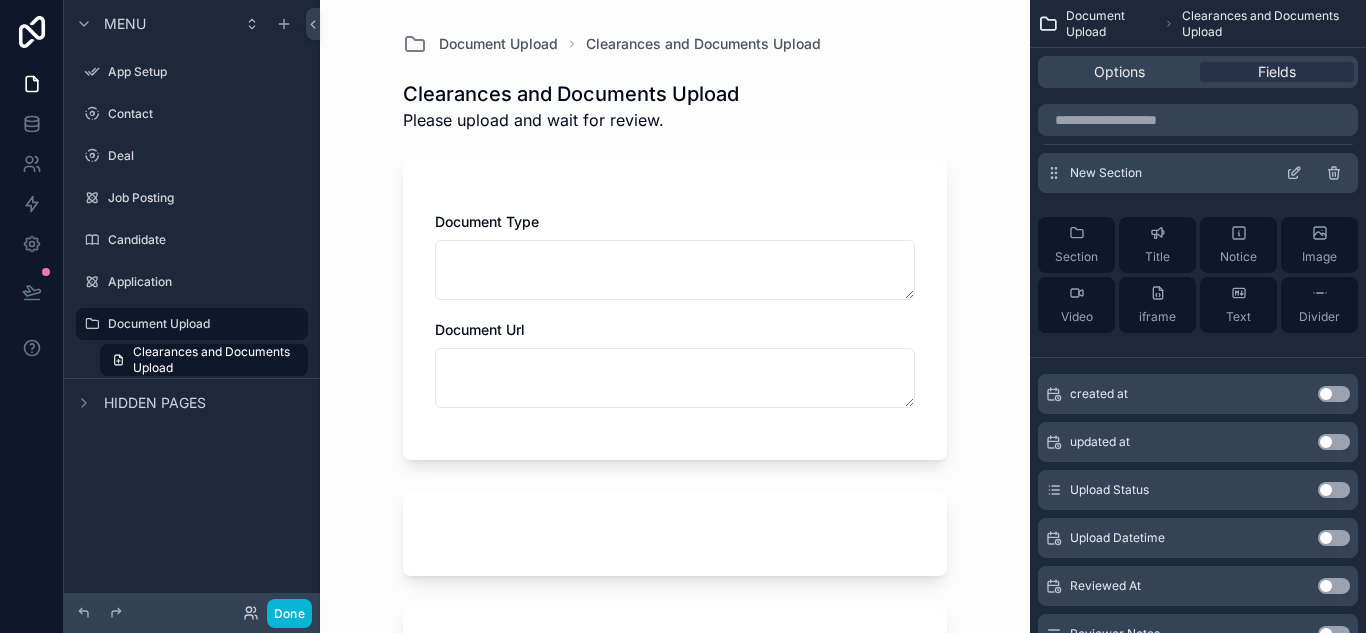 click at bounding box center [1318, 173] 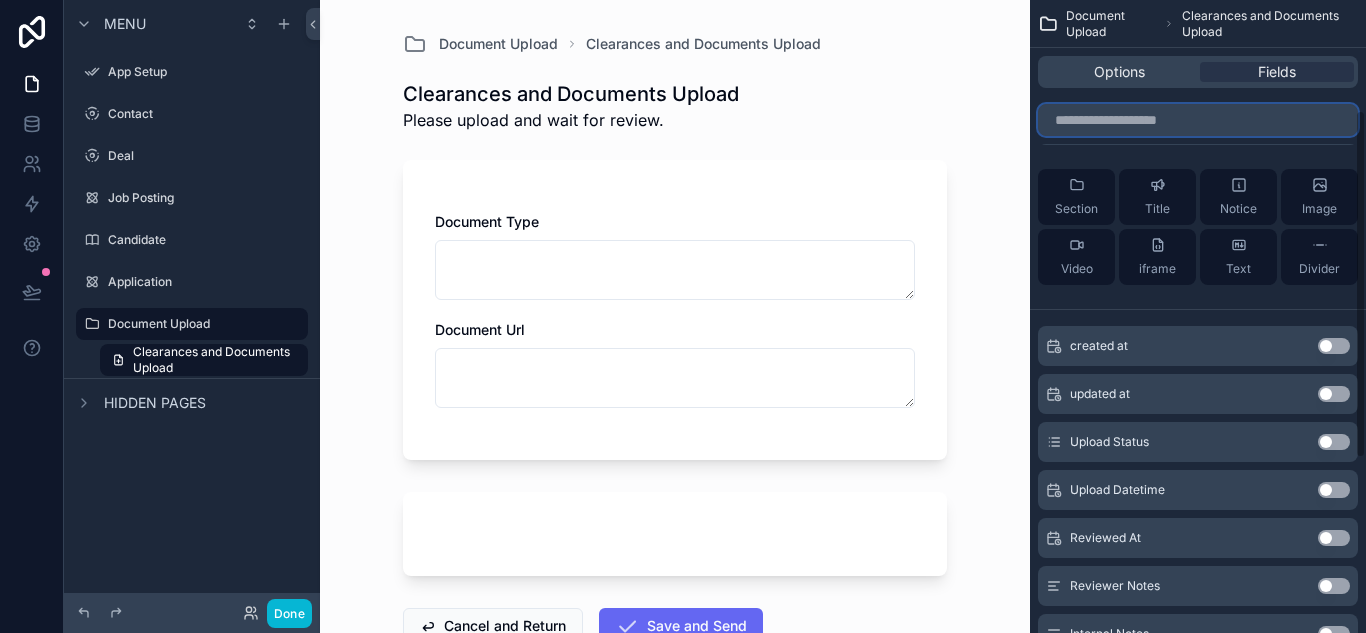 click at bounding box center (1198, 120) 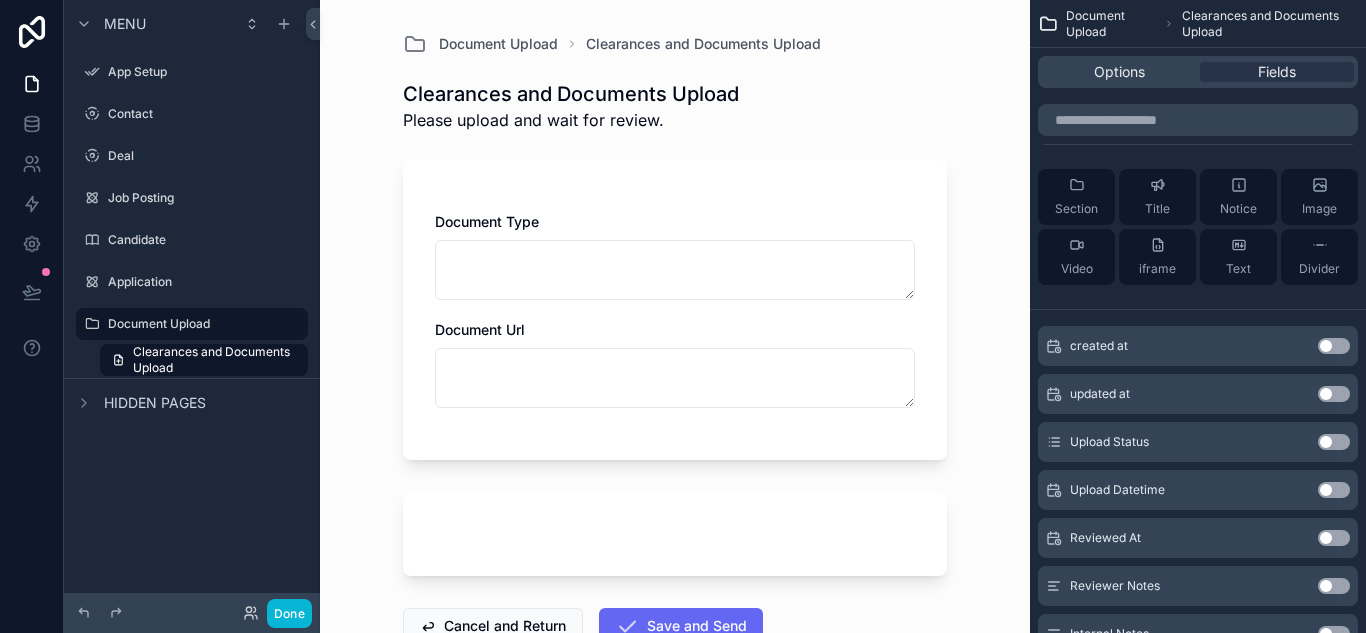 click on "Document Type Document Url" at bounding box center (675, 320) 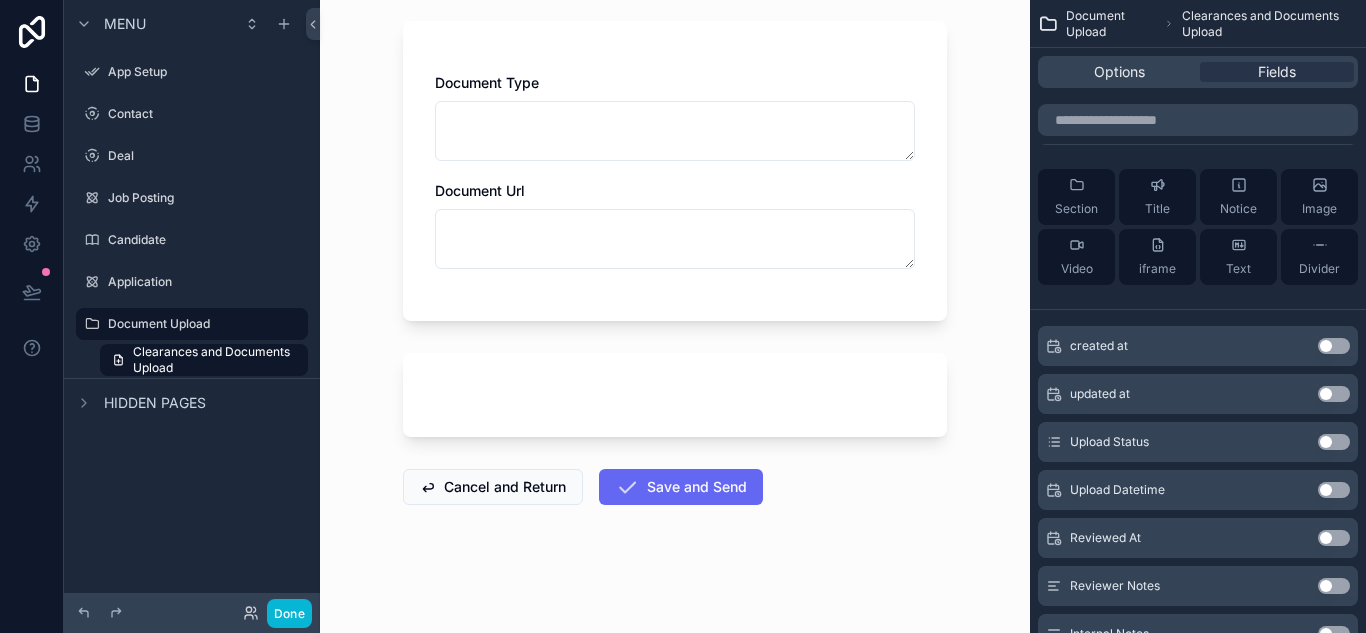 scroll, scrollTop: 0, scrollLeft: 0, axis: both 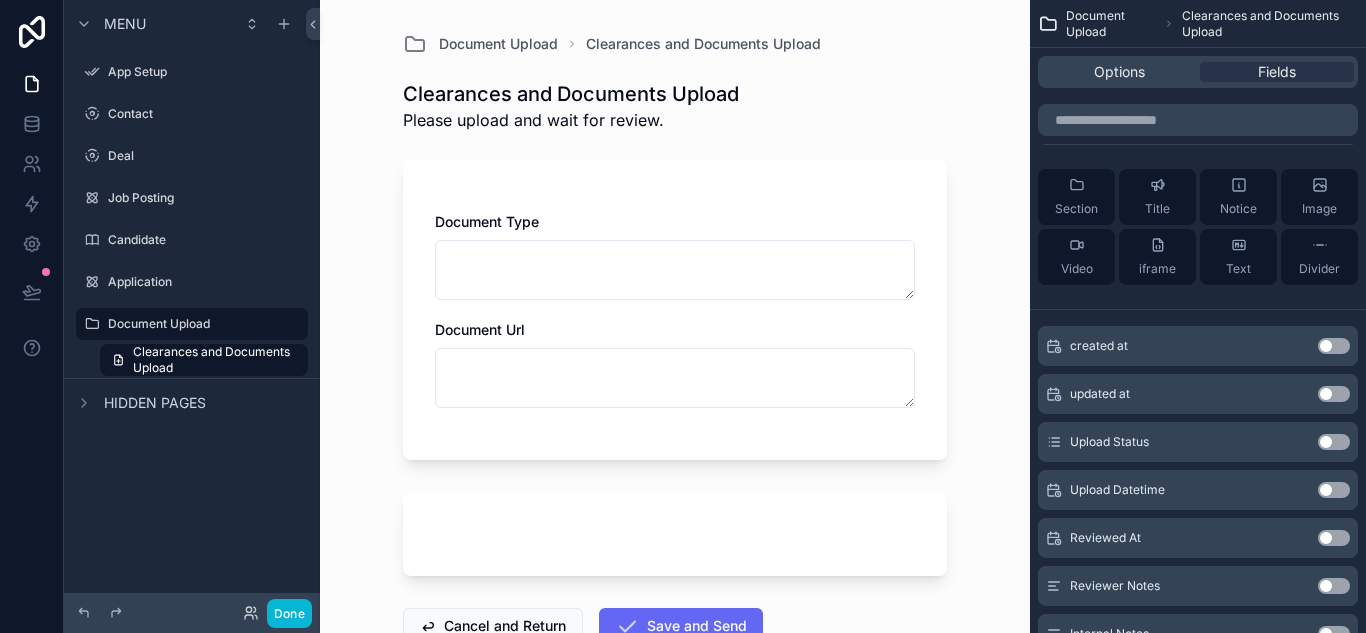 click on "Document Type Document Url" at bounding box center (675, 320) 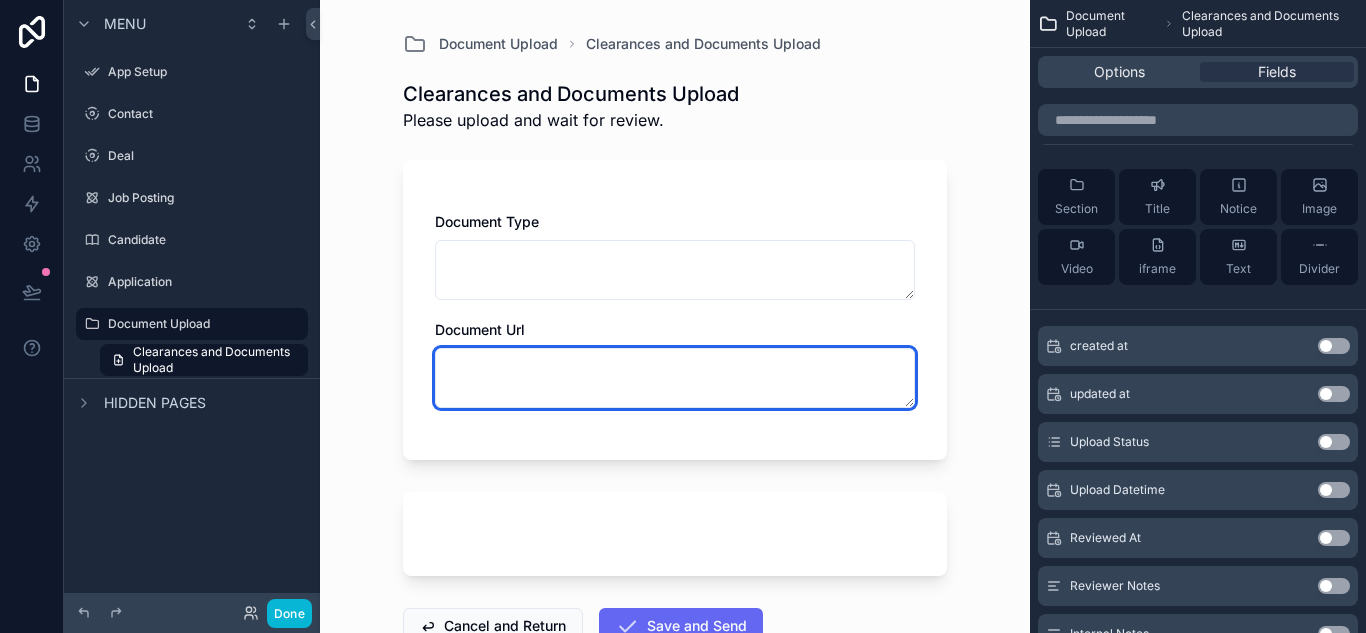 click at bounding box center [675, 378] 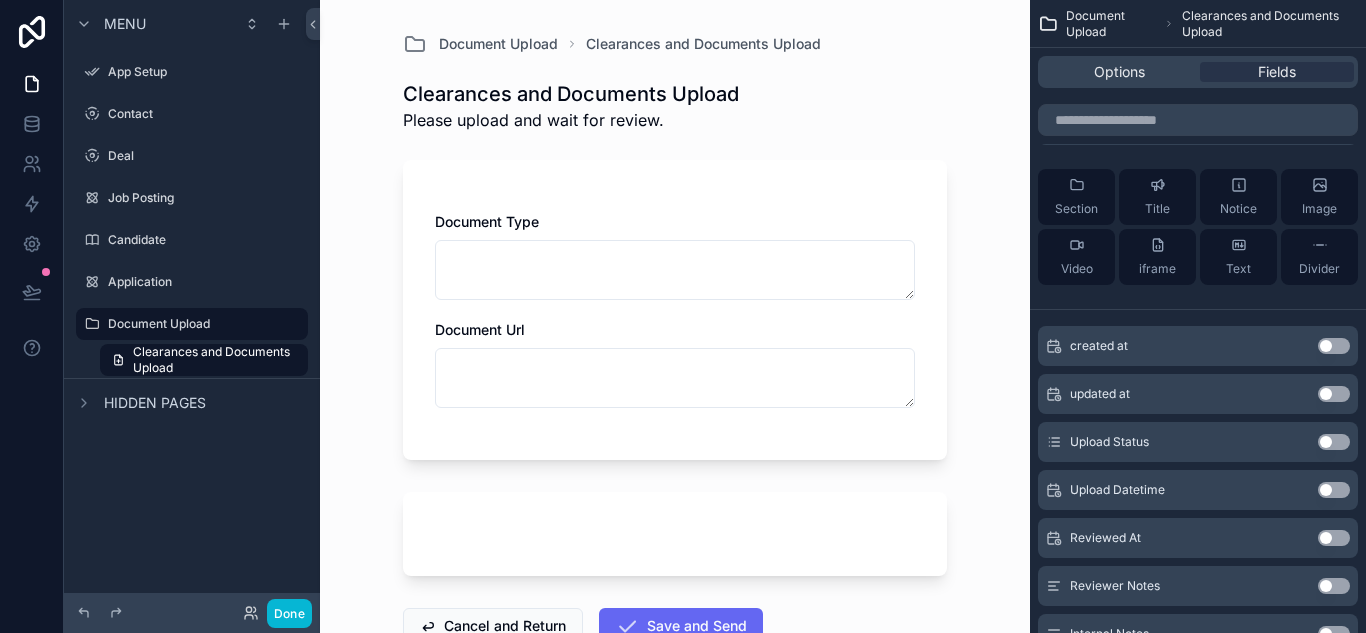 drag, startPoint x: 452, startPoint y: 308, endPoint x: 450, endPoint y: 332, distance: 24.083189 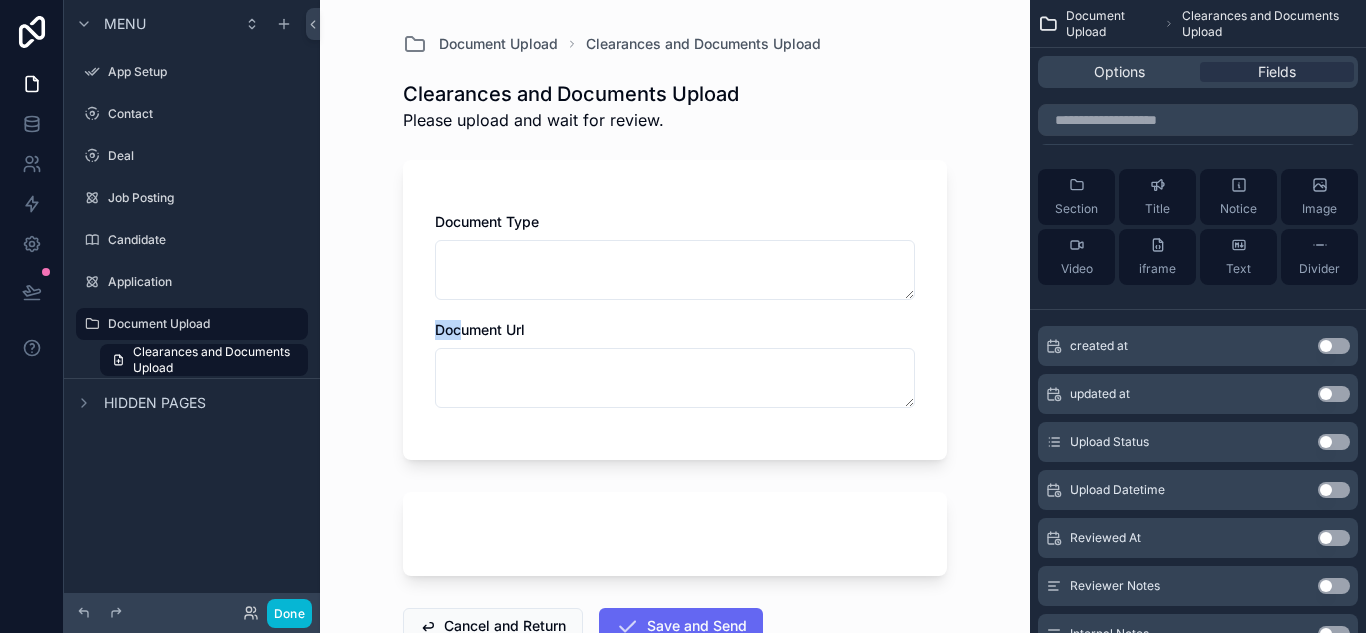 click on "Document Url" at bounding box center [480, 329] 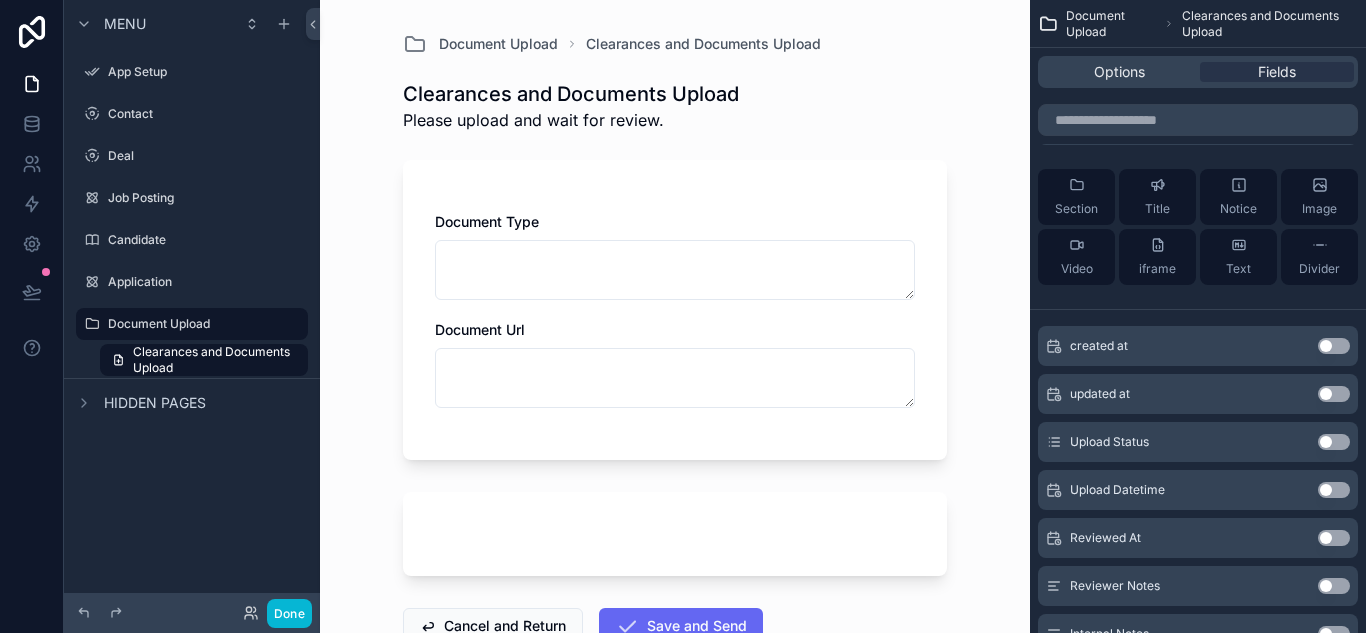 click on "Document Url" at bounding box center [480, 329] 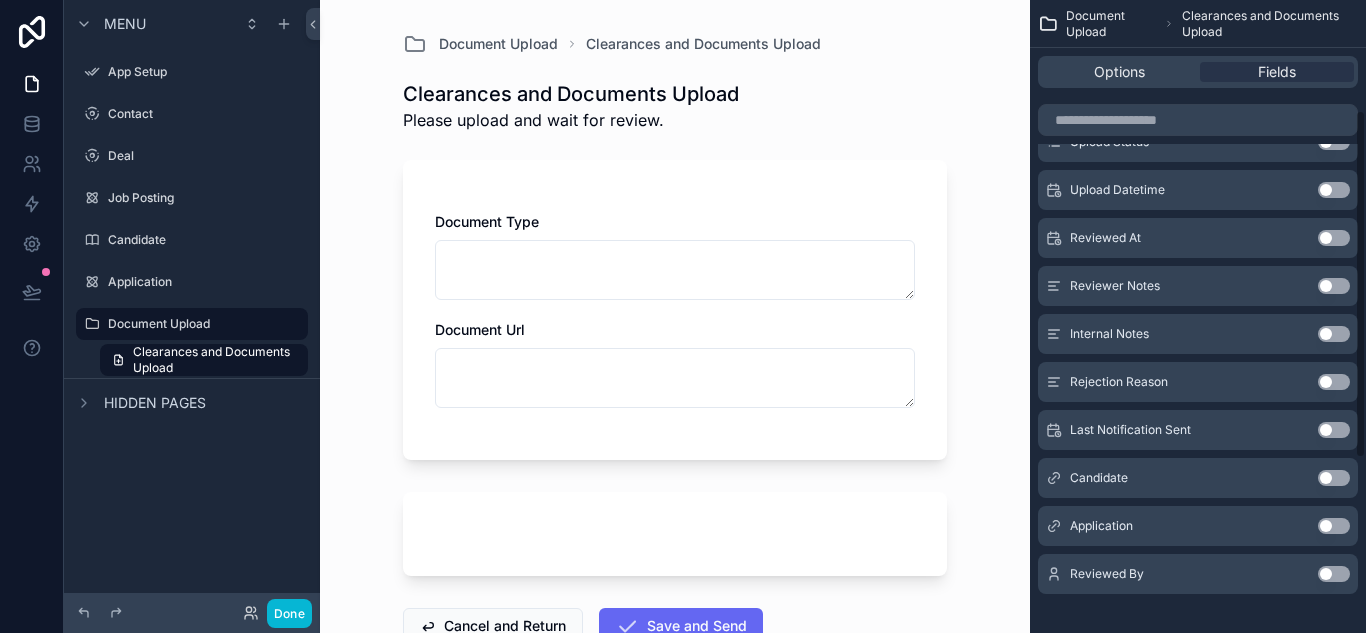 scroll, scrollTop: 0, scrollLeft: 0, axis: both 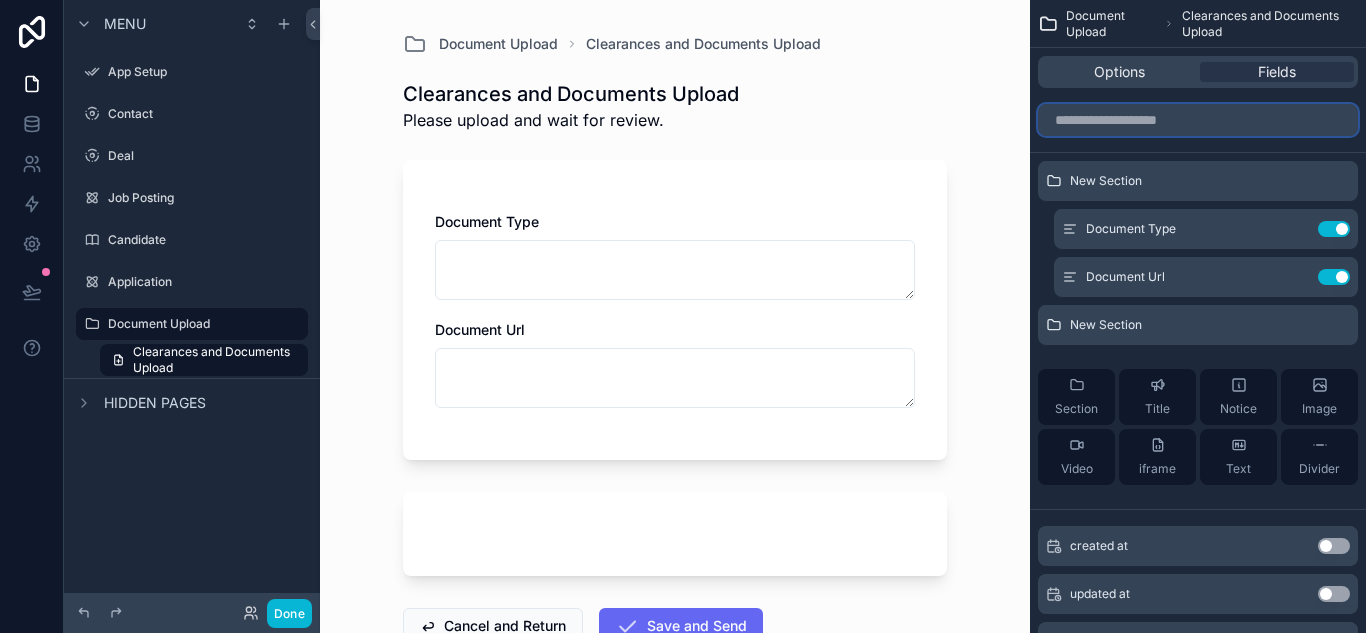 click at bounding box center [1198, 120] 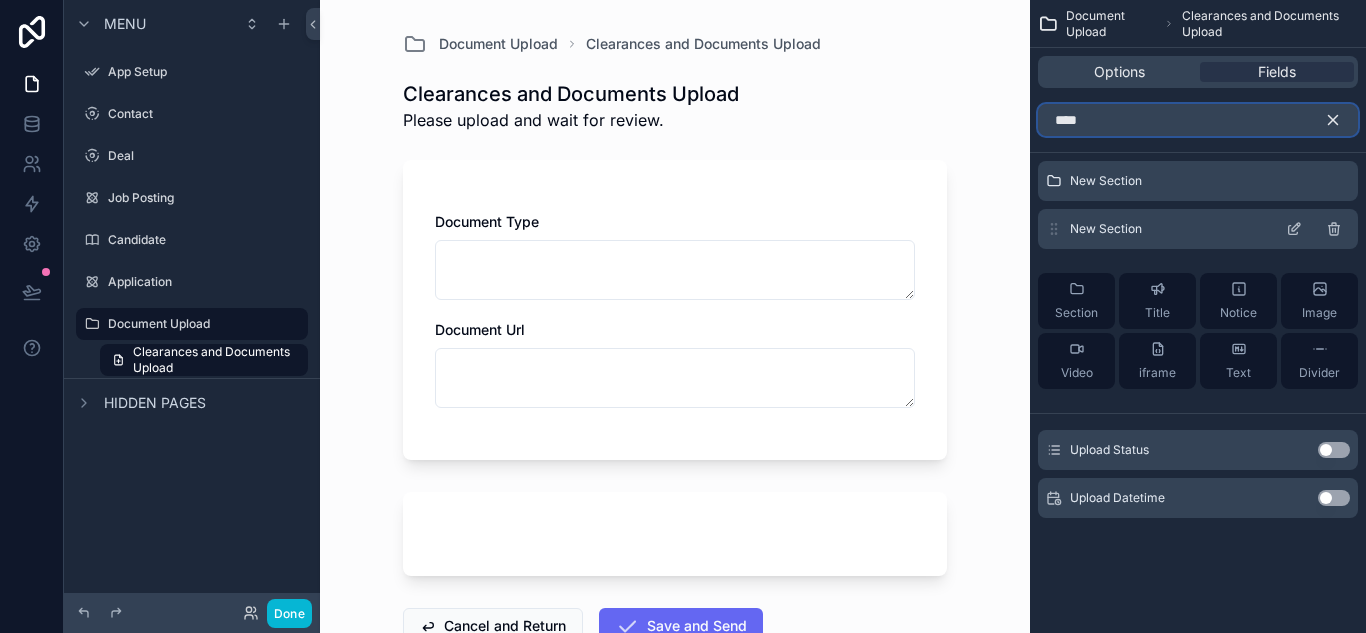 type on "****" 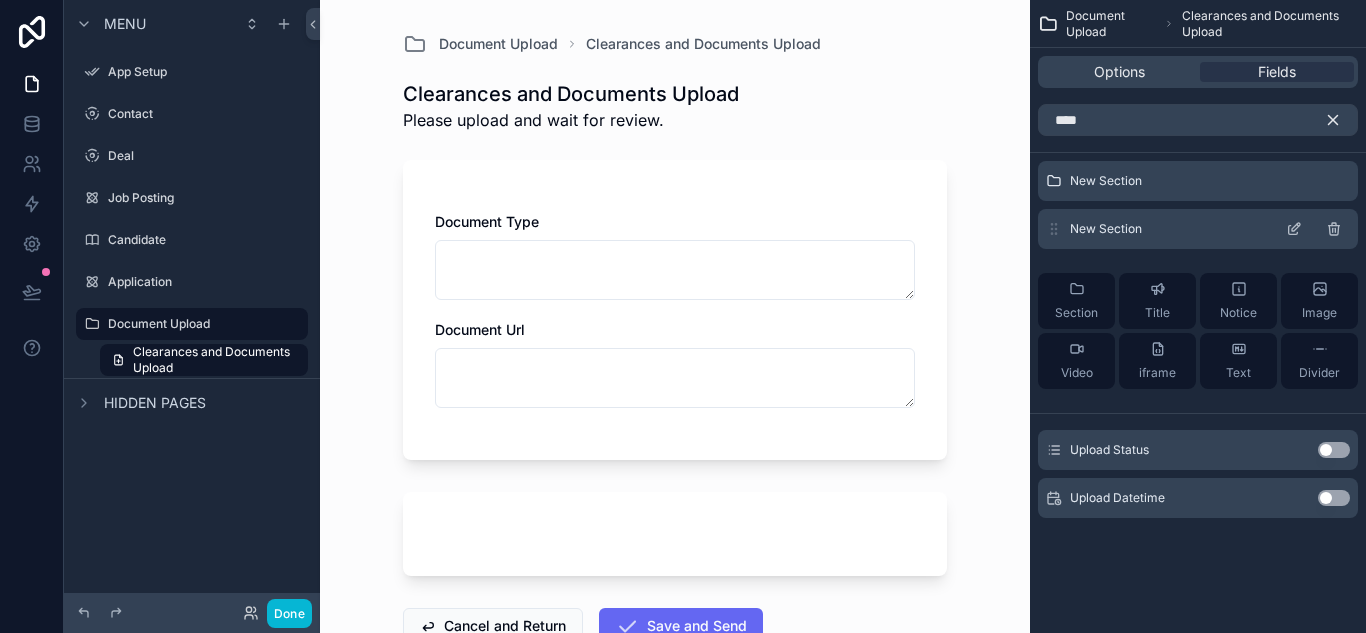 click 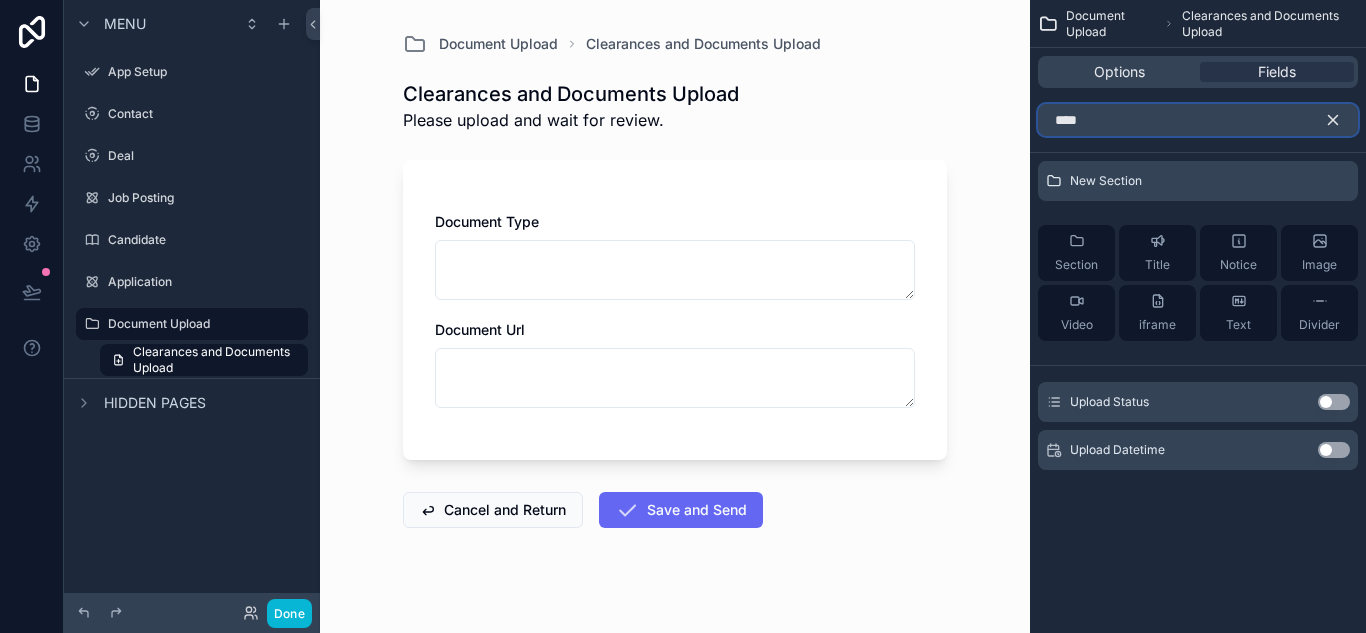 click on "****" at bounding box center [1198, 120] 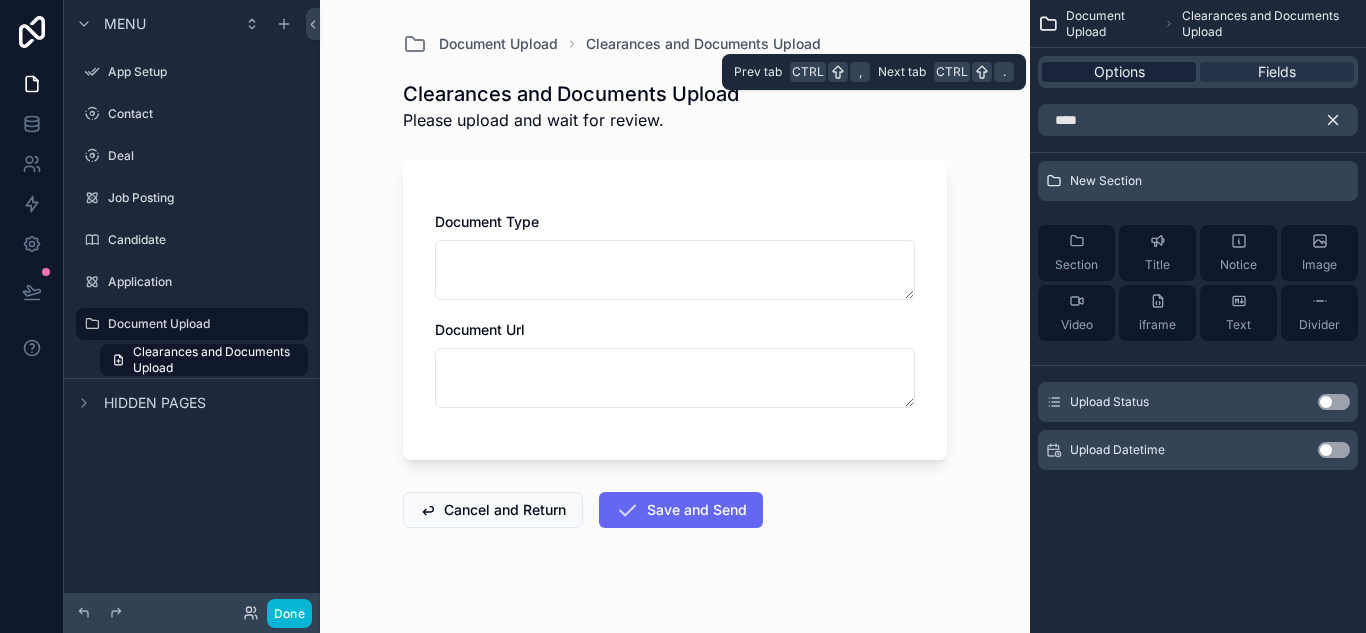 click on "Options" at bounding box center [1119, 72] 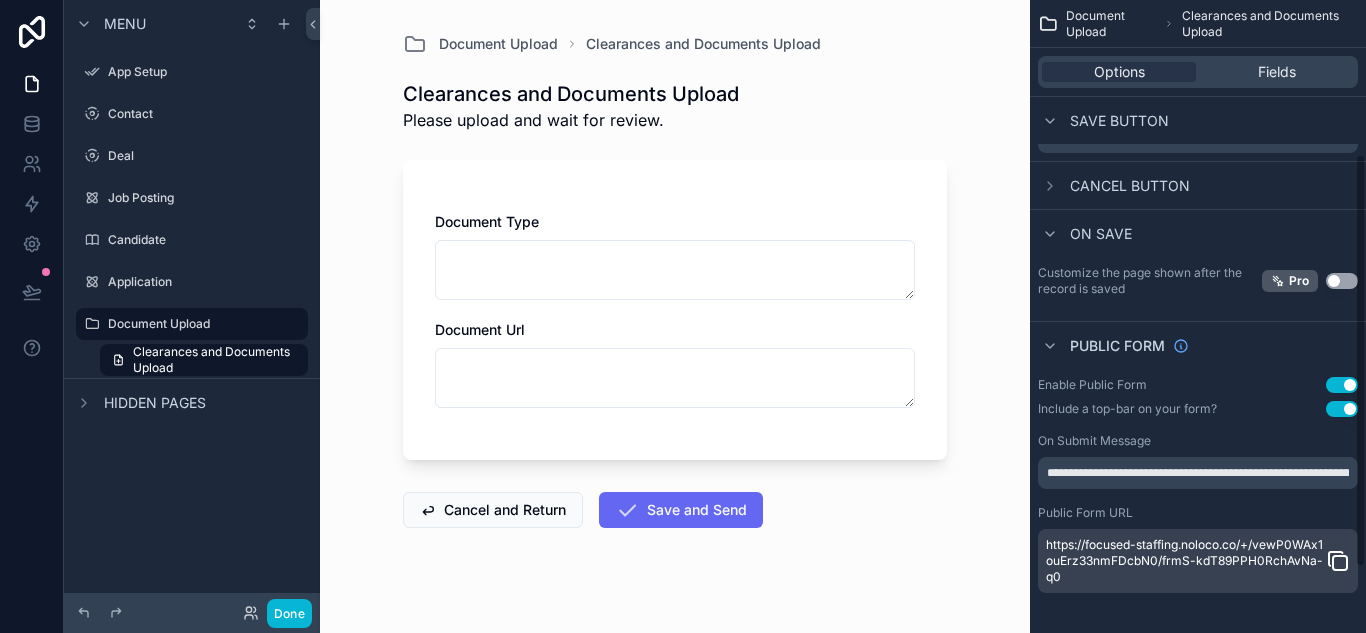 scroll, scrollTop: 0, scrollLeft: 0, axis: both 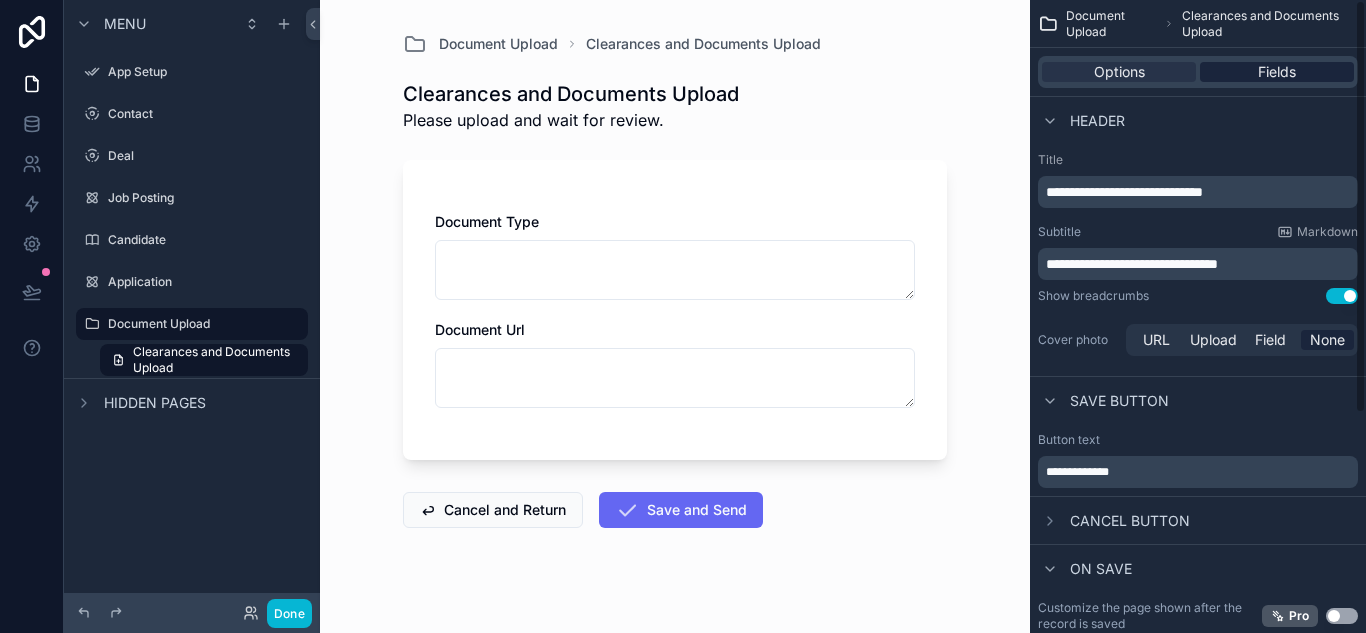 click on "Fields" at bounding box center [1277, 72] 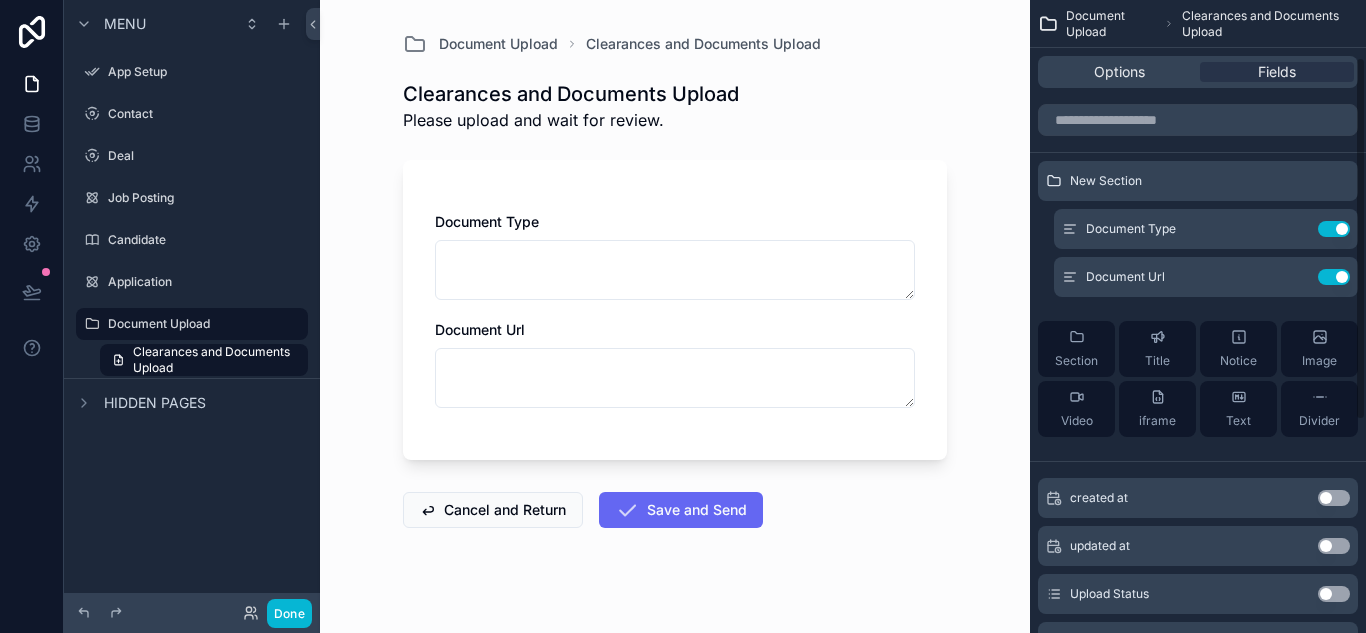scroll, scrollTop: 100, scrollLeft: 0, axis: vertical 